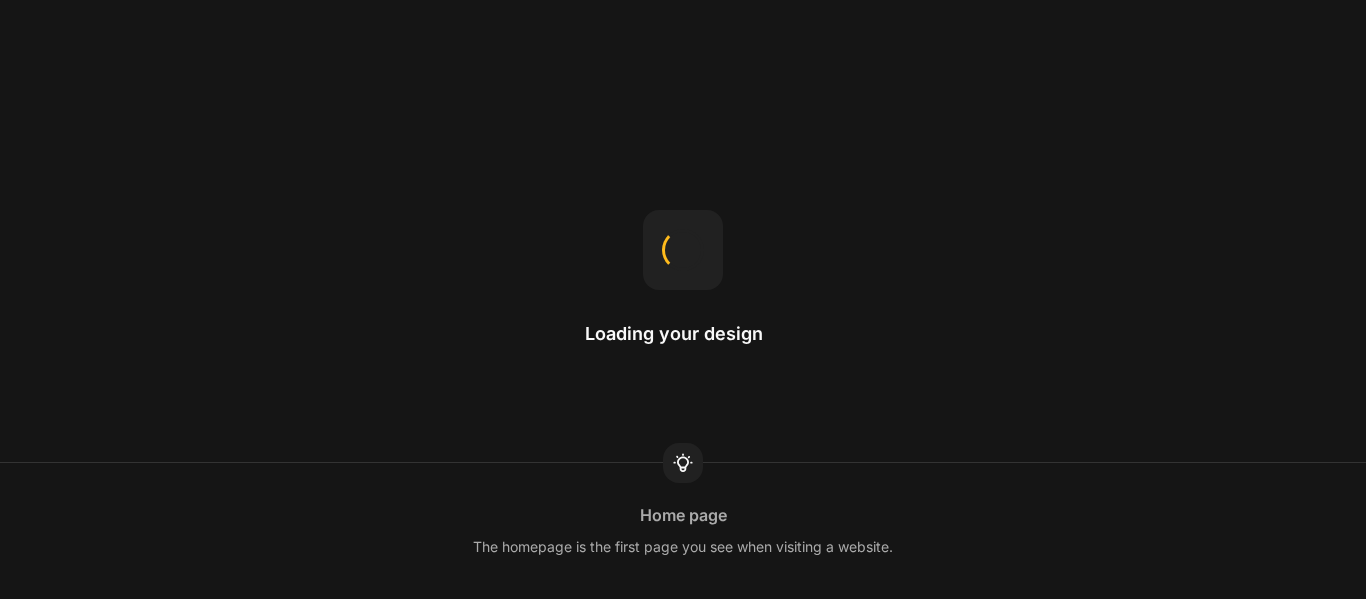scroll, scrollTop: 0, scrollLeft: 0, axis: both 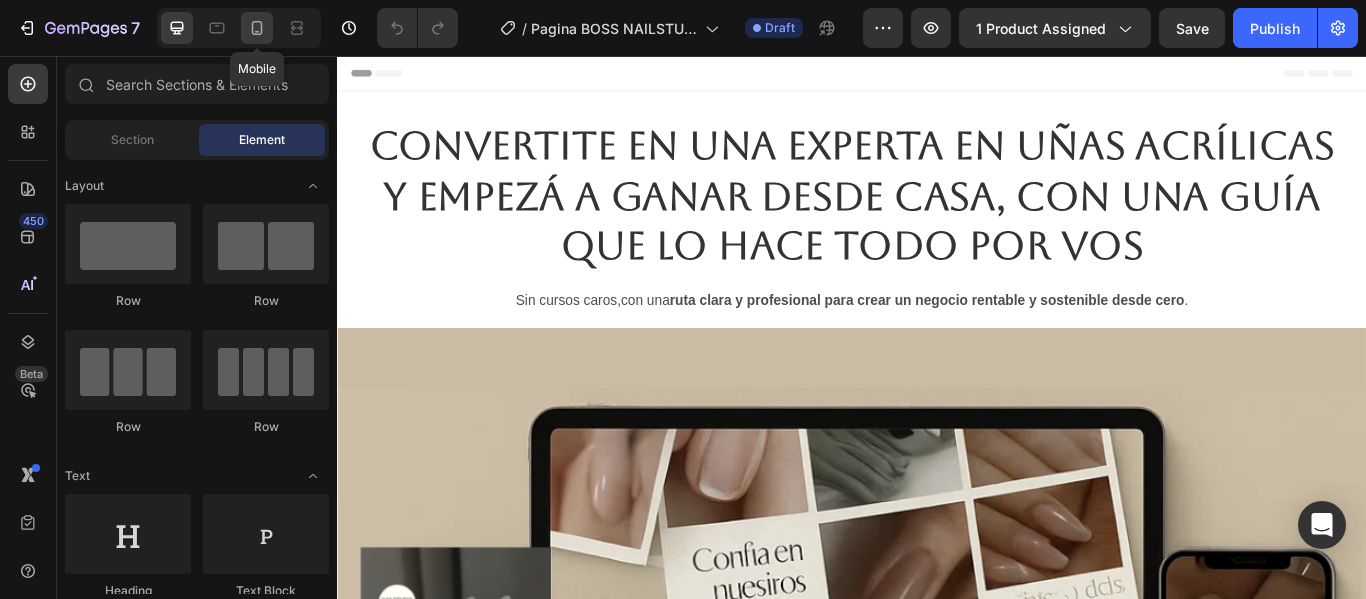 click 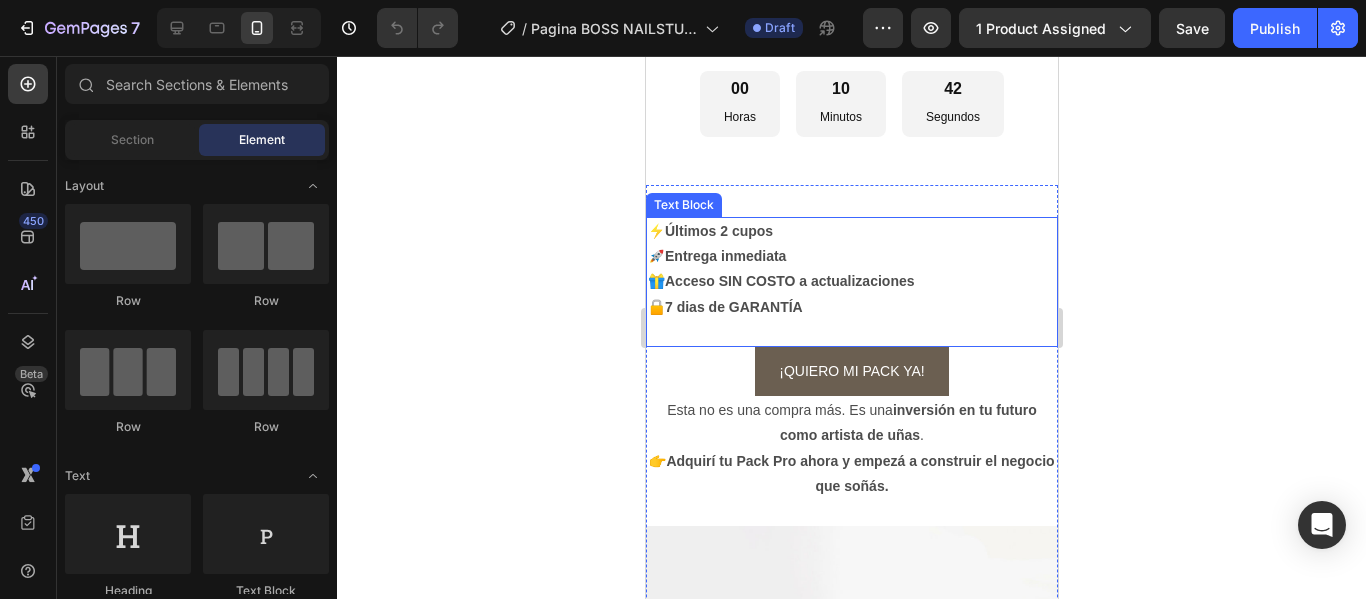 scroll, scrollTop: 3969, scrollLeft: 0, axis: vertical 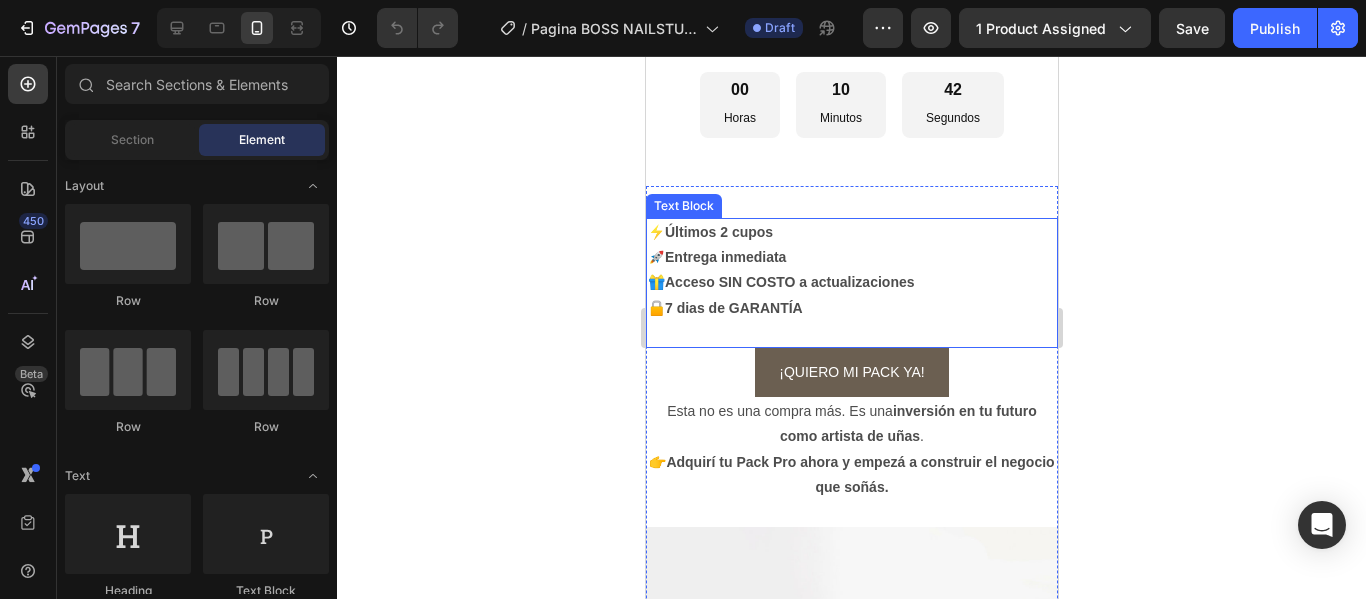 click on "SIN COSTO a actualizaciones" at bounding box center (816, 282) 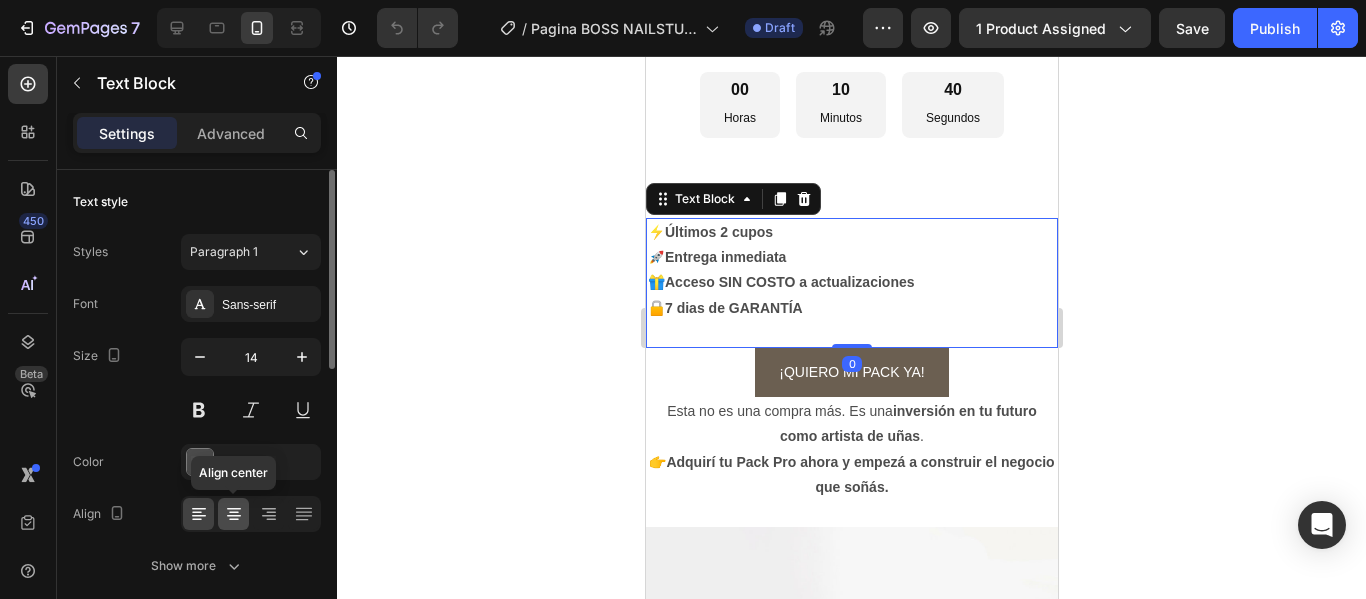 click 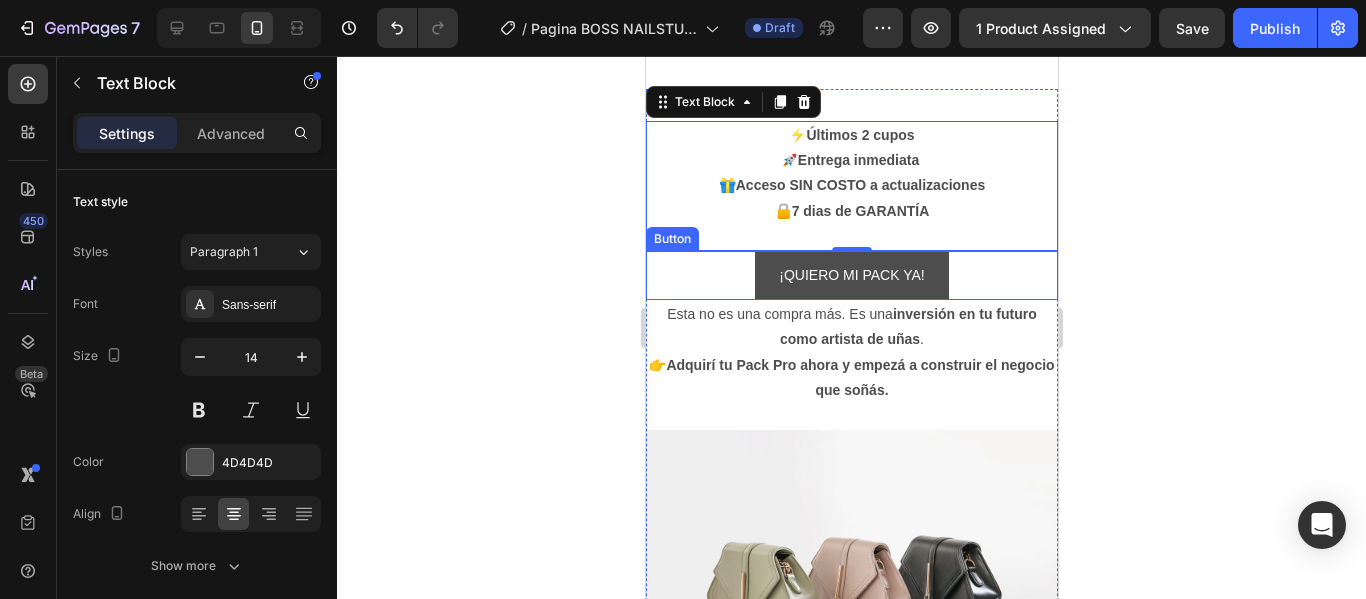 scroll, scrollTop: 4068, scrollLeft: 0, axis: vertical 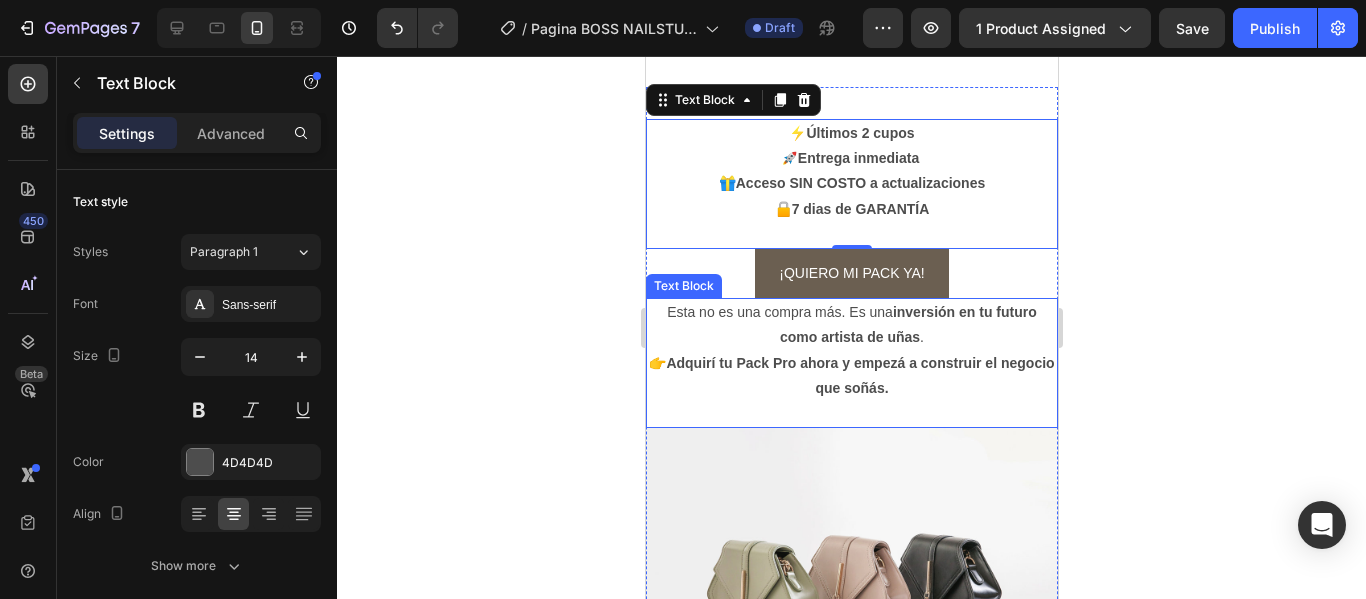 click on "Adquirí tu Pack Pro ahora y empezá a construir el negocio que soñás." at bounding box center [859, 375] 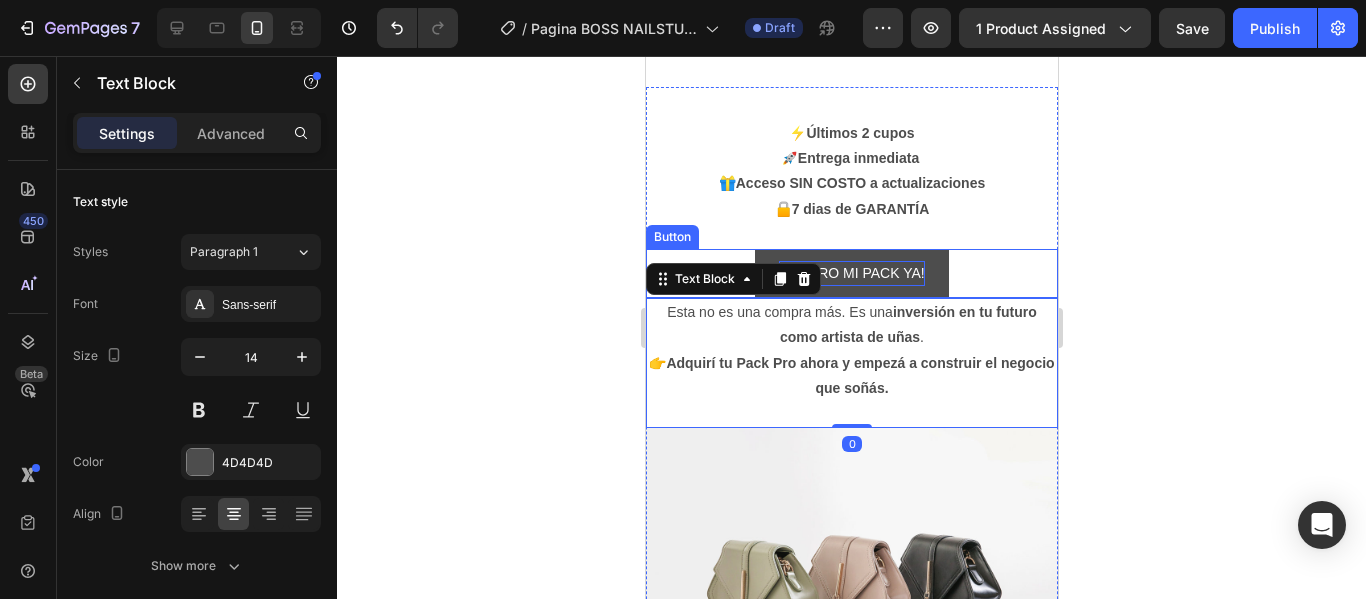 click on "¡QUIERO MI PACK YA!" at bounding box center [850, 273] 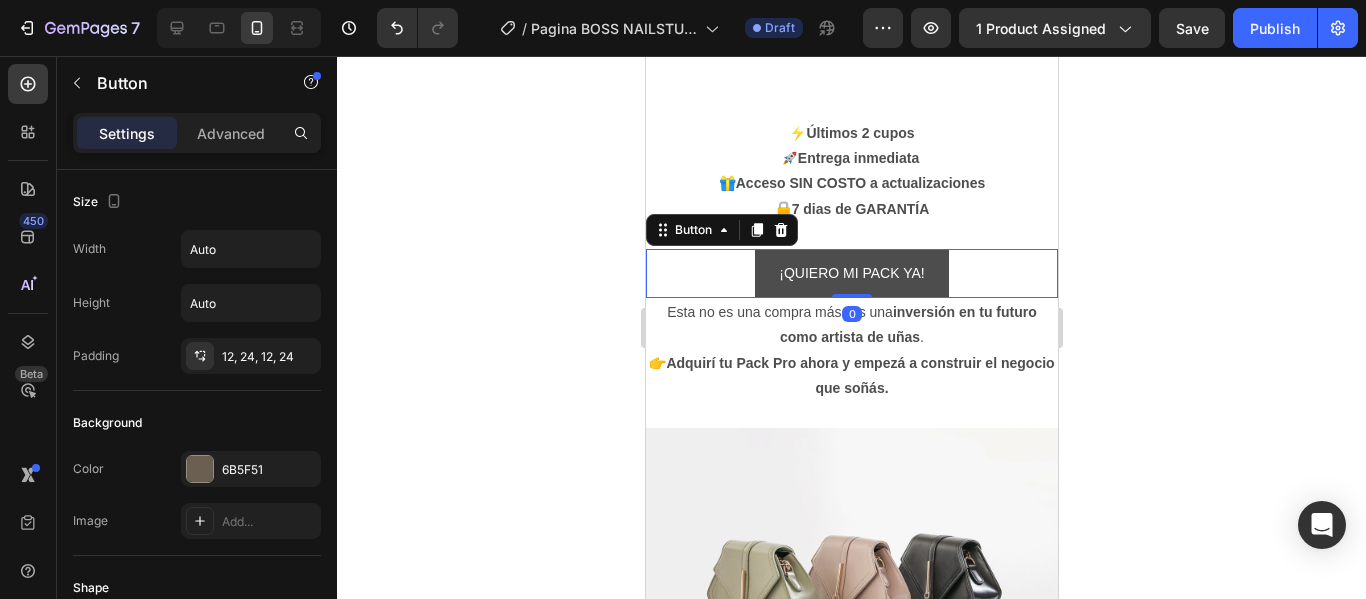 click on "¡QUIERO MI PACK YA!" at bounding box center [850, 273] 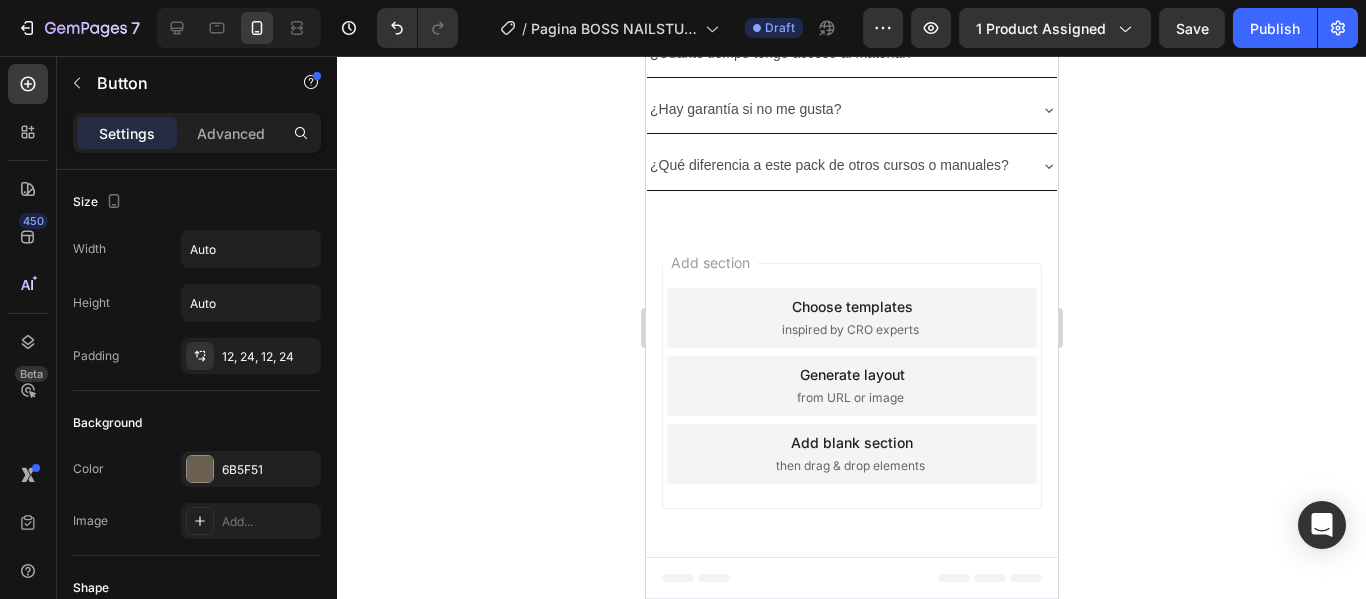 scroll, scrollTop: 6020, scrollLeft: 0, axis: vertical 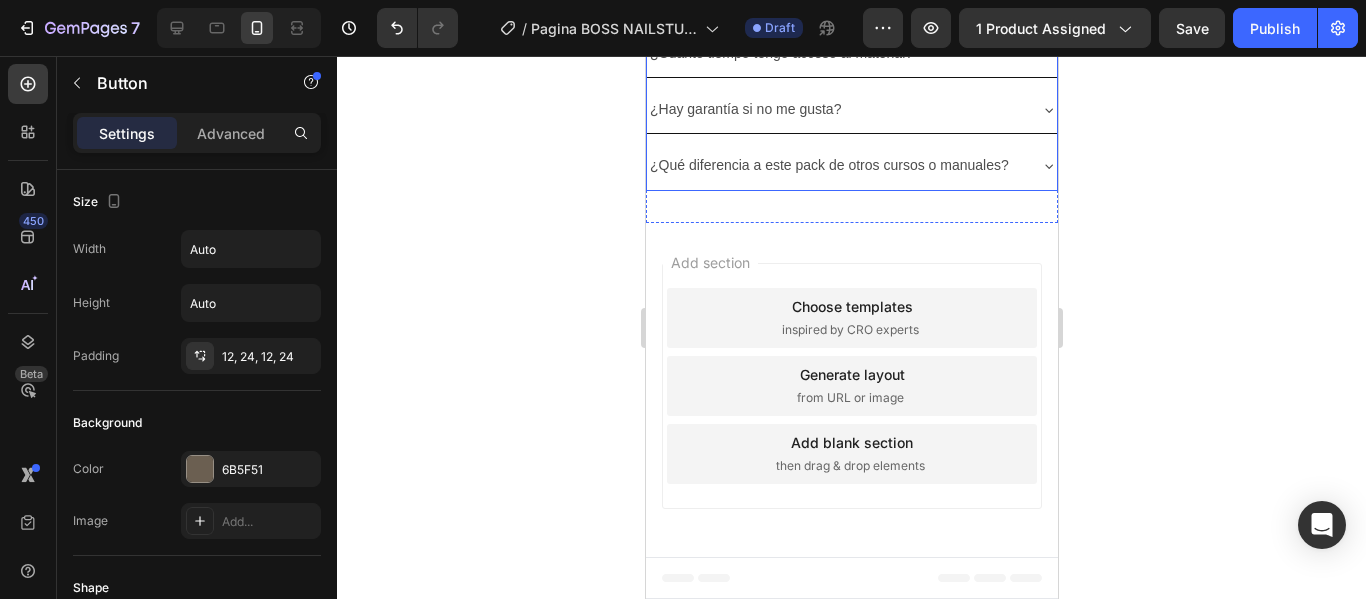click 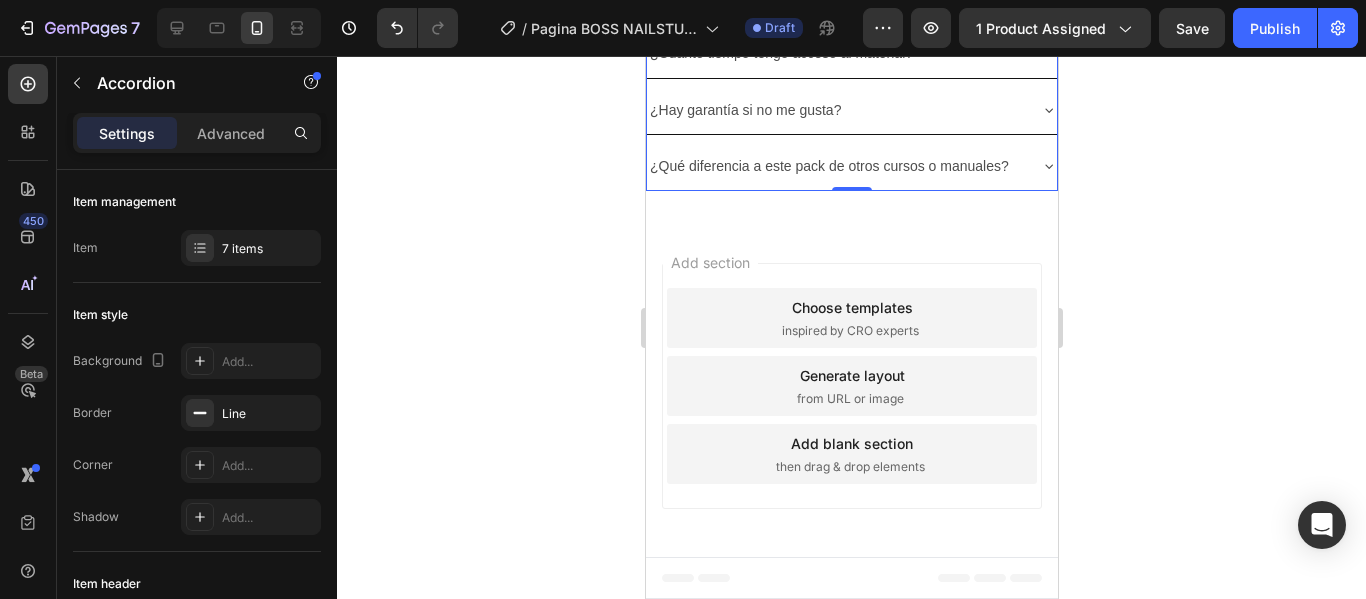 scroll, scrollTop: 6608, scrollLeft: 0, axis: vertical 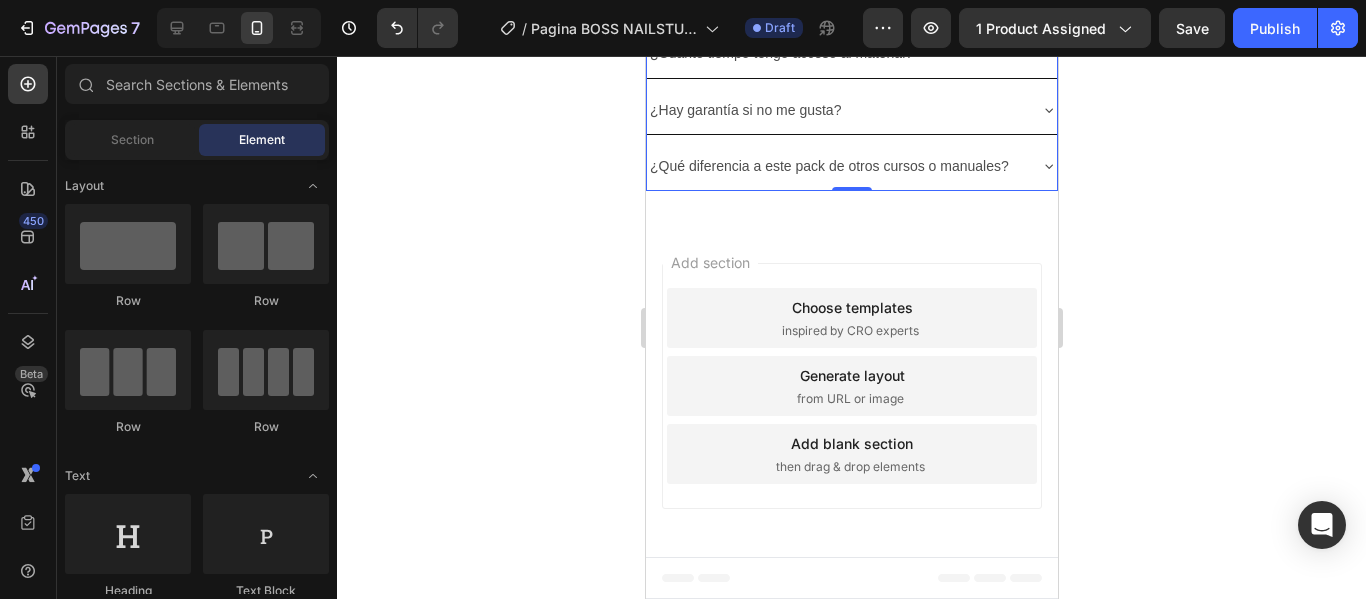 click on "Add section Choose templates inspired by CRO experts Generate layout from URL or image Add blank section then drag & drop elements" at bounding box center [851, 390] 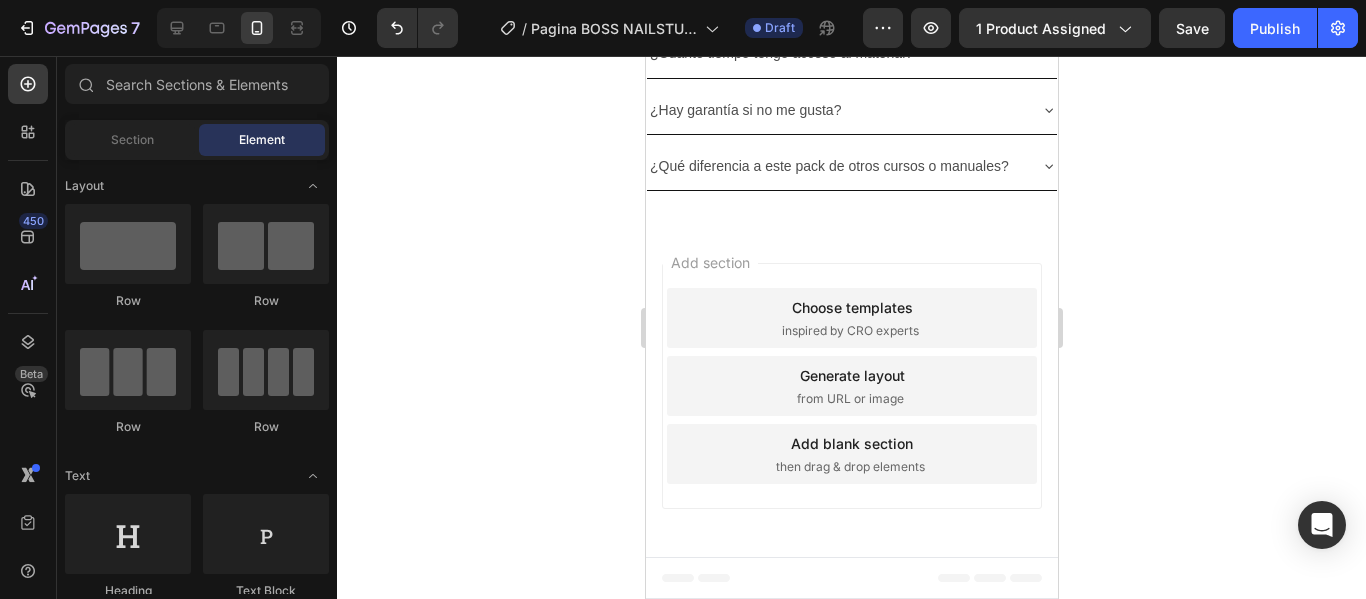 click on "Add section Choose templates inspired by CRO experts Generate layout from URL or image Add blank section then drag & drop elements" at bounding box center (851, 390) 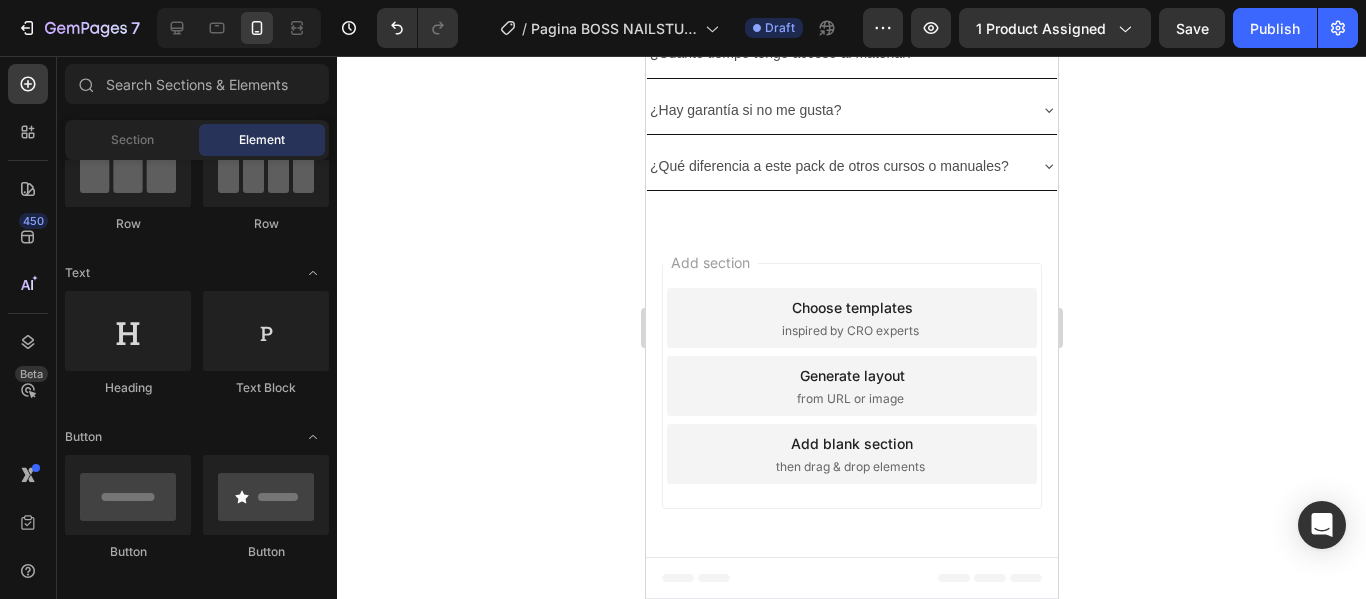 scroll, scrollTop: 0, scrollLeft: 0, axis: both 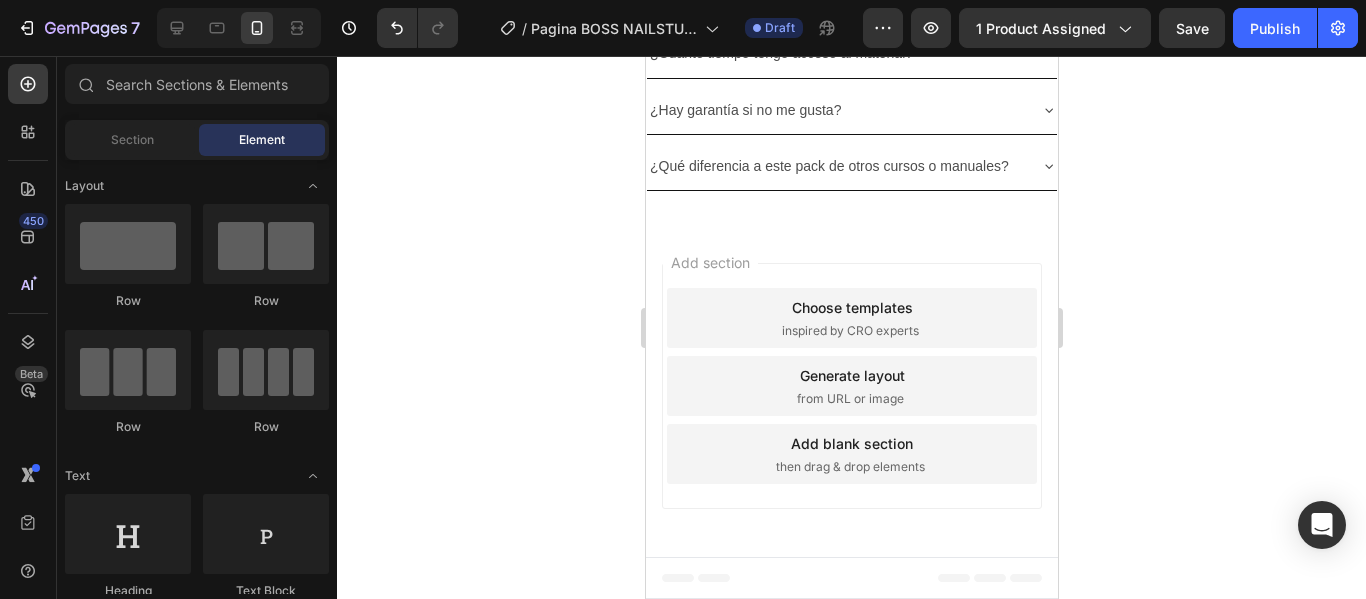 click on "Add section Choose templates inspired by CRO experts Generate layout from URL or image Add blank section then drag & drop elements" at bounding box center [851, 386] 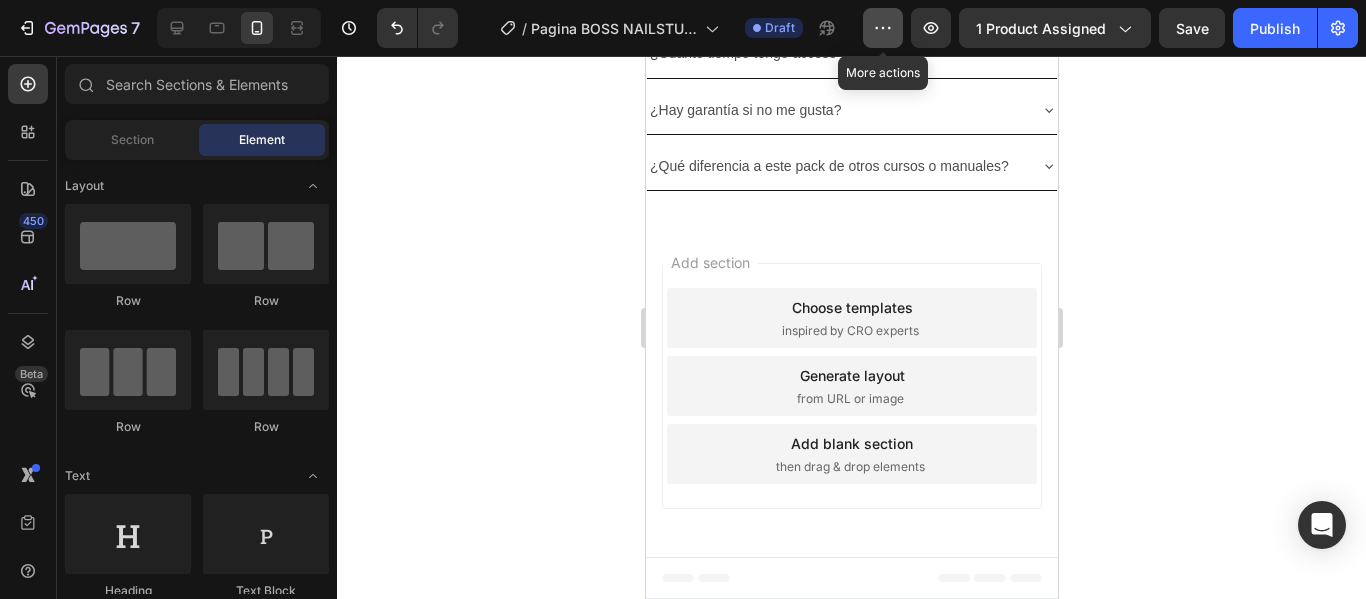 click 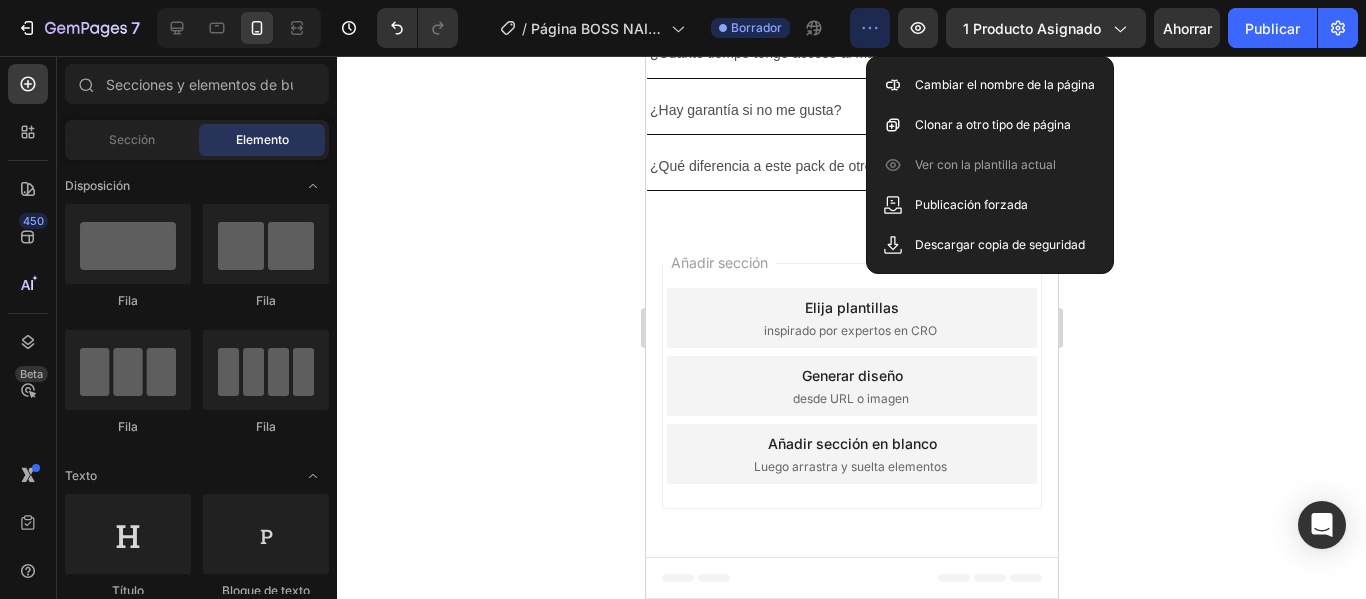 scroll, scrollTop: 6600, scrollLeft: 0, axis: vertical 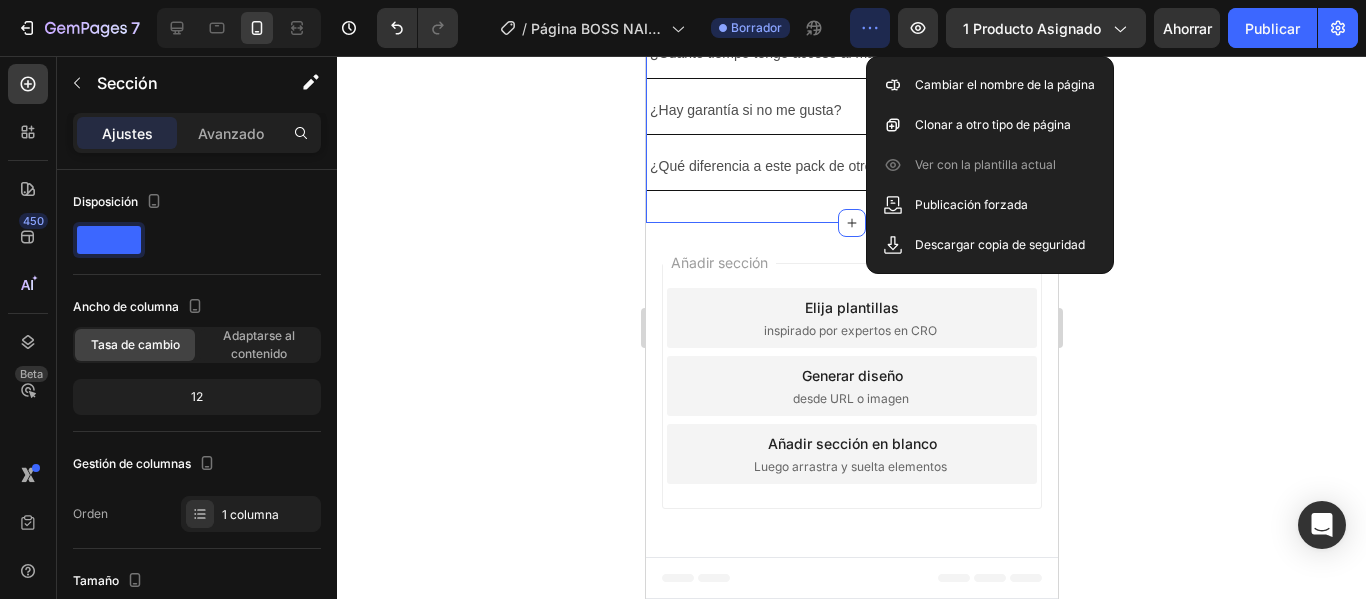 click on "Añadir sección Elija plantillas inspirado por expertos en CRO Generar diseño desde URL o imagen Añadir sección en blanco Luego arrastra y suelta elementos" at bounding box center (851, 390) 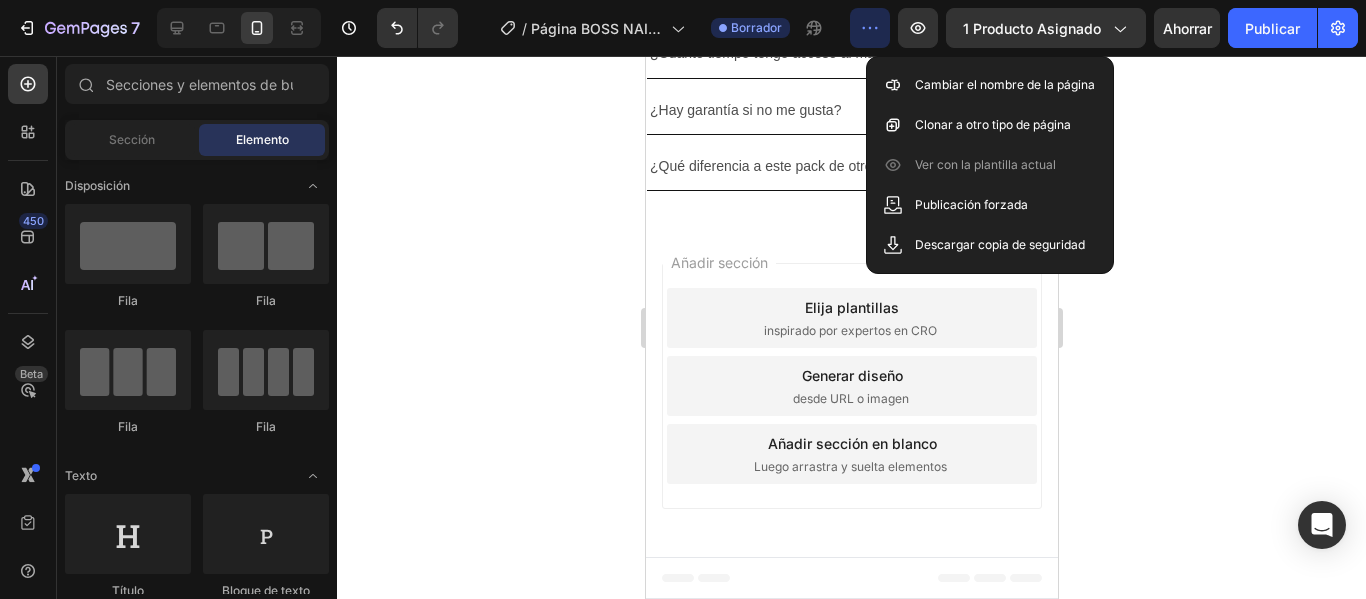 click on "Añadir sección Elija plantillas inspirado por expertos en CRO Generar diseño desde URL o imagen Añadir sección en blanco Luego arrastra y suelta elementos" at bounding box center (851, 390) 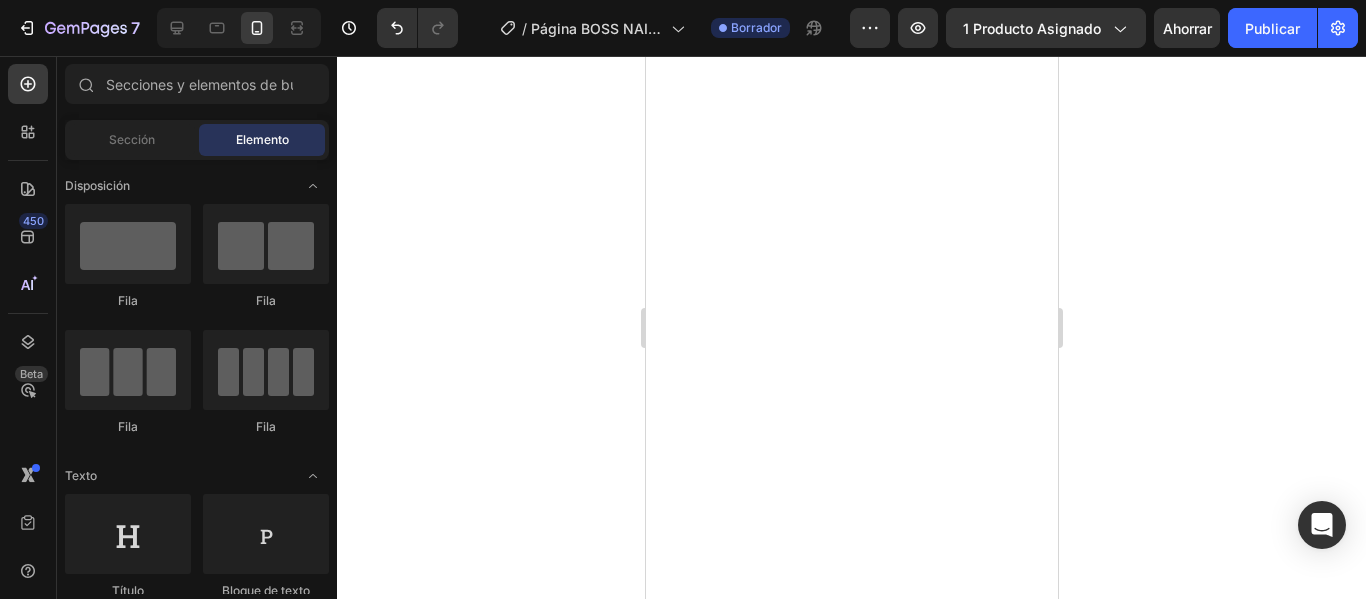 scroll, scrollTop: 2094, scrollLeft: 0, axis: vertical 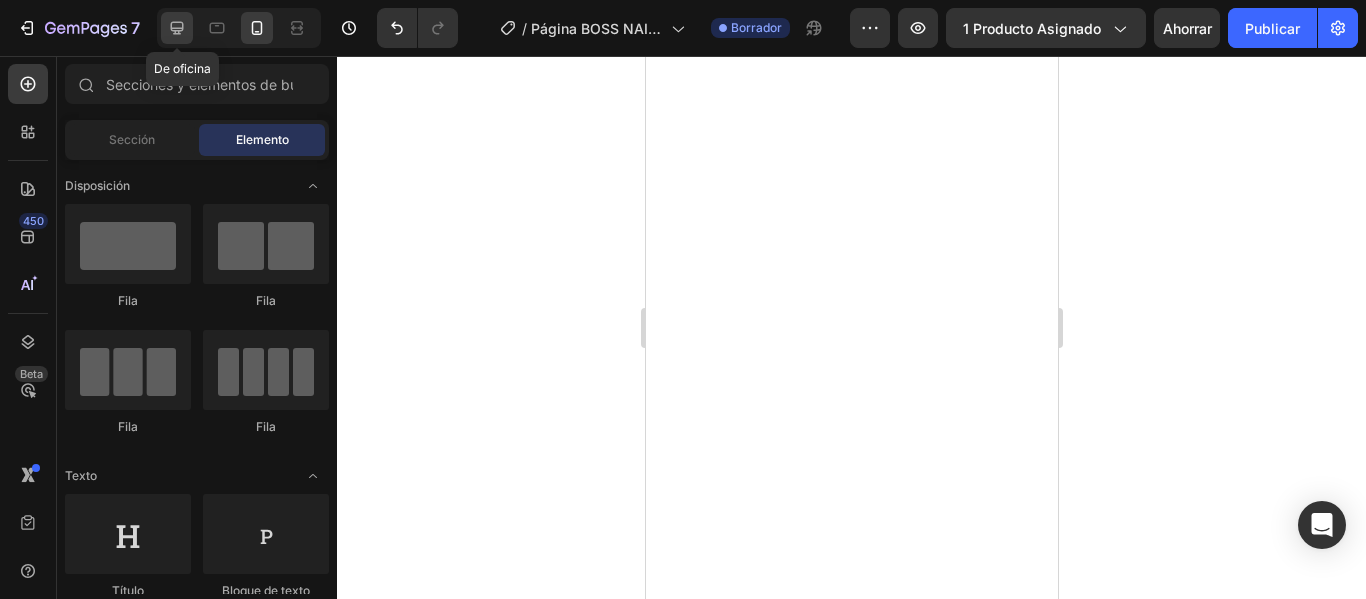 click 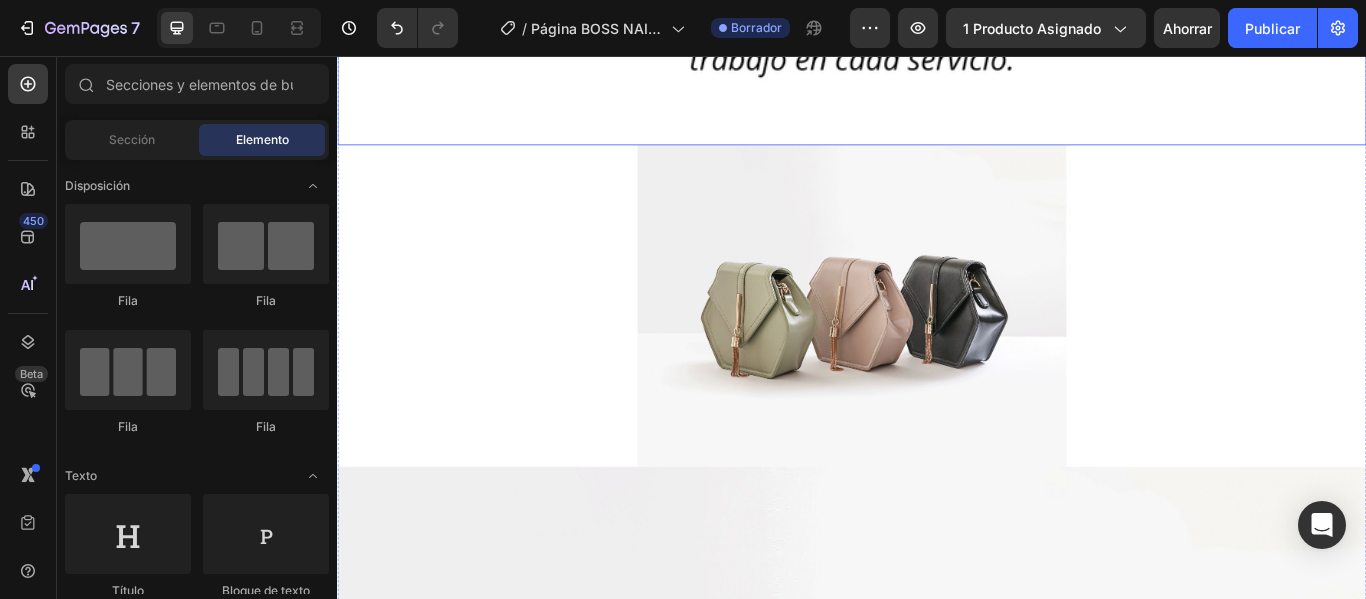 scroll, scrollTop: 4291, scrollLeft: 0, axis: vertical 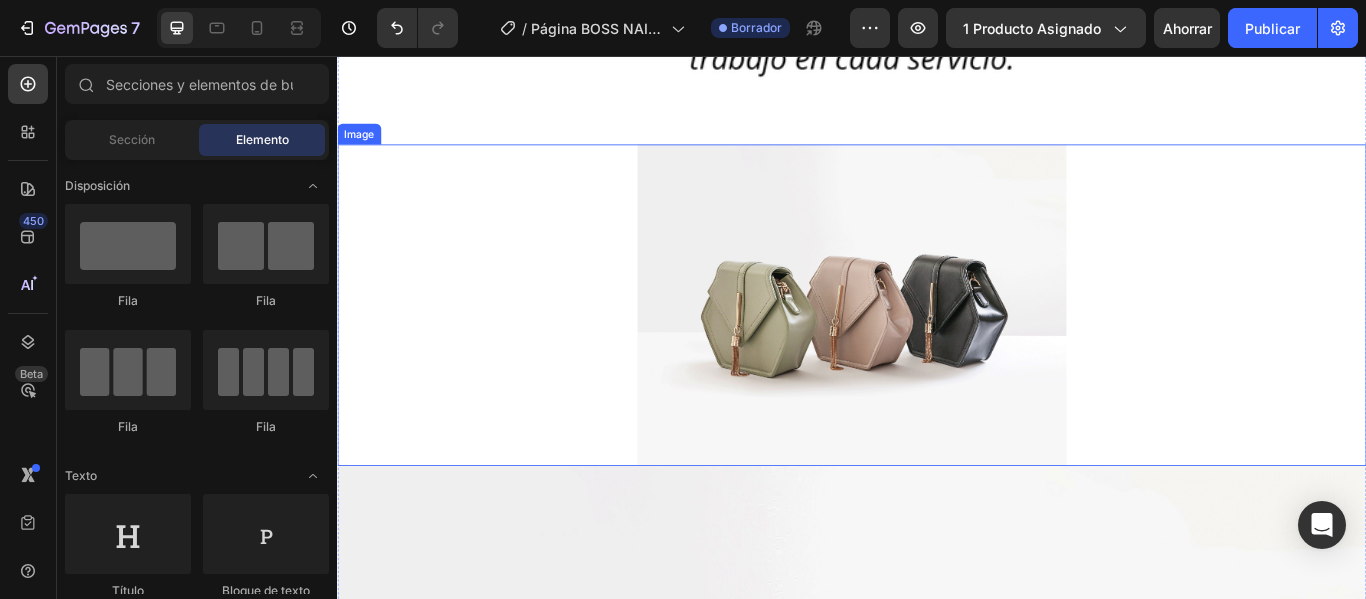 click at bounding box center [937, 346] 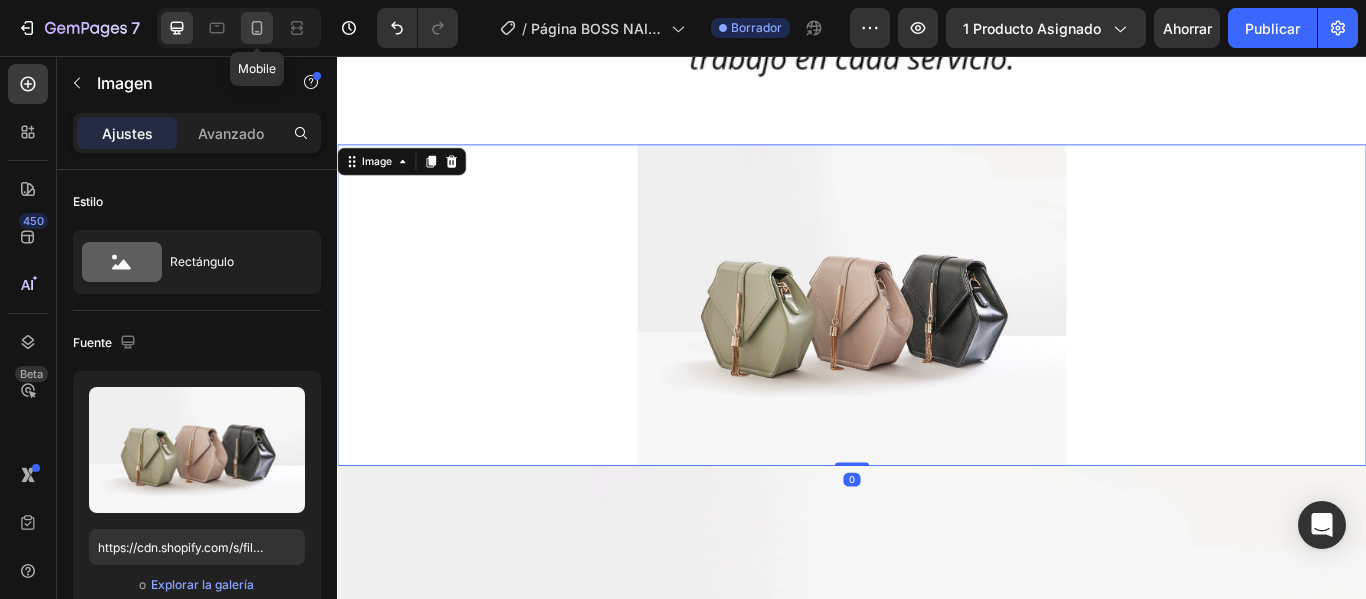 click 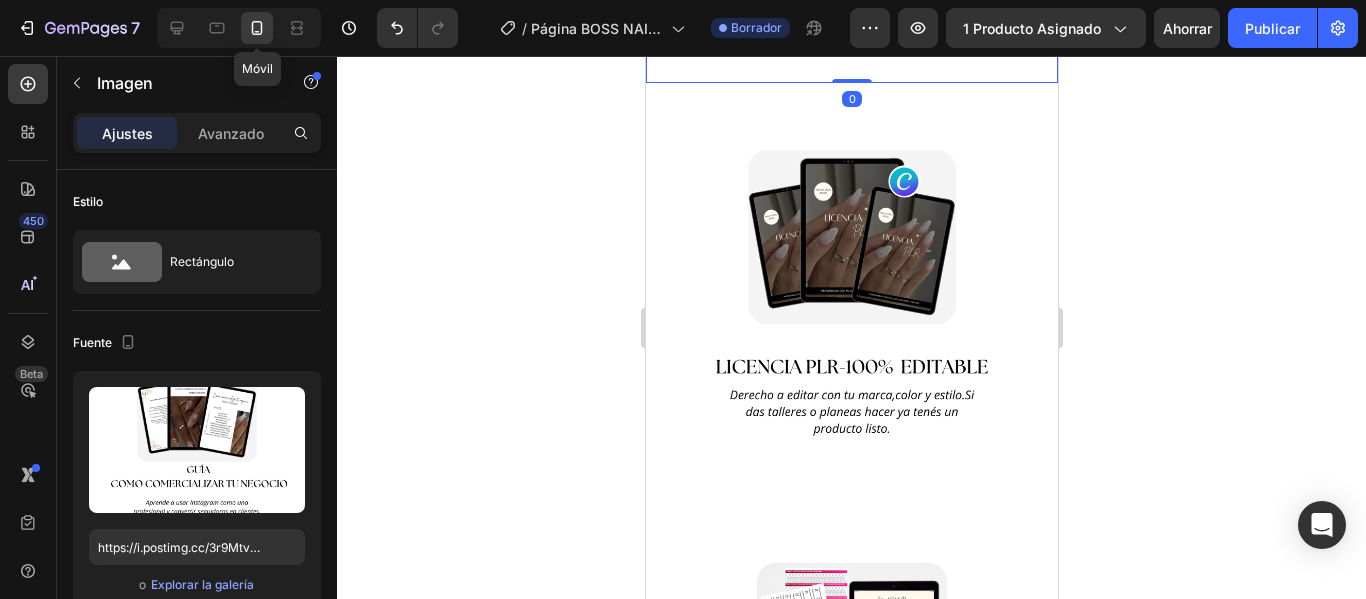 scroll, scrollTop: 1770, scrollLeft: 0, axis: vertical 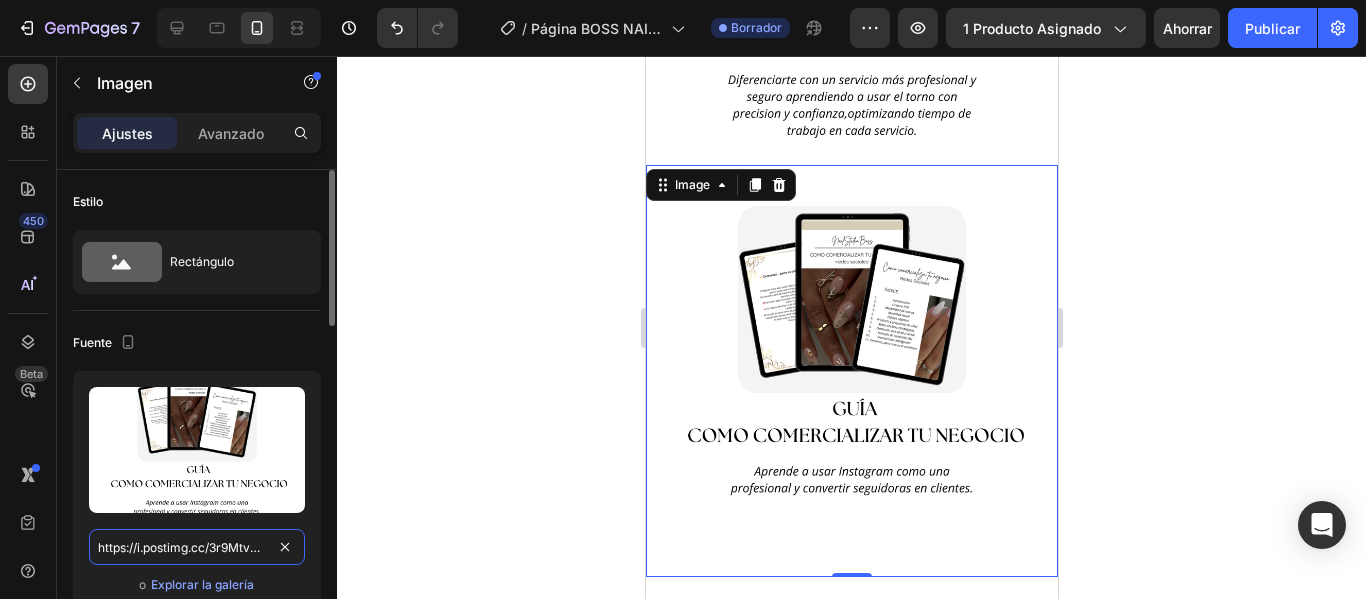 click on "https://i.postimg.cc/3r9MtvSW/MOCK-UPS-LANDING-10.png" at bounding box center (197, 547) 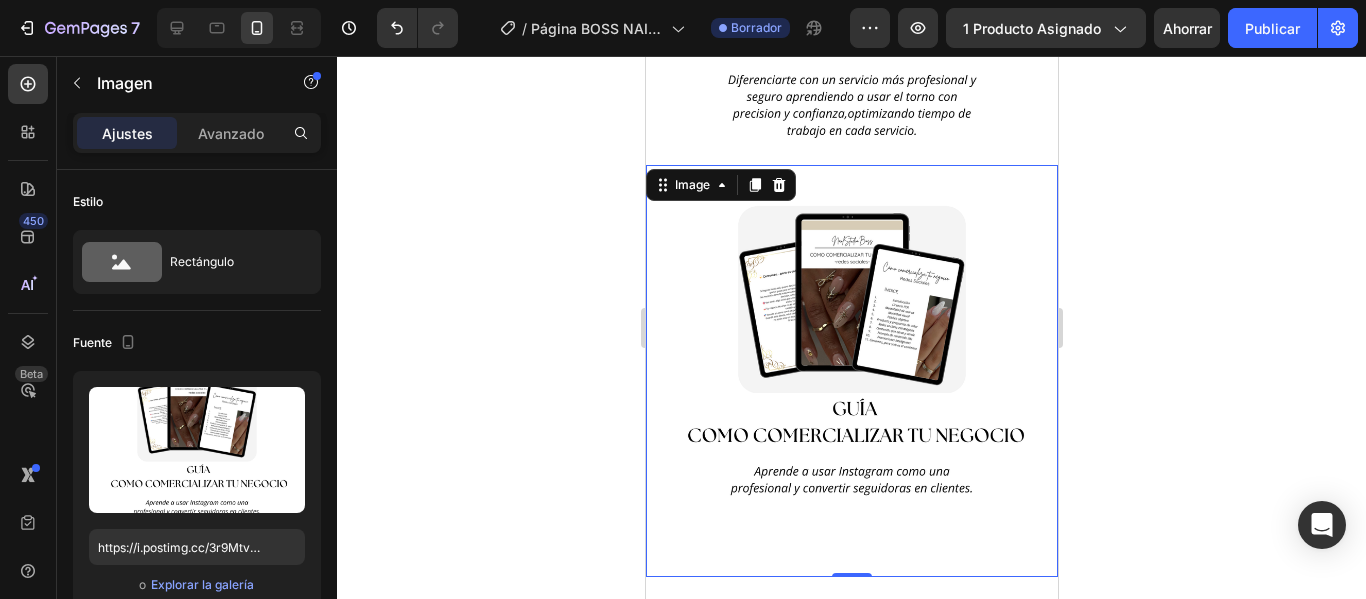 click at bounding box center [239, 28] 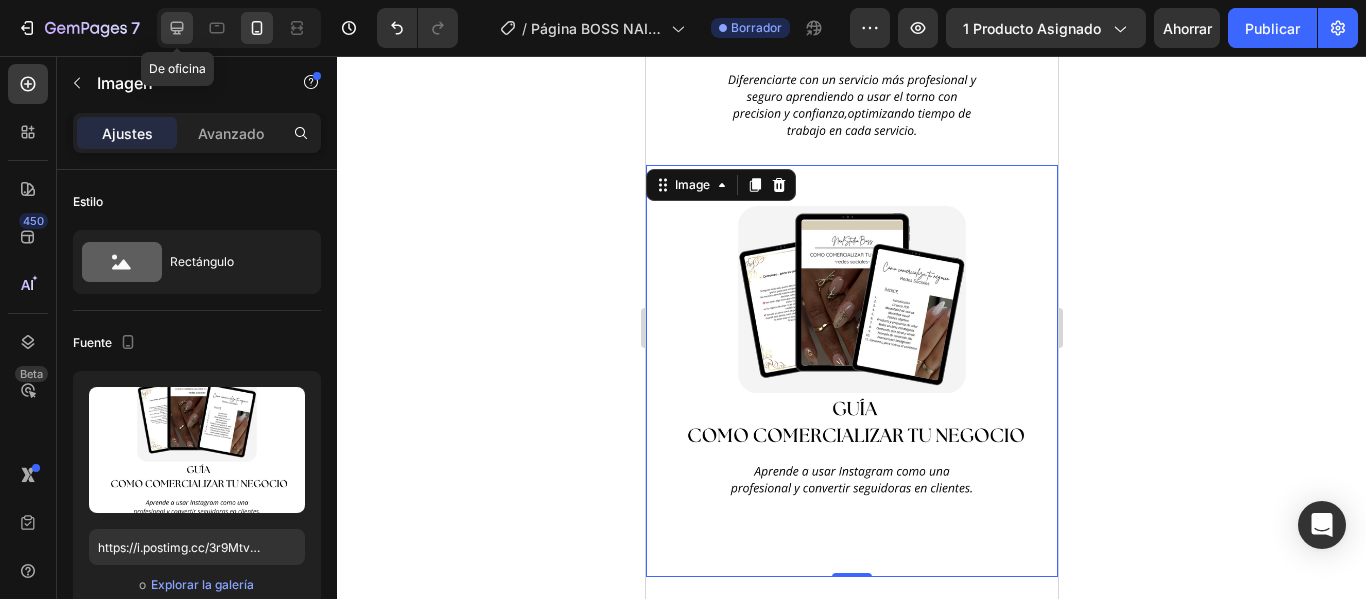 click 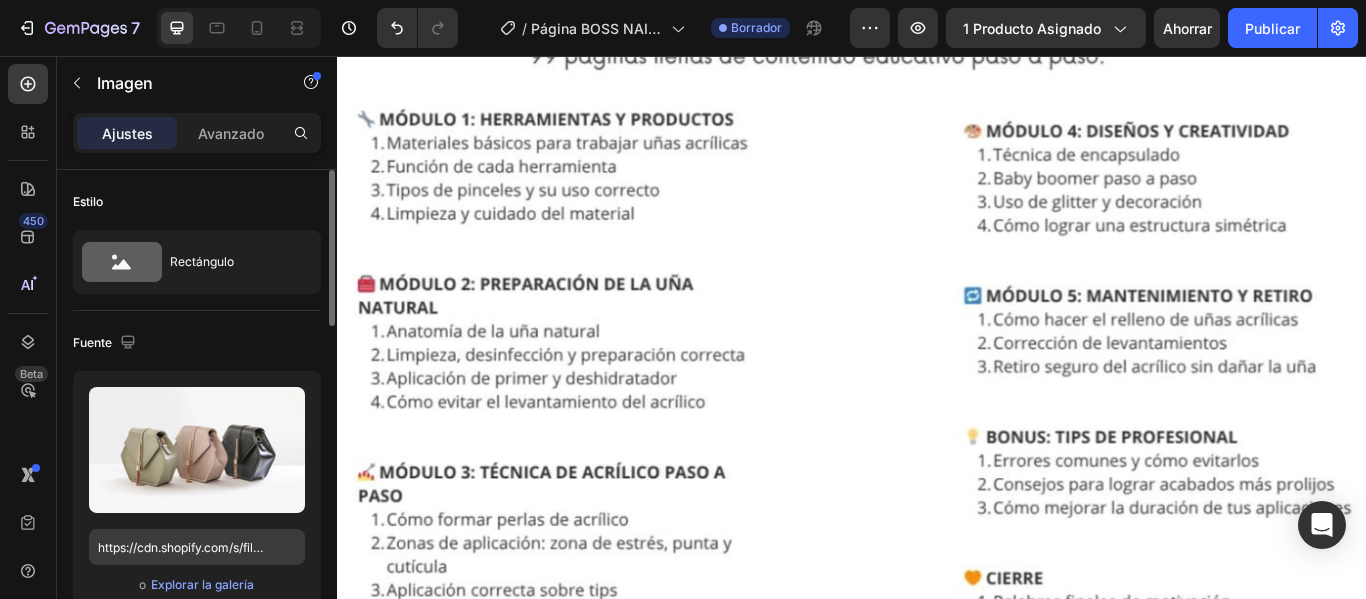 scroll, scrollTop: 4285, scrollLeft: 0, axis: vertical 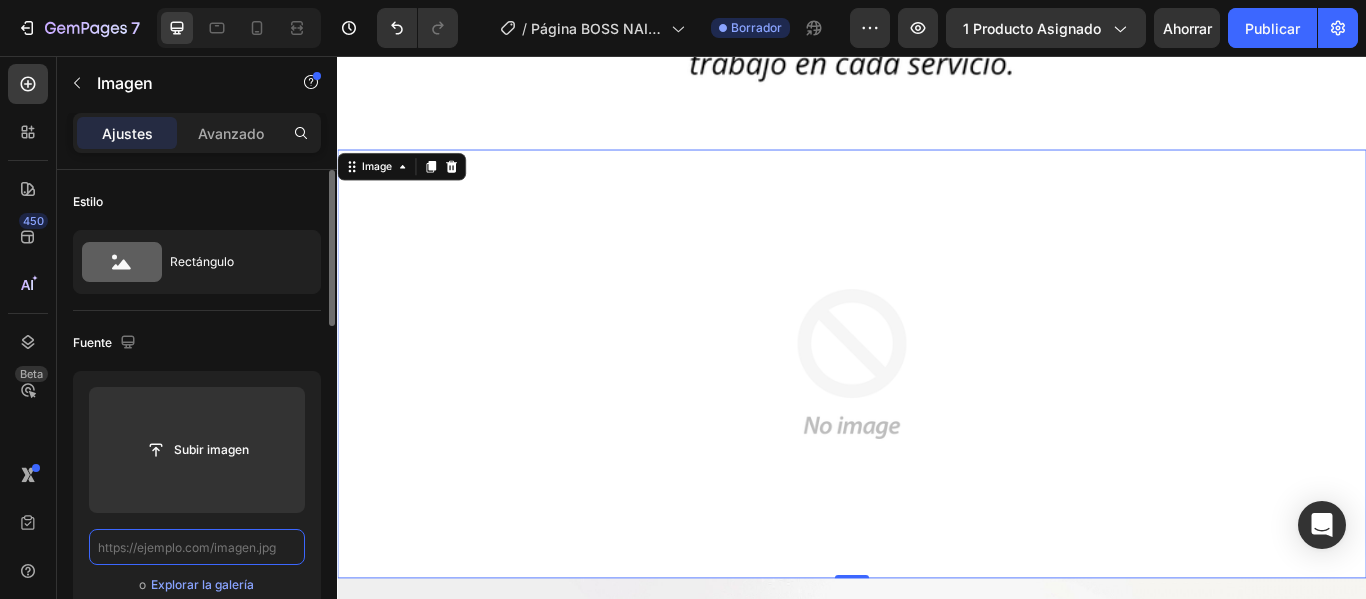 paste on "https://i.postimg.cc/3r9MtvSW/MOCK-UPS-LANDING-10.png" 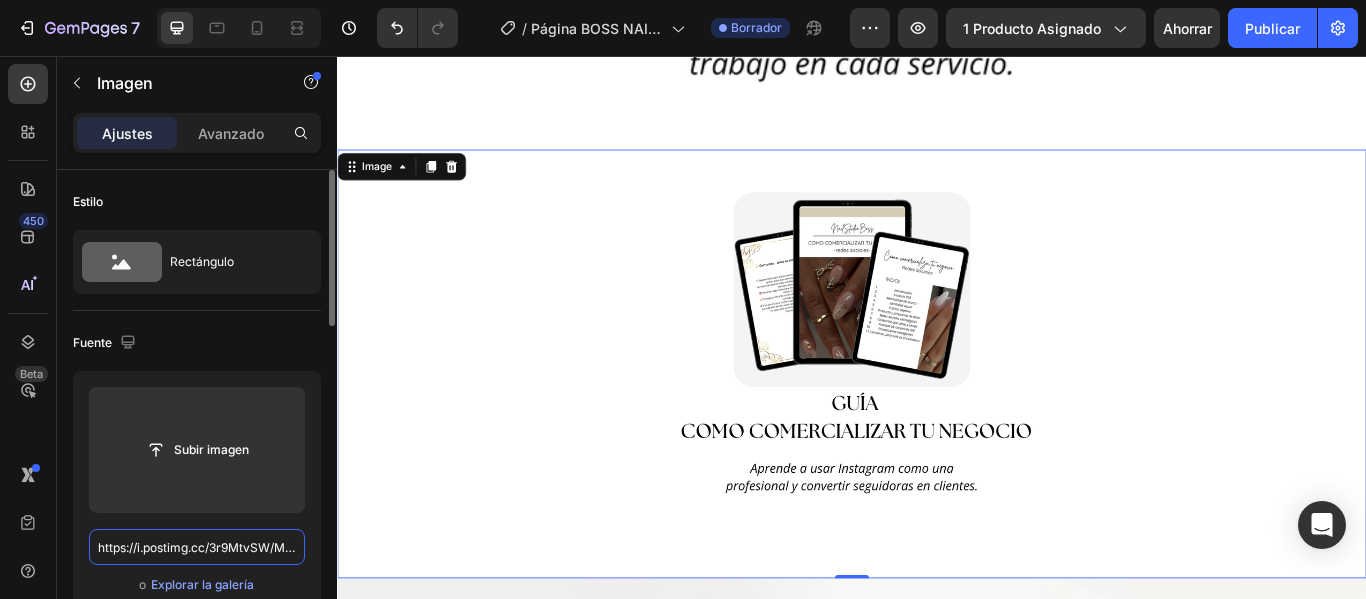 scroll, scrollTop: 0, scrollLeft: 181, axis: horizontal 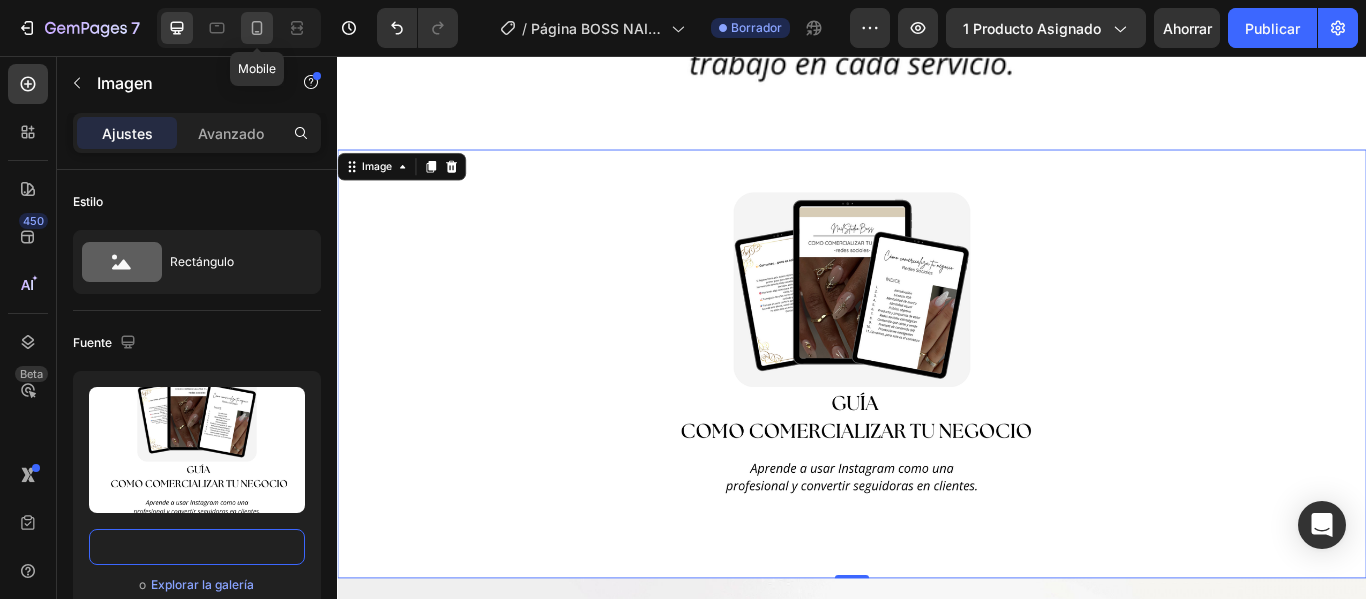 type on "https://i.postimg.cc/3r9MtvSW/MOCK-UPS-LANDING-10.png" 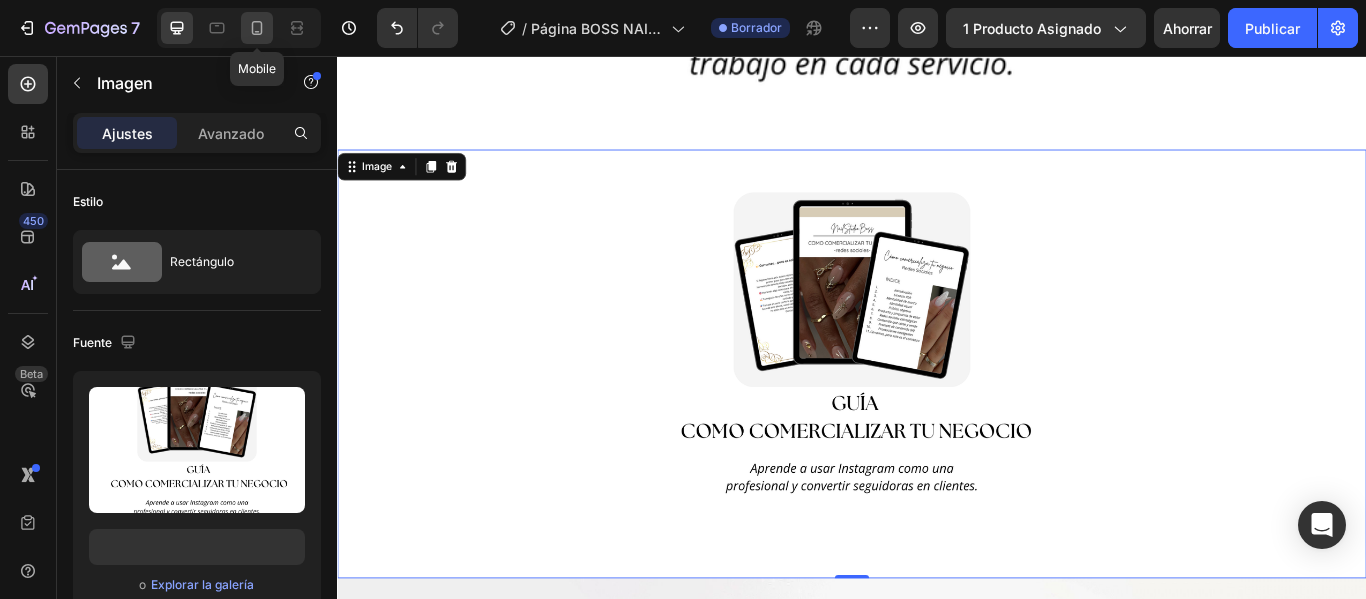 click 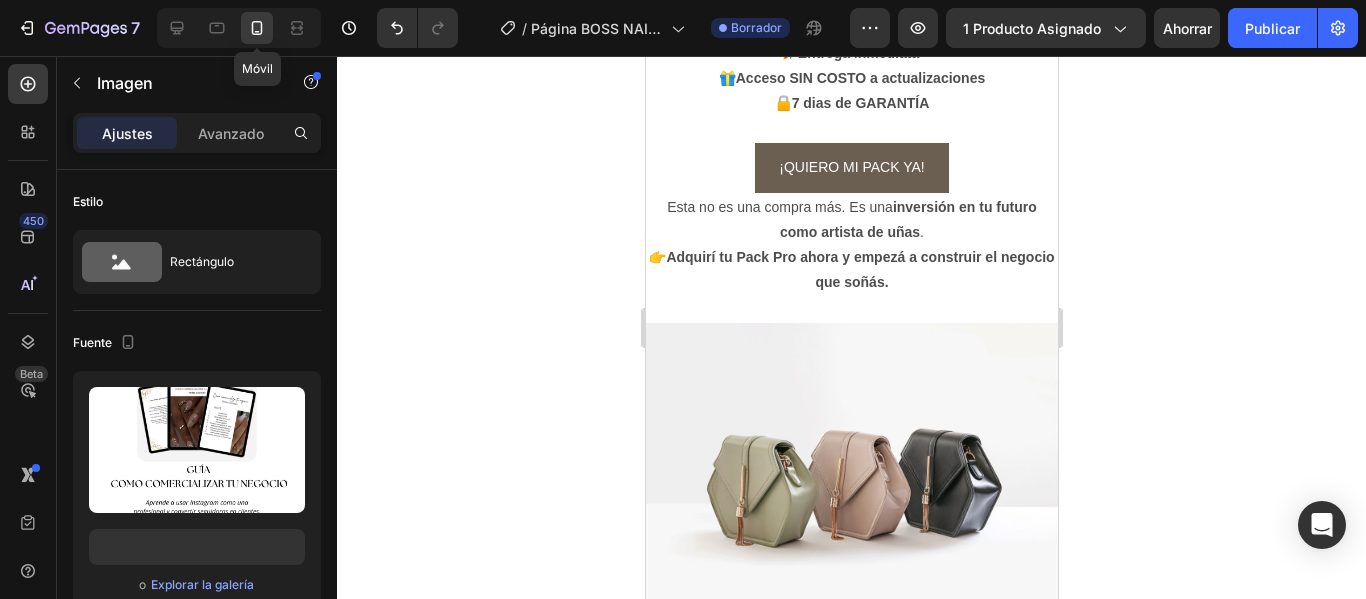 scroll, scrollTop: 0, scrollLeft: 0, axis: both 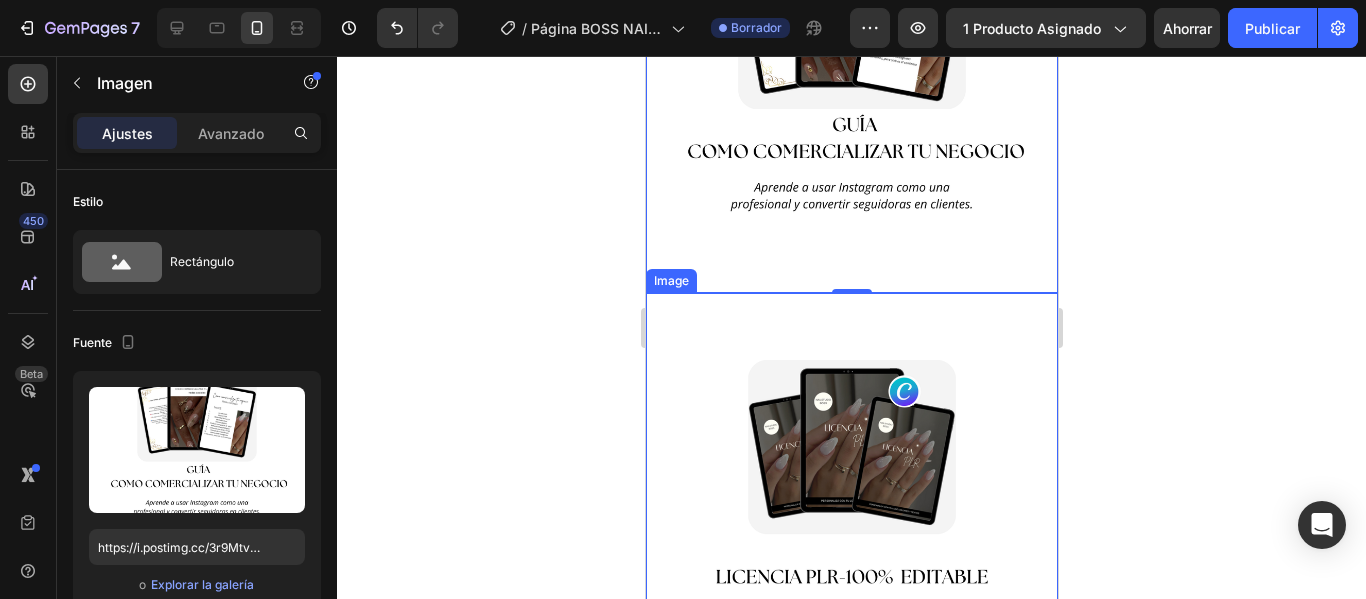 click at bounding box center [851, 499] 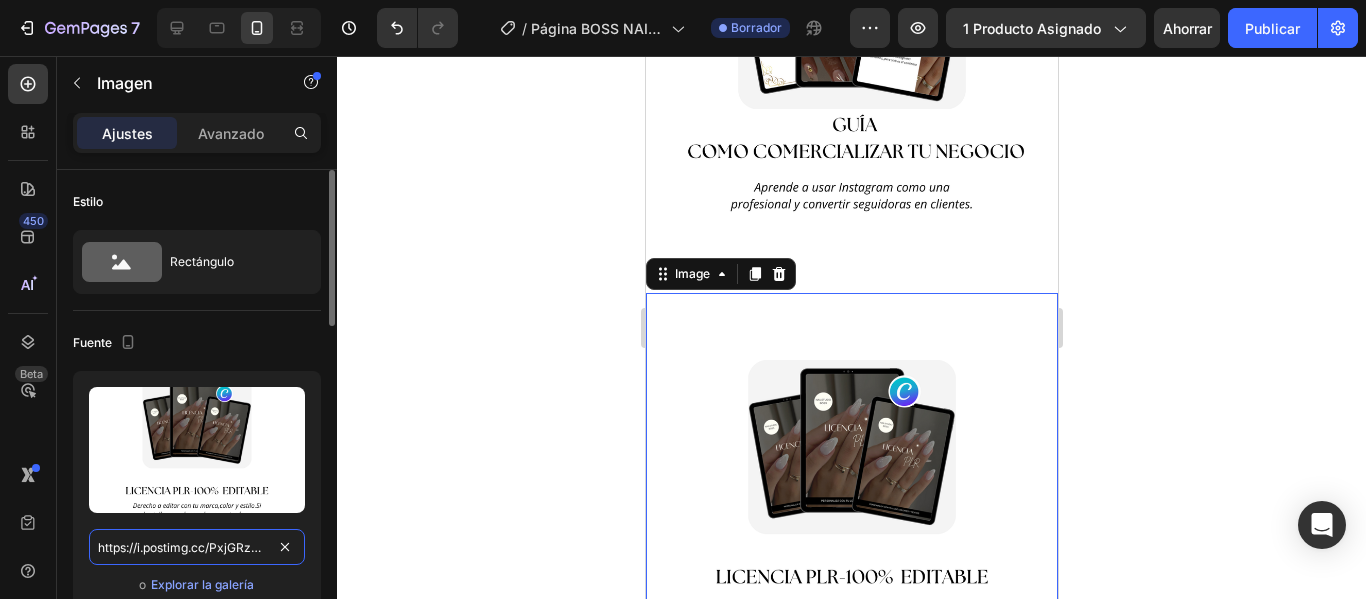 click on "https://i.postimg.cc/PxjGRznv/MOCK-UPS-LANDING-12.png" at bounding box center [197, 547] 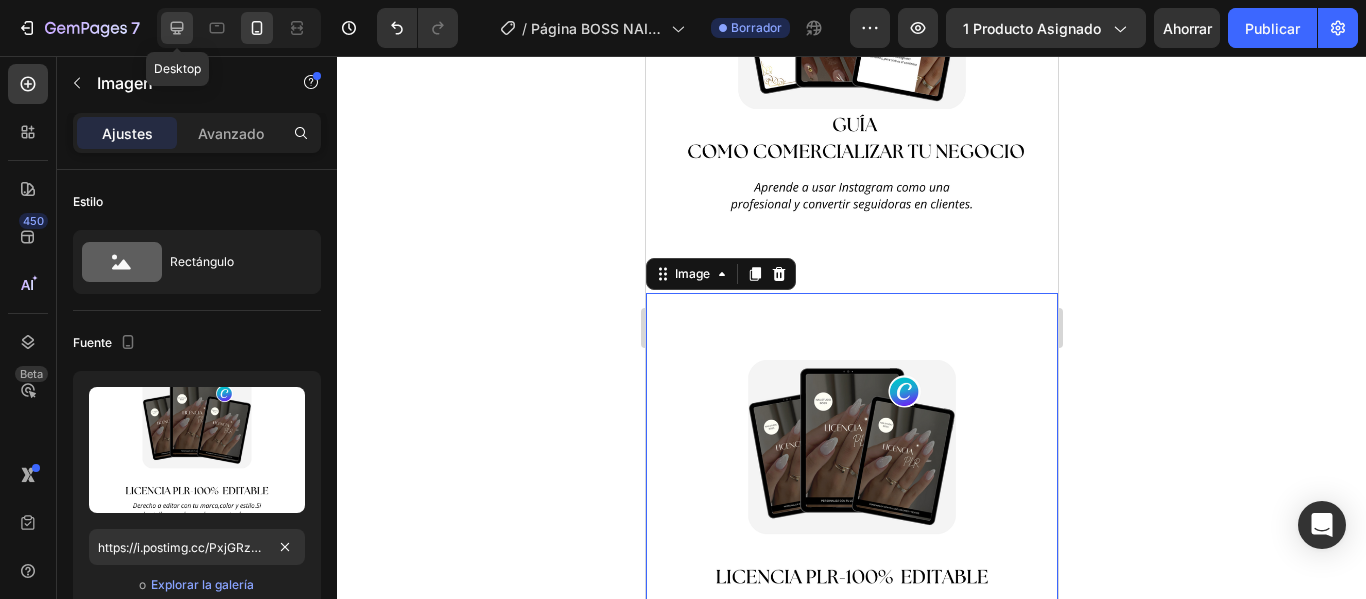 click 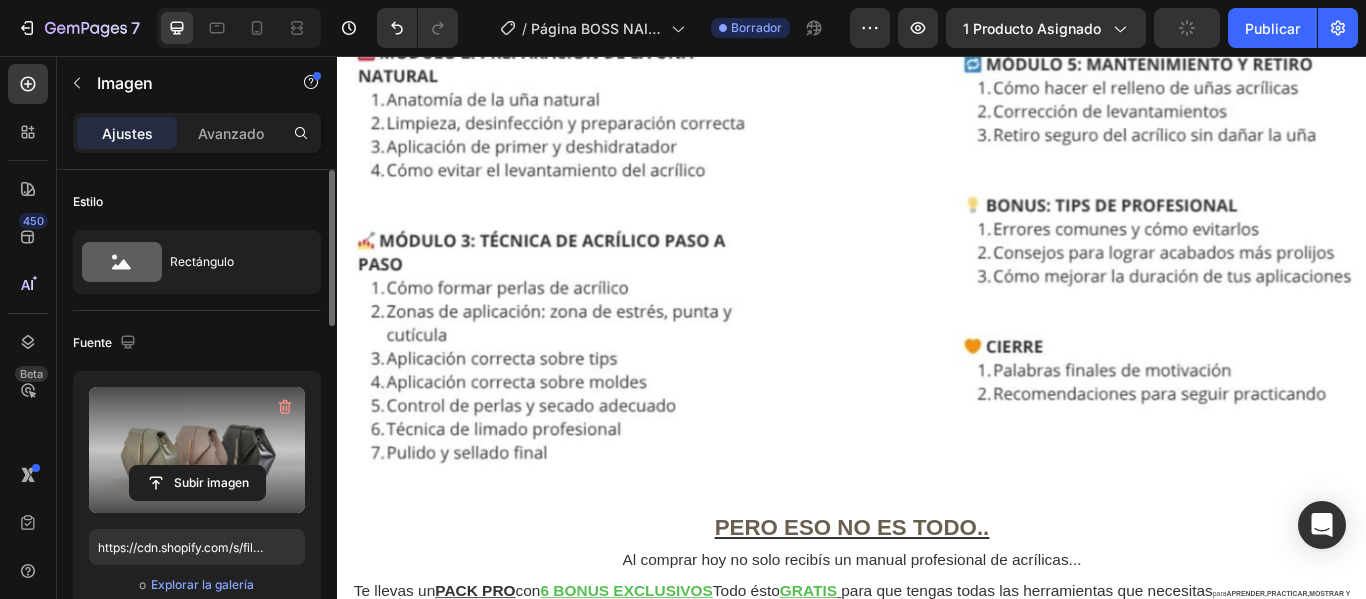 scroll, scrollTop: 4785, scrollLeft: 0, axis: vertical 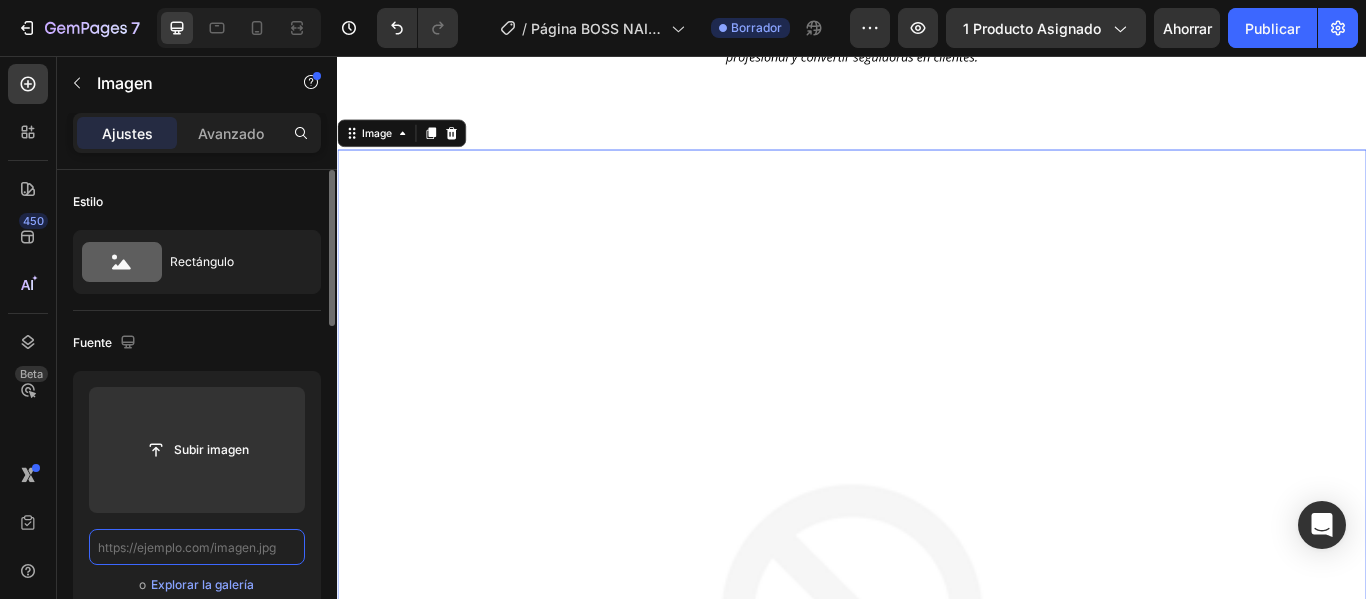 paste on "https://i.postimg.cc/PxjGRznv/MOCK-UPS-LANDING-12.png" 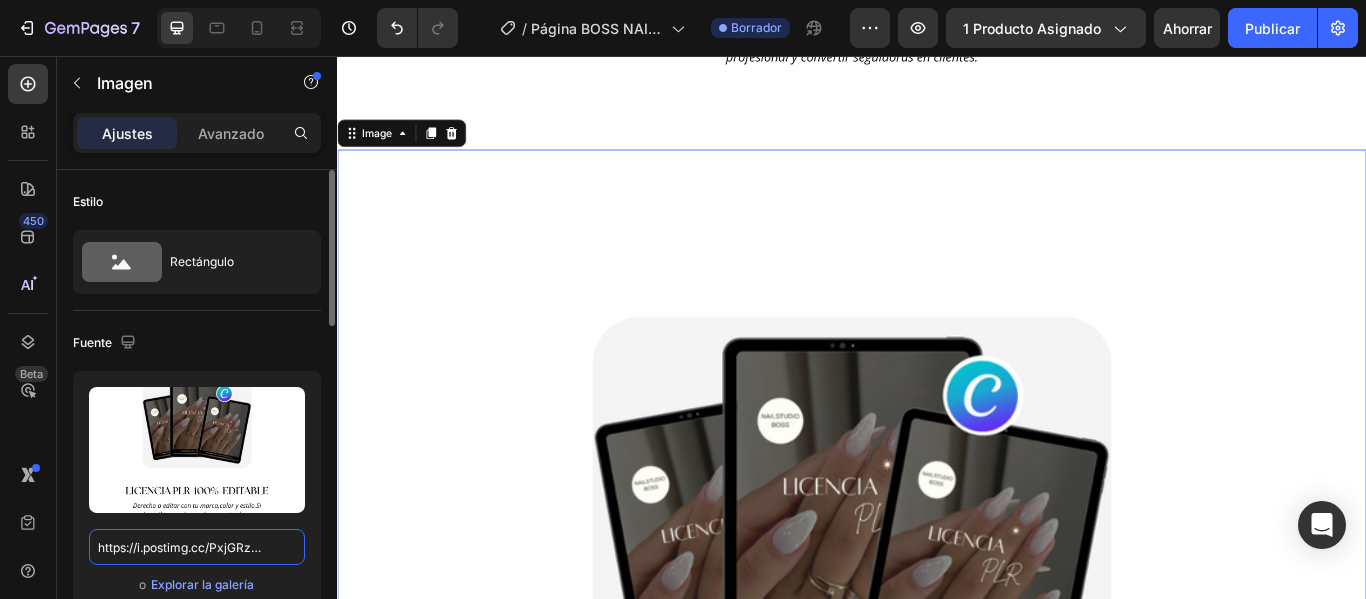 scroll, scrollTop: 0, scrollLeft: 173, axis: horizontal 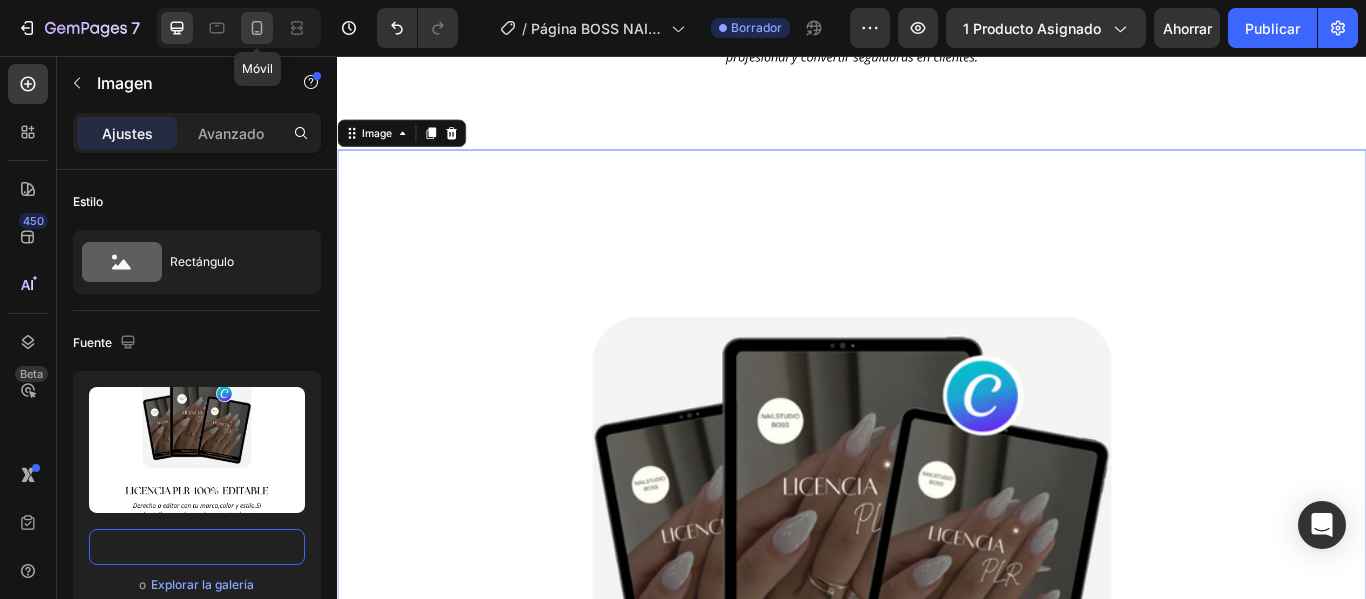 type on "https://i.postimg.cc/PxjGRznv/MOCK-UPS-LANDING-12.png" 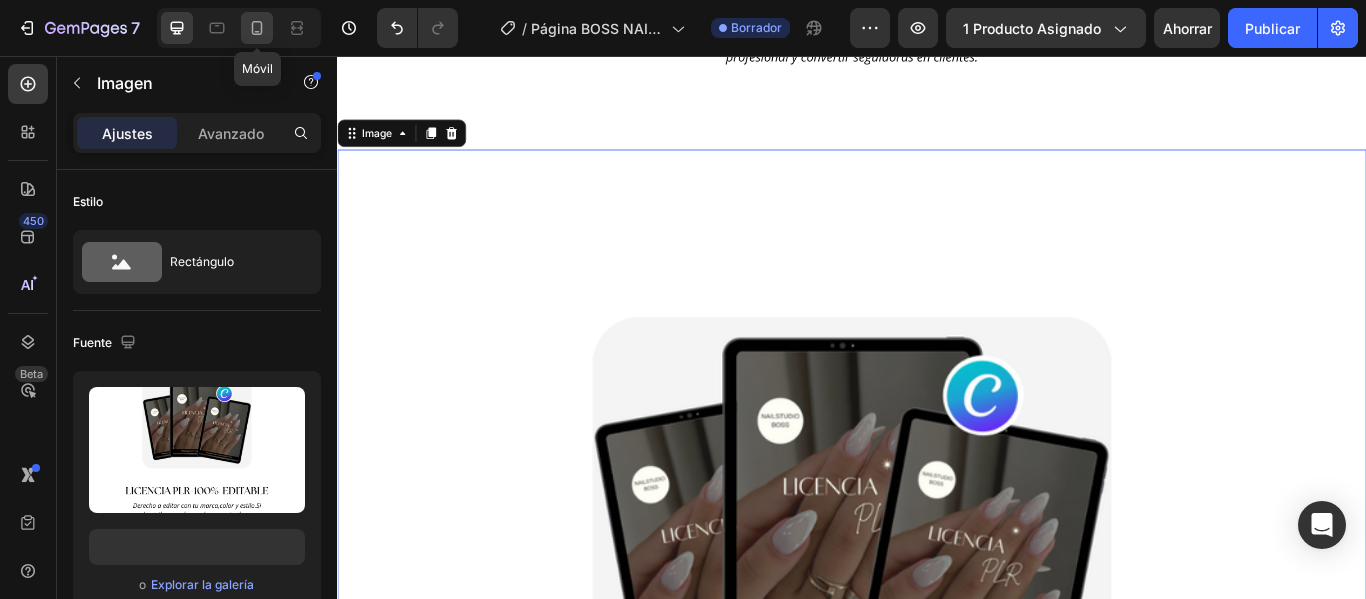 click 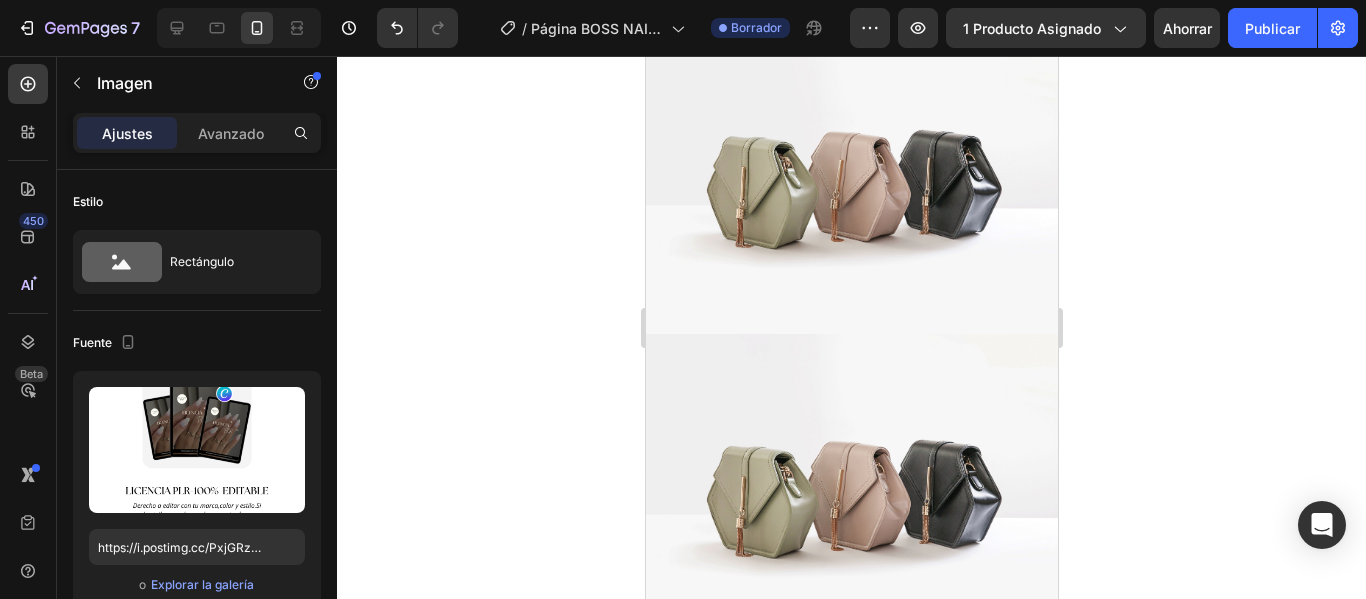scroll, scrollTop: 2738, scrollLeft: 0, axis: vertical 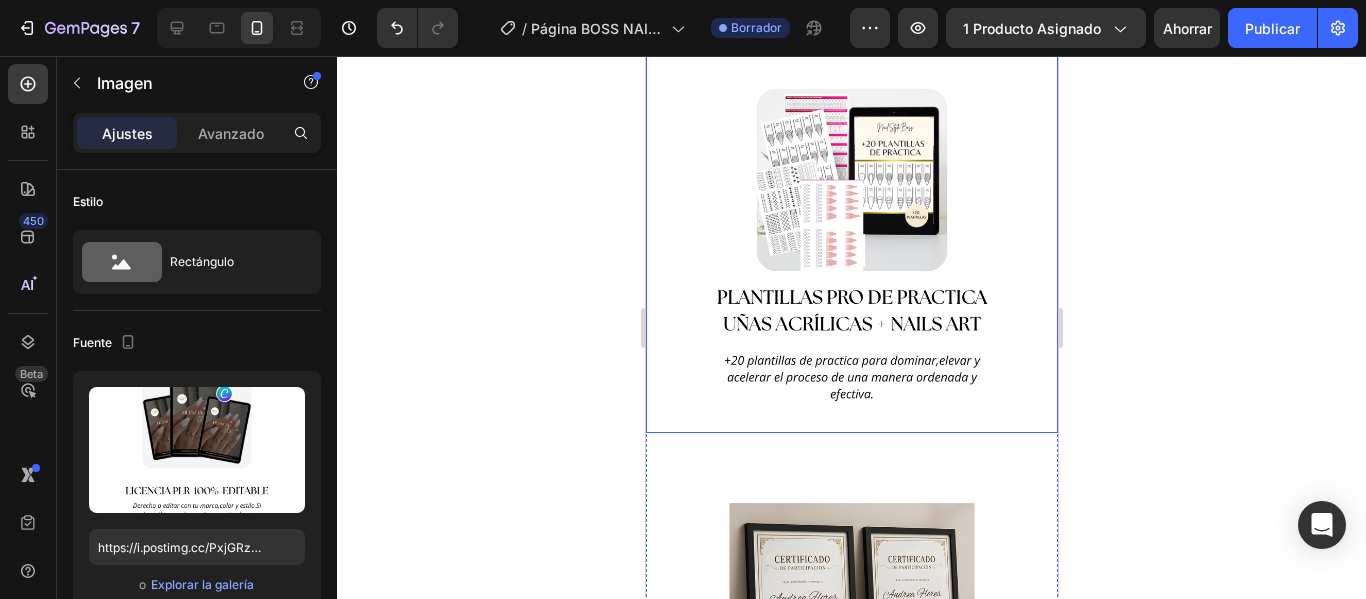 click at bounding box center [851, 227] 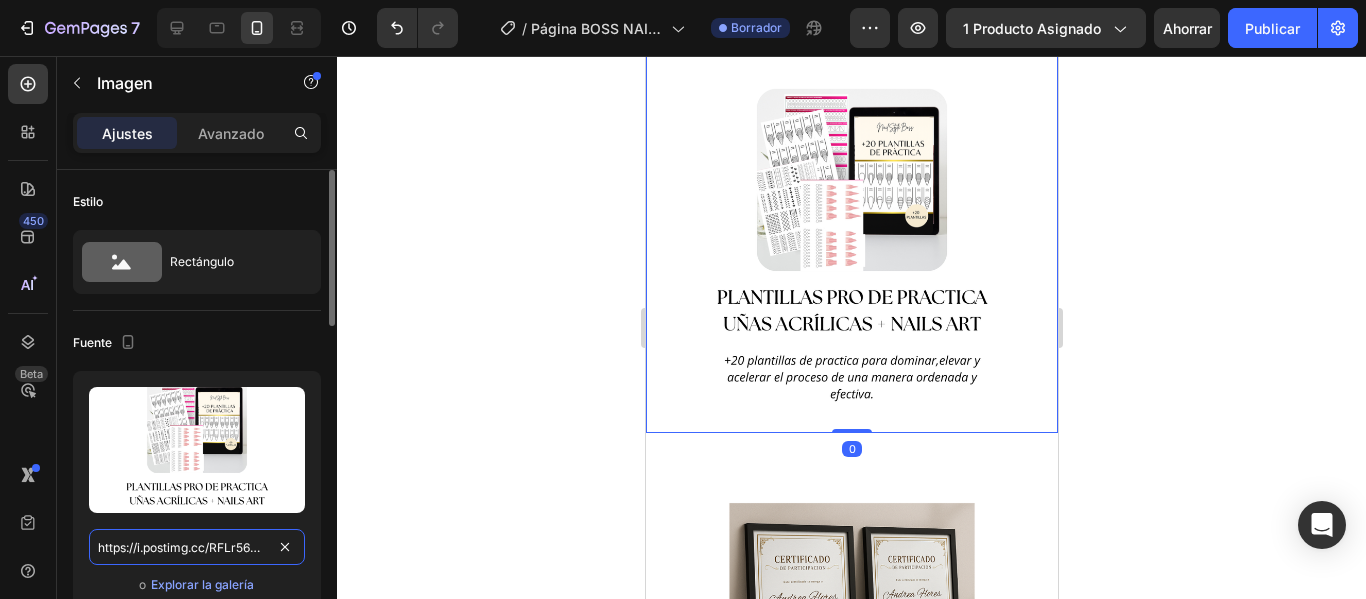 click on "https://i.postimg.cc/RFLr56vs/MOCK-UPS-LANDING-14.png" at bounding box center (197, 547) 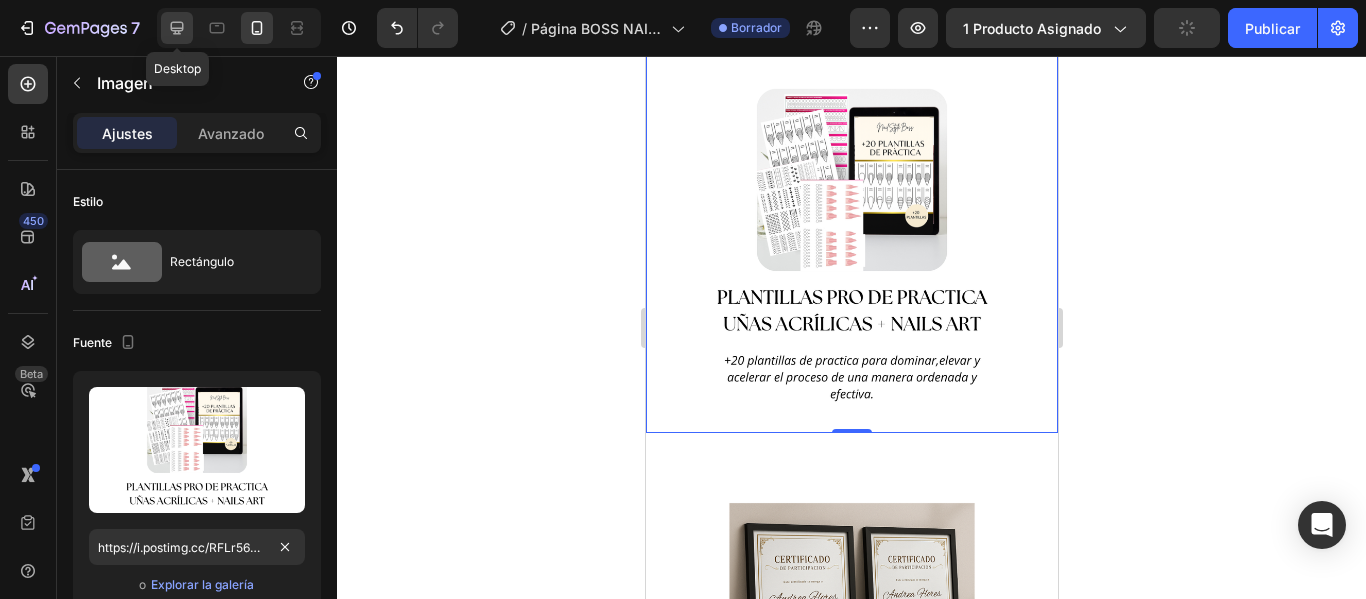 click 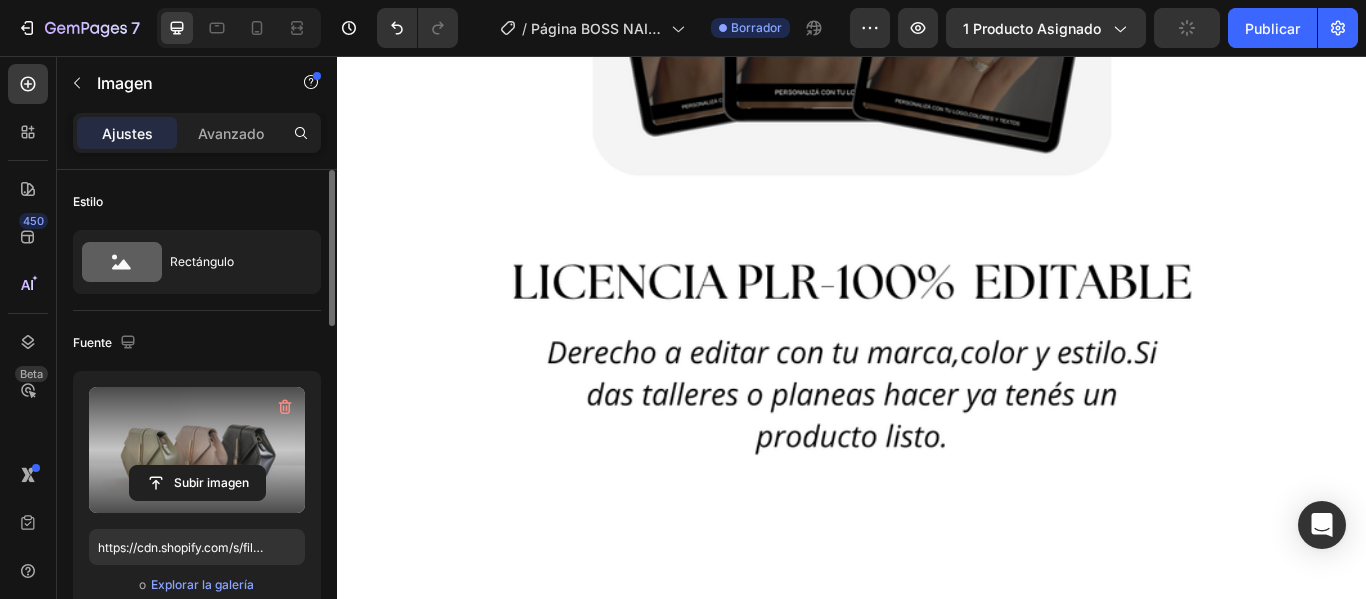 scroll, scrollTop: 5970, scrollLeft: 0, axis: vertical 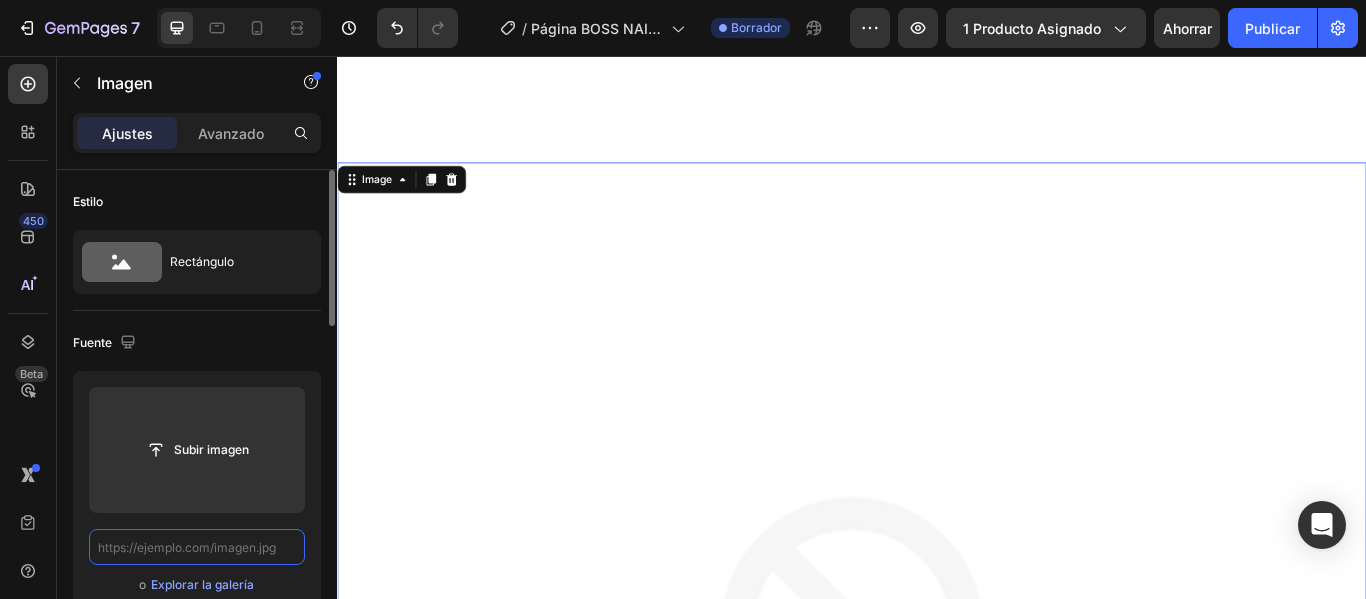 paste on "https://i.postimg.cc/RFLr56vs/MOCK-UPS-LANDING-14.png" 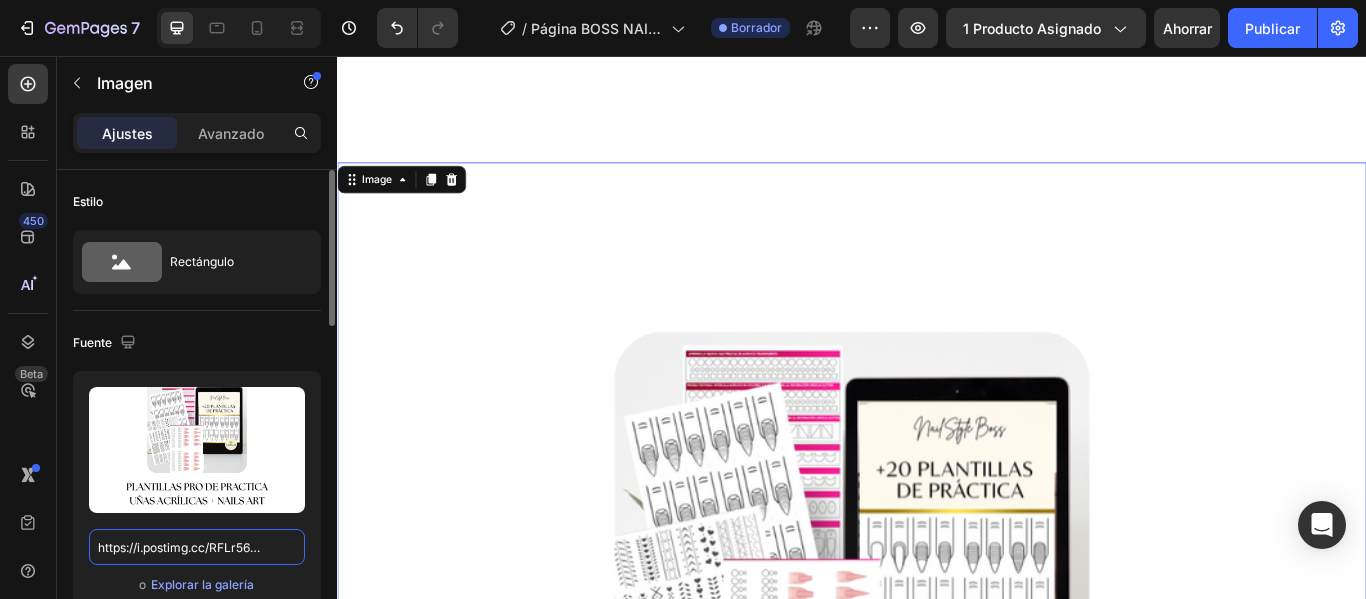 scroll, scrollTop: 0, scrollLeft: 174, axis: horizontal 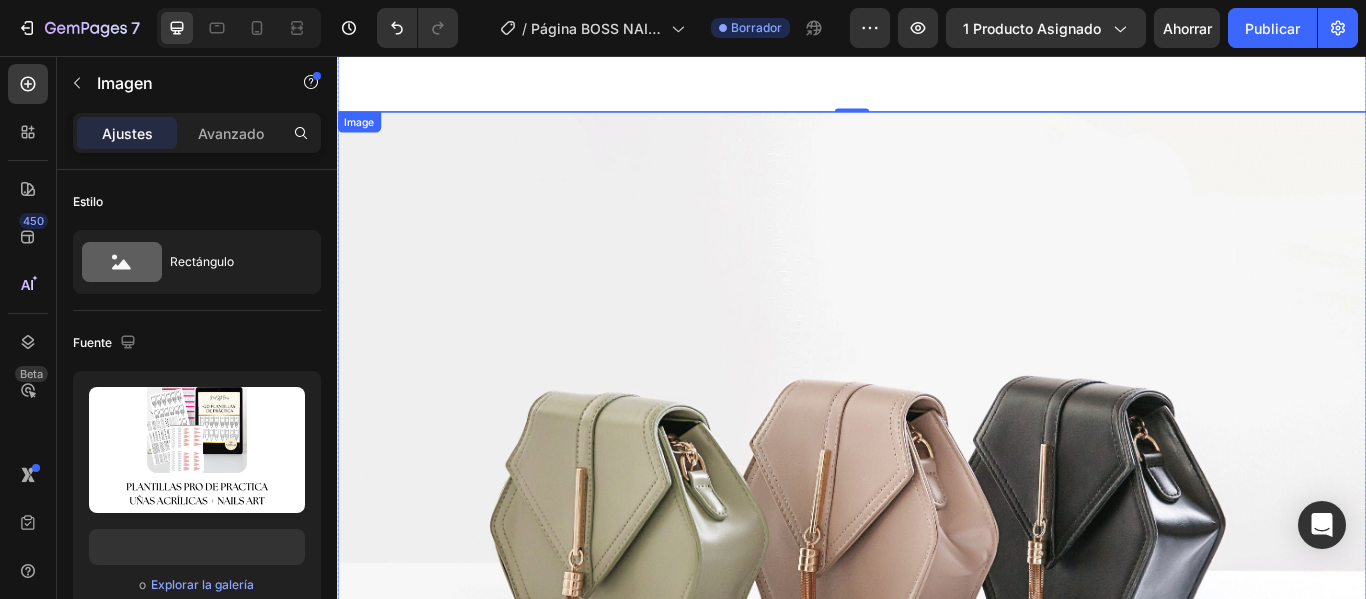 click at bounding box center [937, 571] 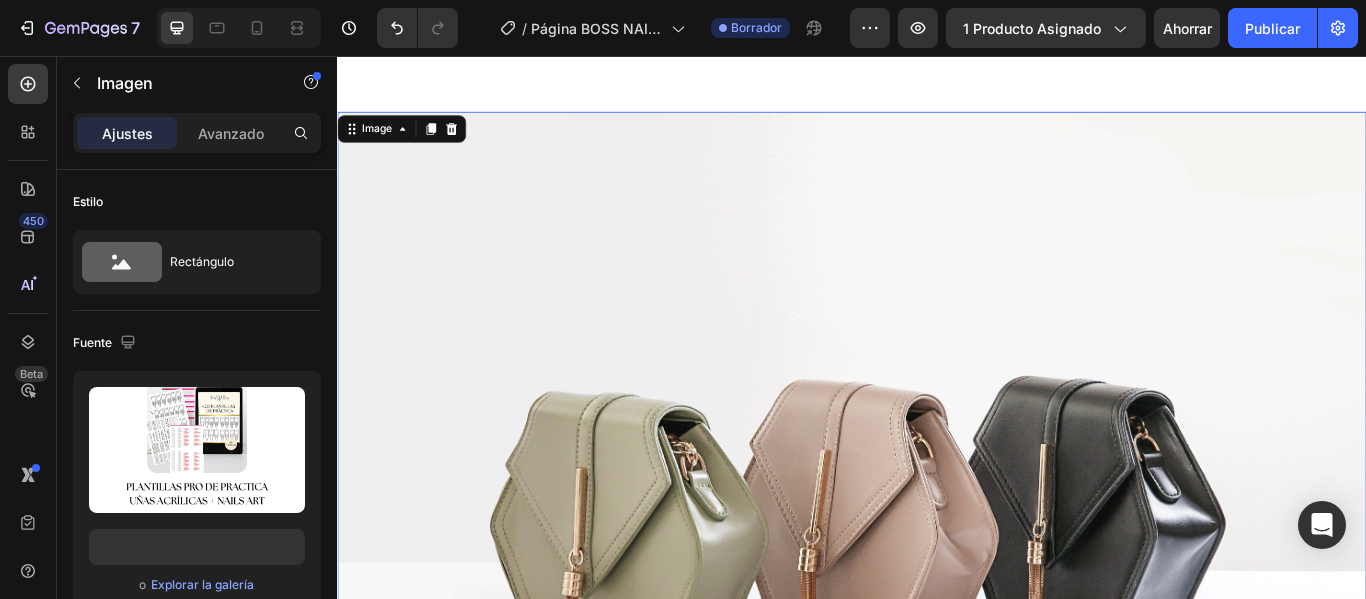 scroll, scrollTop: 7230, scrollLeft: 0, axis: vertical 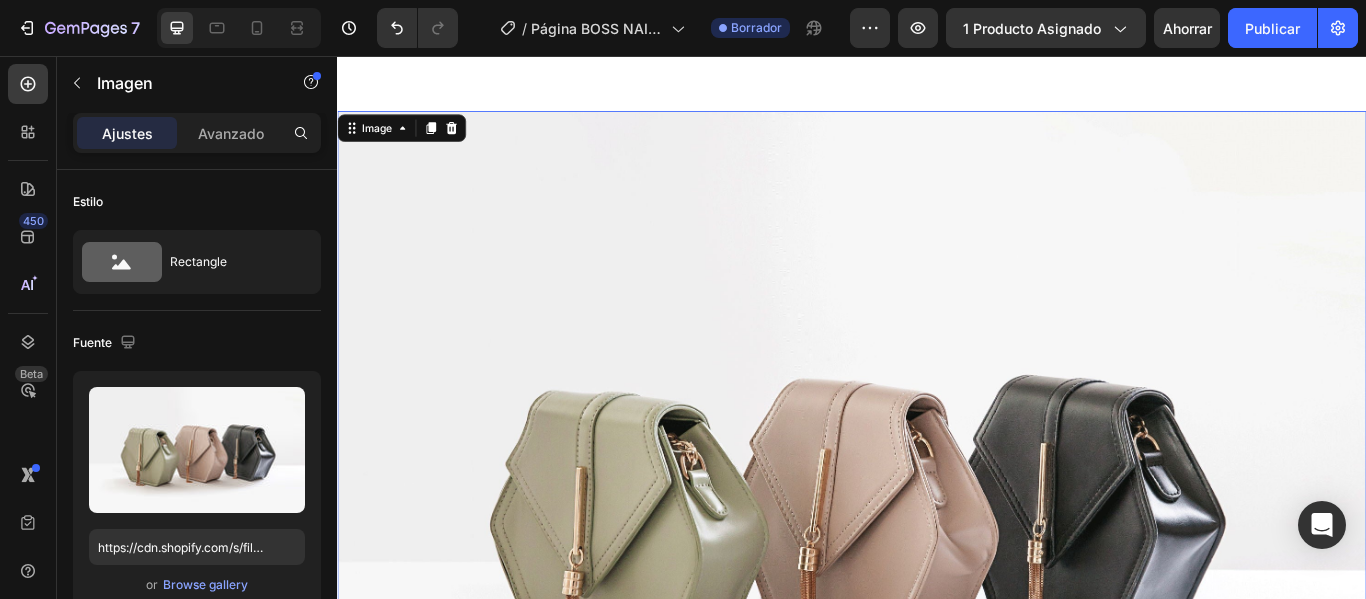 click at bounding box center (937, 570) 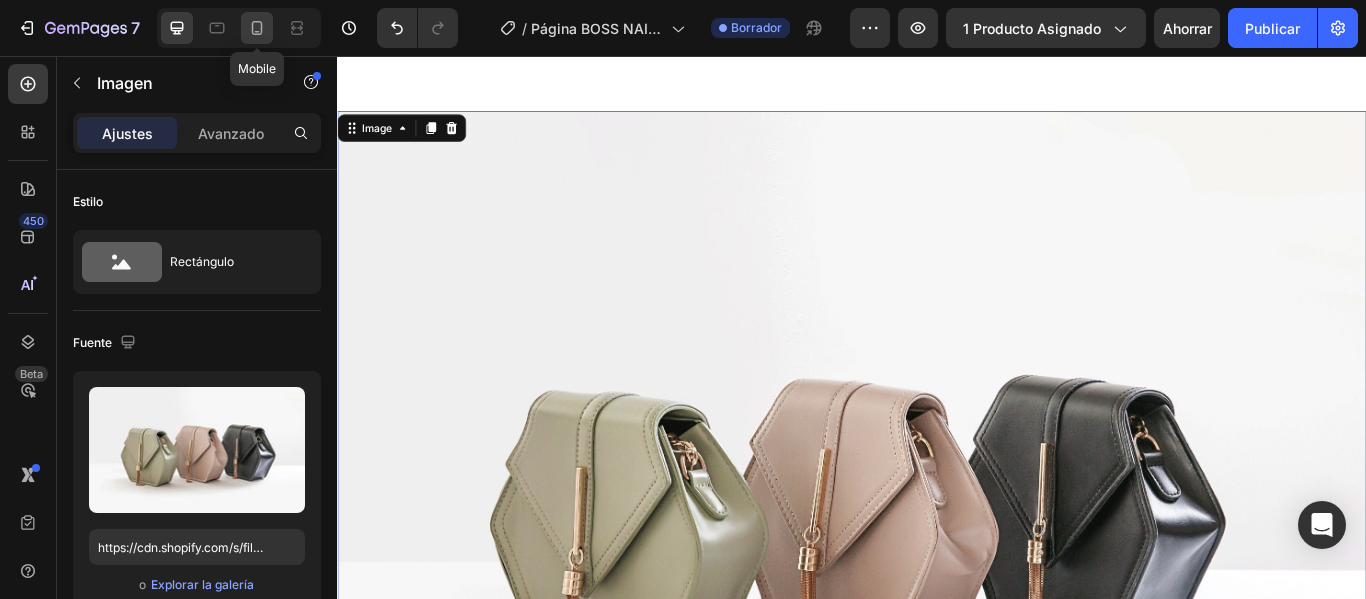 click 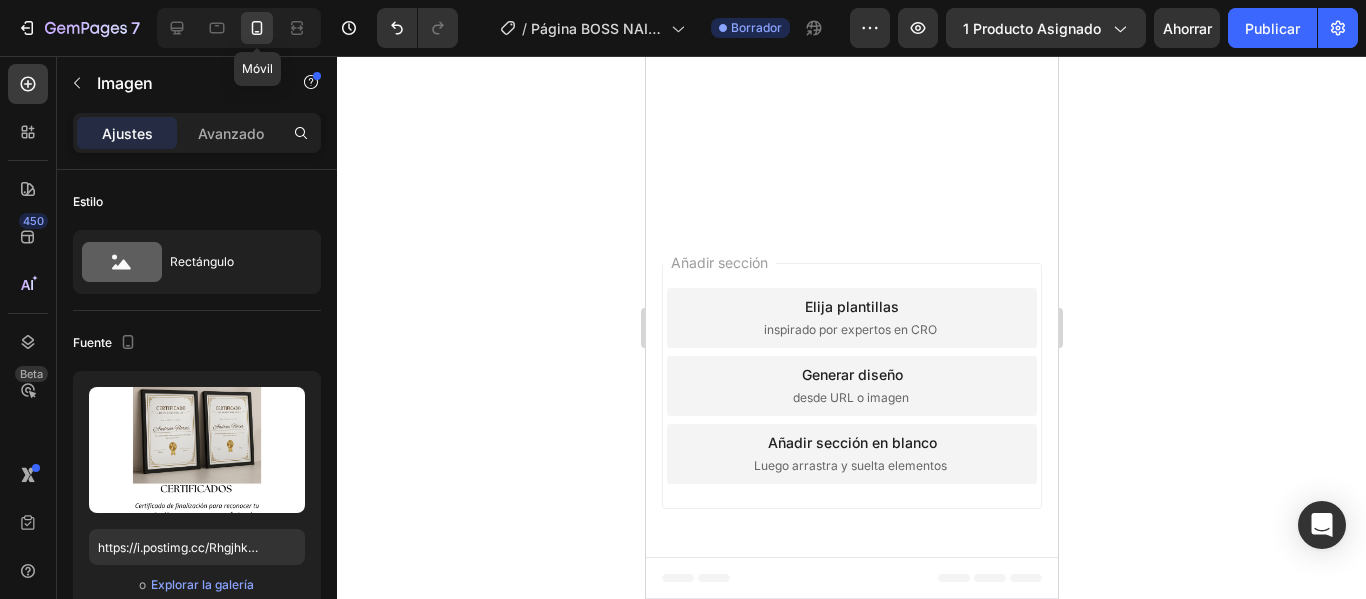 scroll, scrollTop: 6700, scrollLeft: 0, axis: vertical 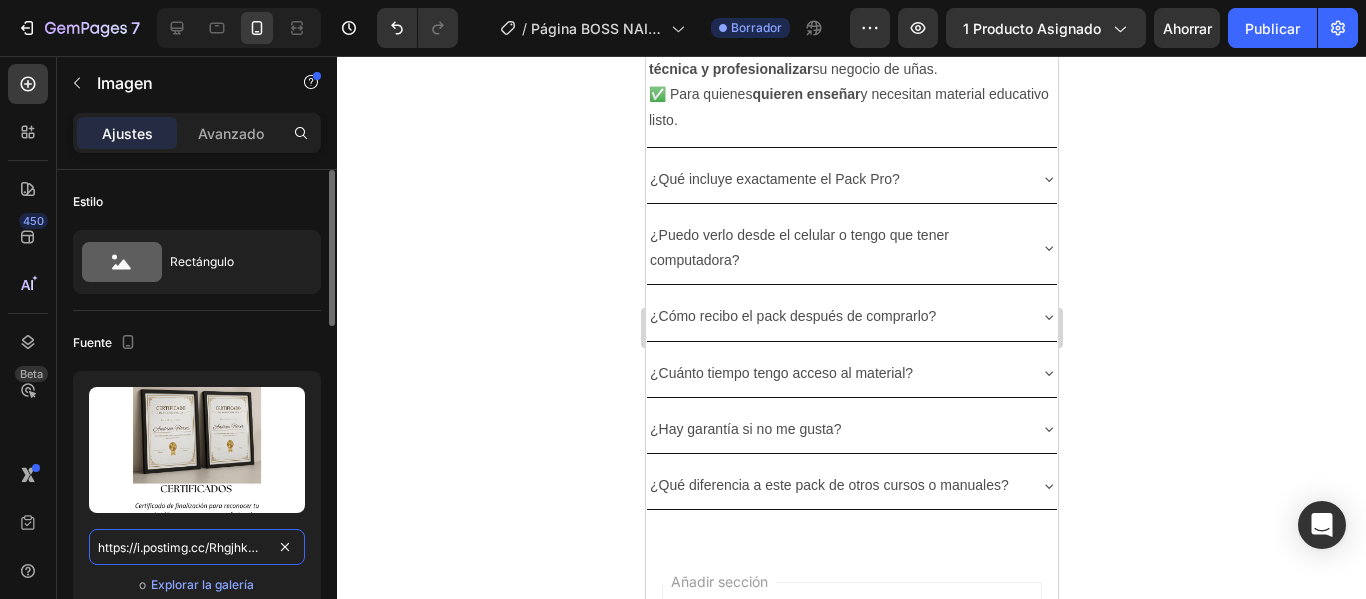 click on "https://i.postimg.cc/Rhgjhk6w/MOCK-UPS-LANDING-11.png" at bounding box center (197, 547) 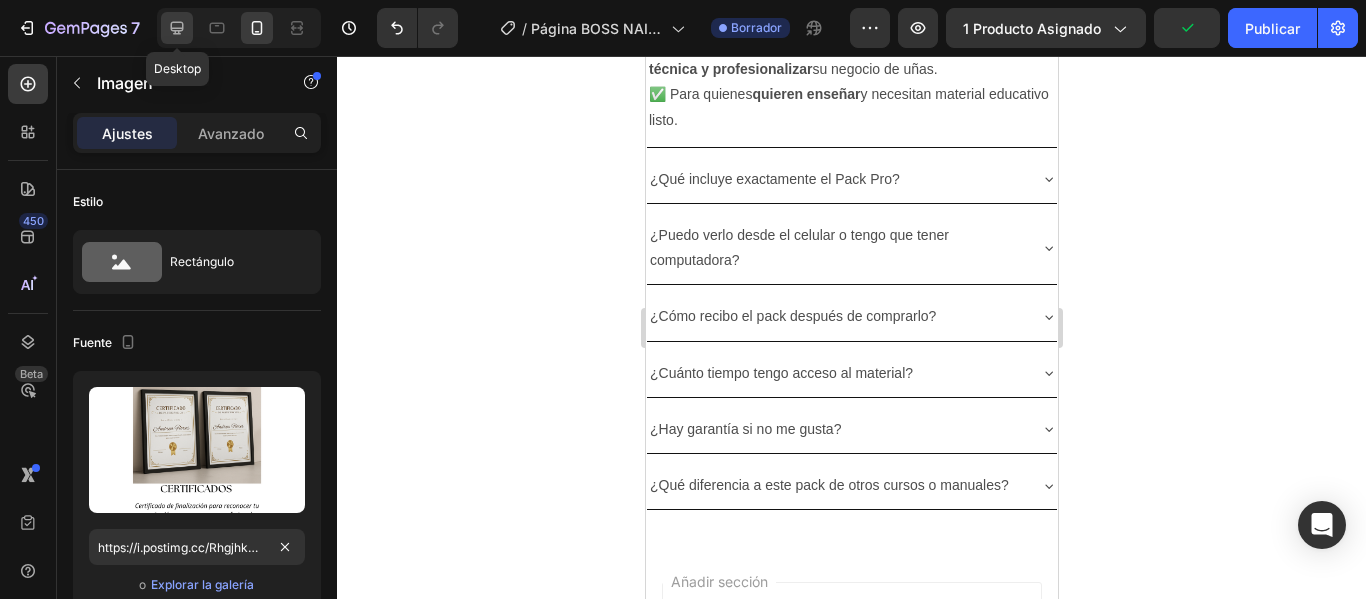click 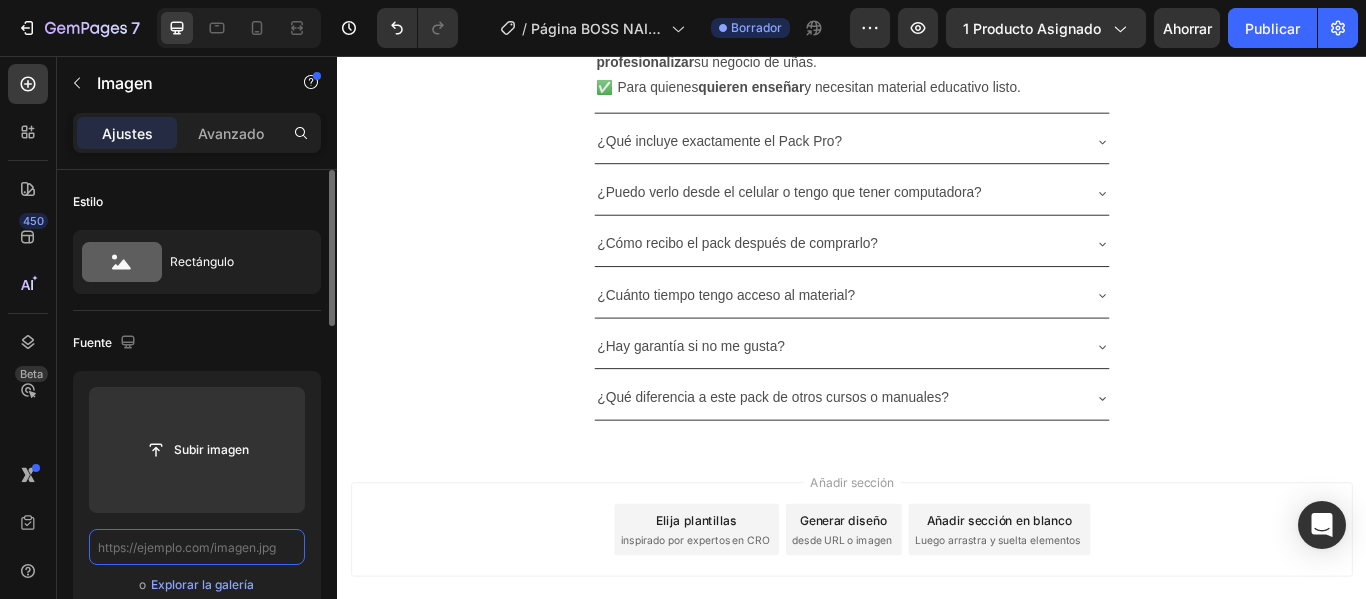 paste on "https://i.postimg.cc/Rhgjhk6w/MOCK-UPS-LANDING-11.png" 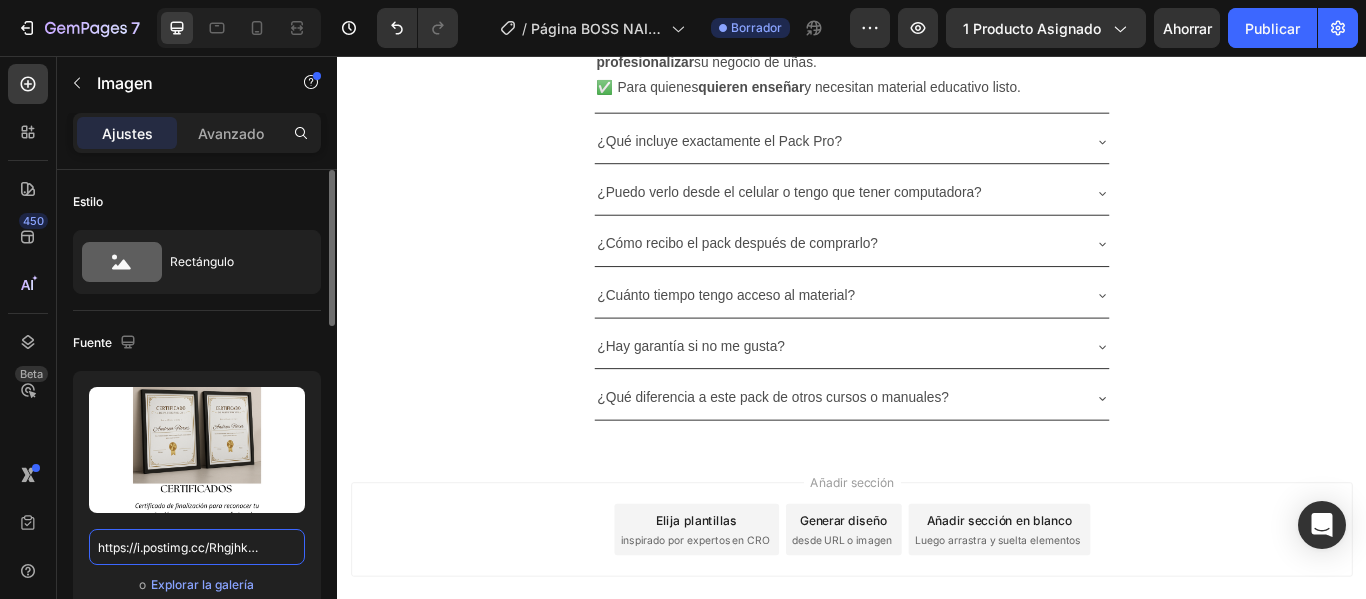 scroll, scrollTop: 0, scrollLeft: 173, axis: horizontal 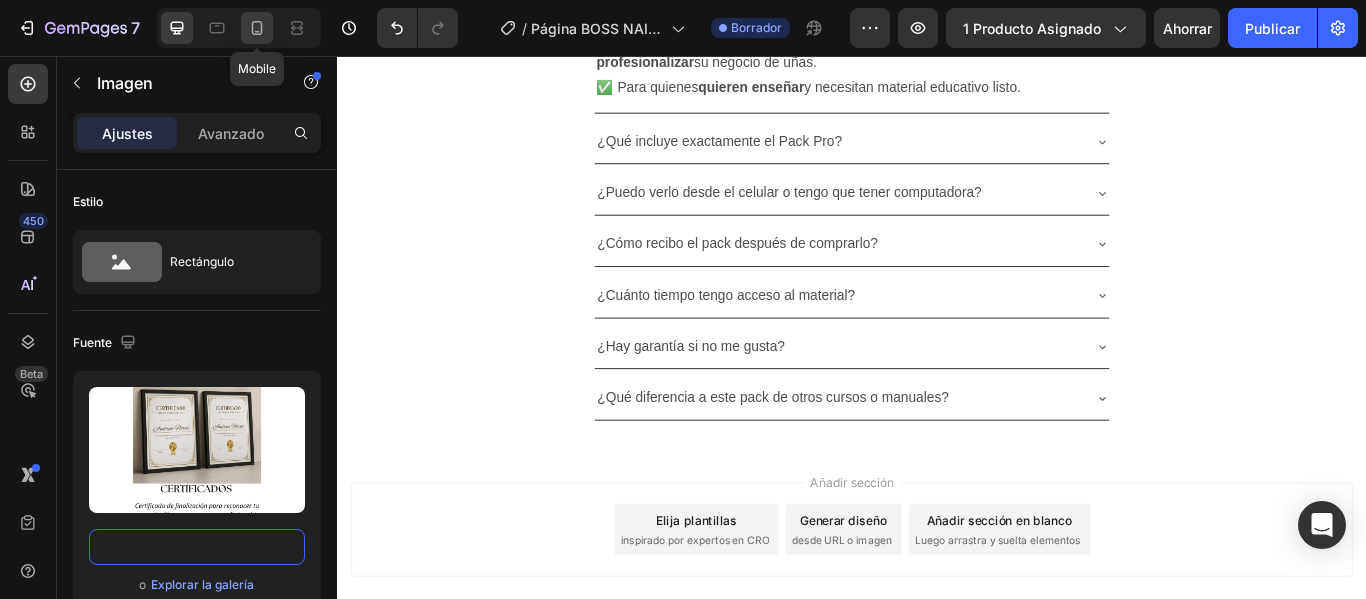 type on "https://i.postimg.cc/Rhgjhk6w/MOCK-UPS-LANDING-11.png" 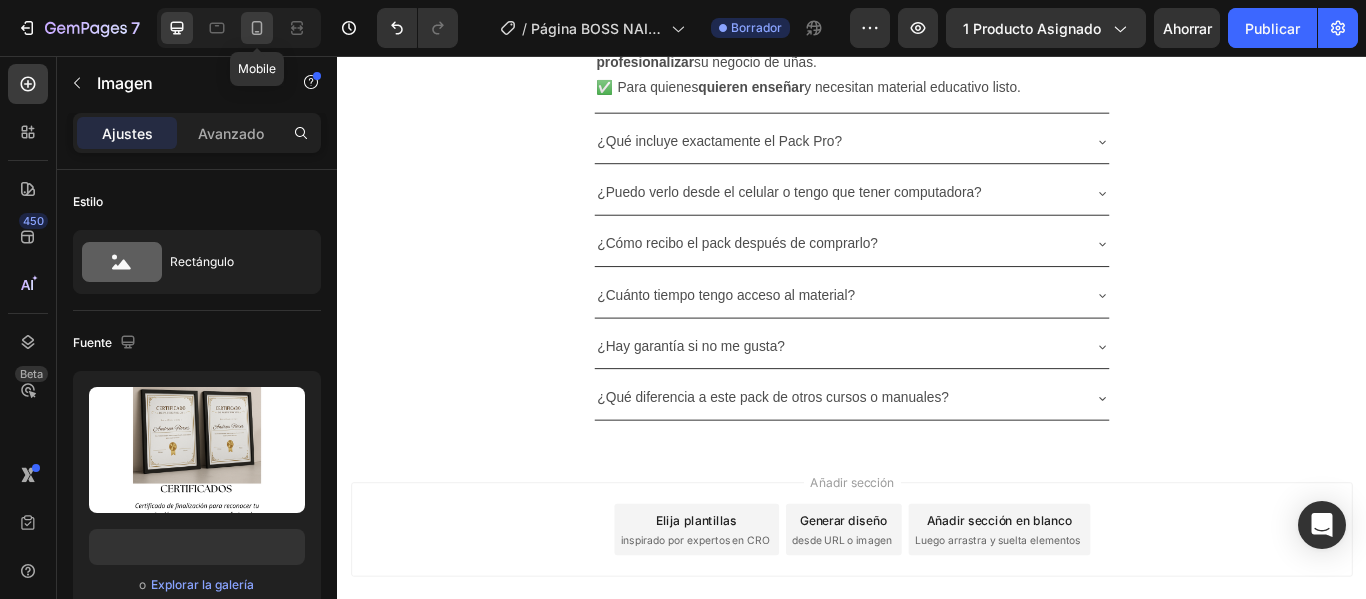 click 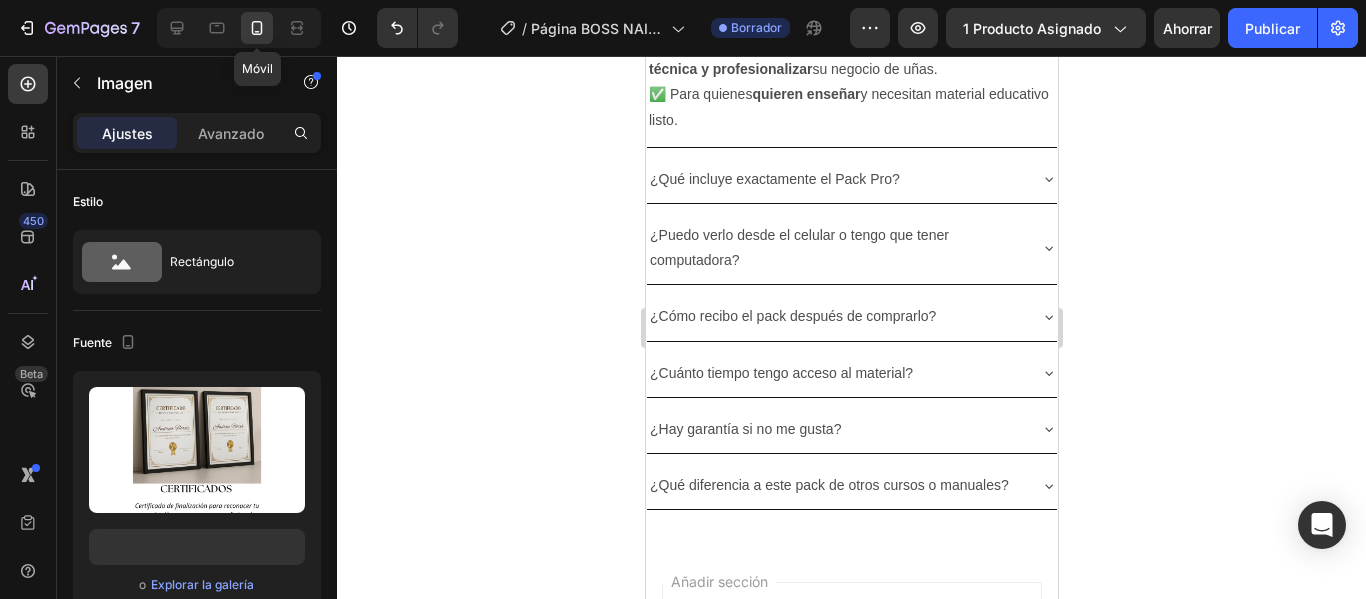 scroll, scrollTop: 0, scrollLeft: 0, axis: both 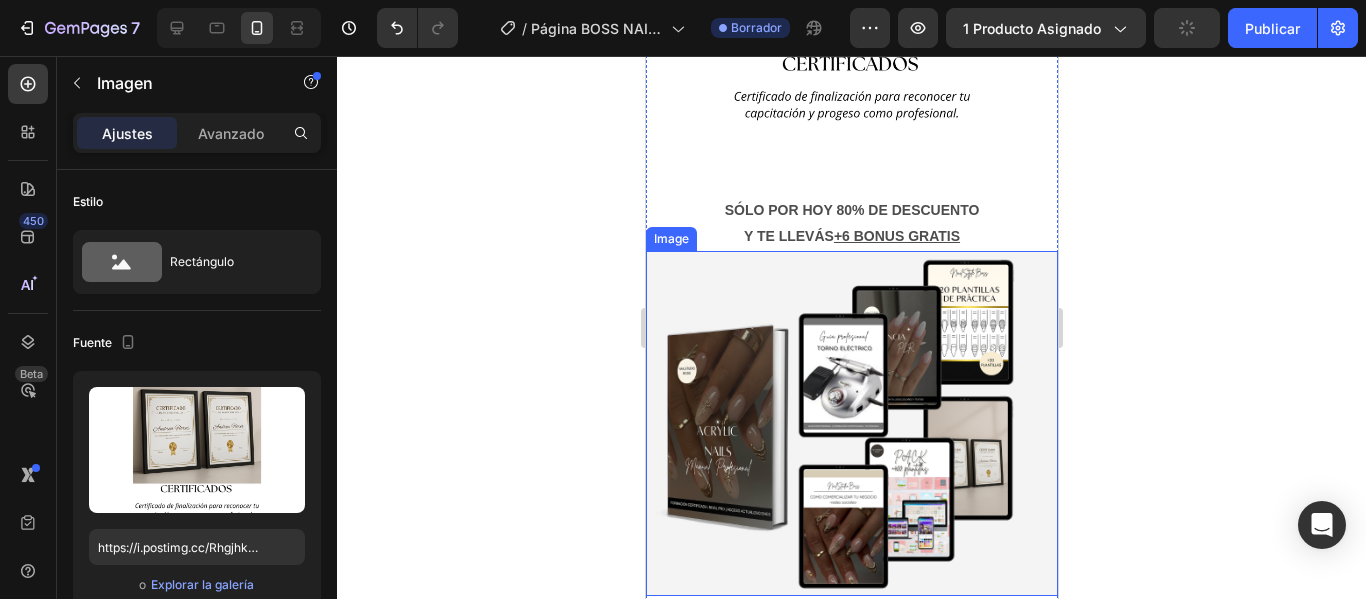 click at bounding box center [851, 423] 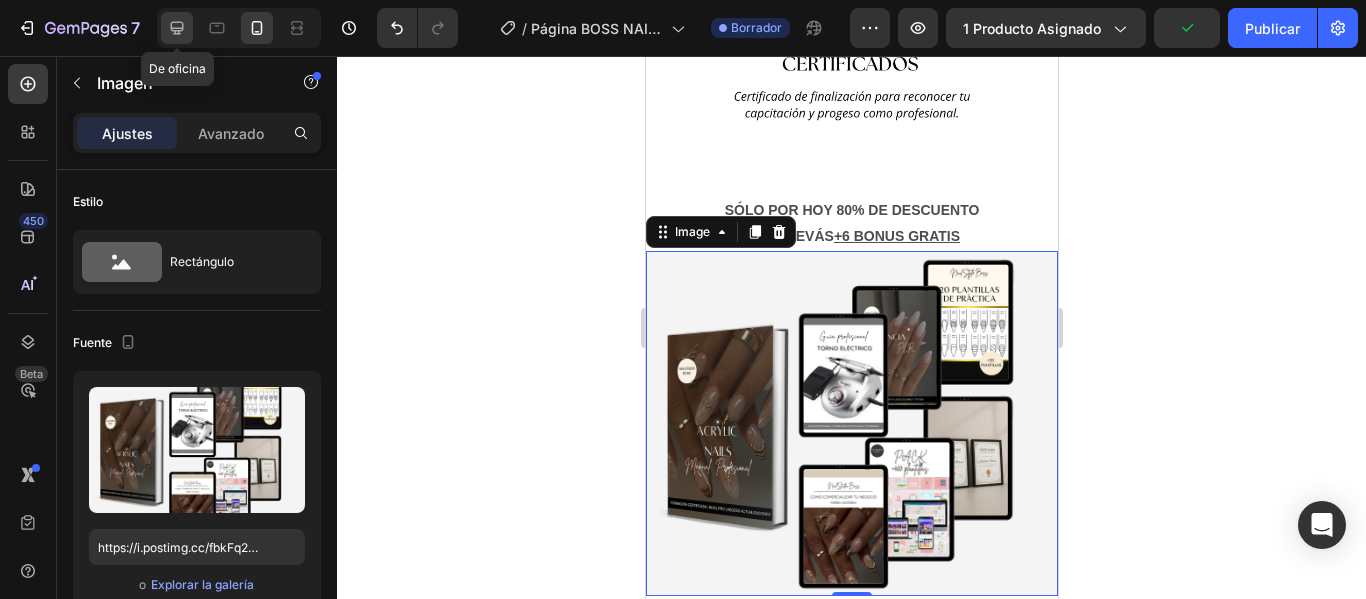 click 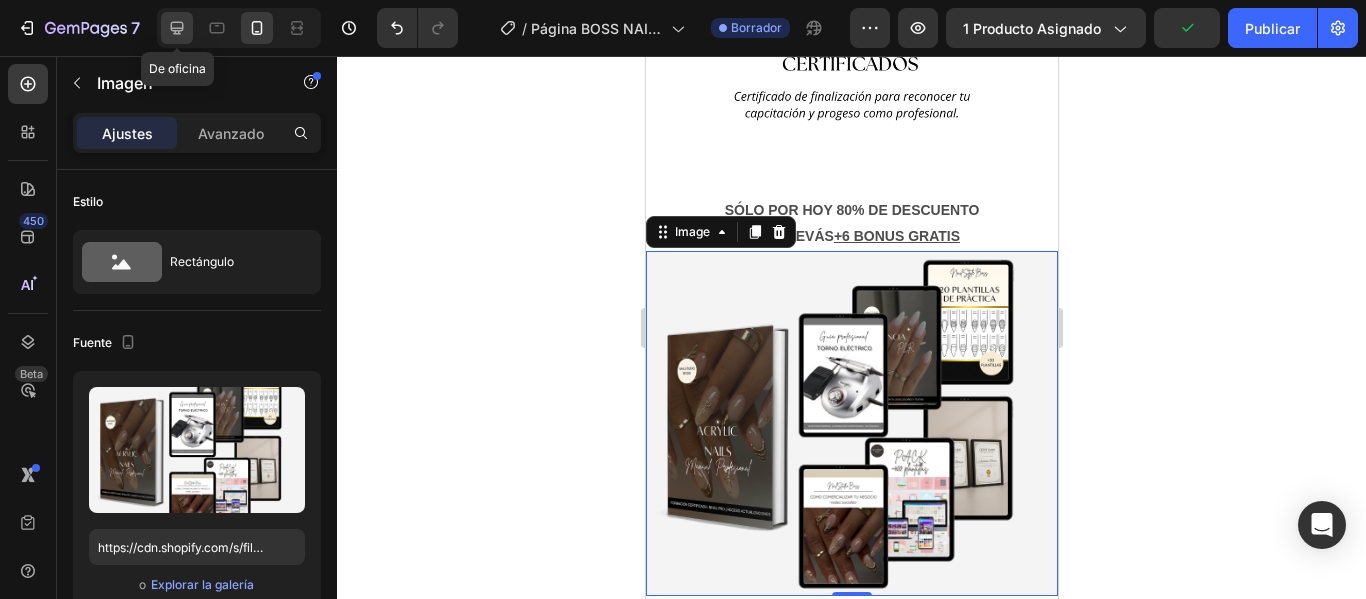 click 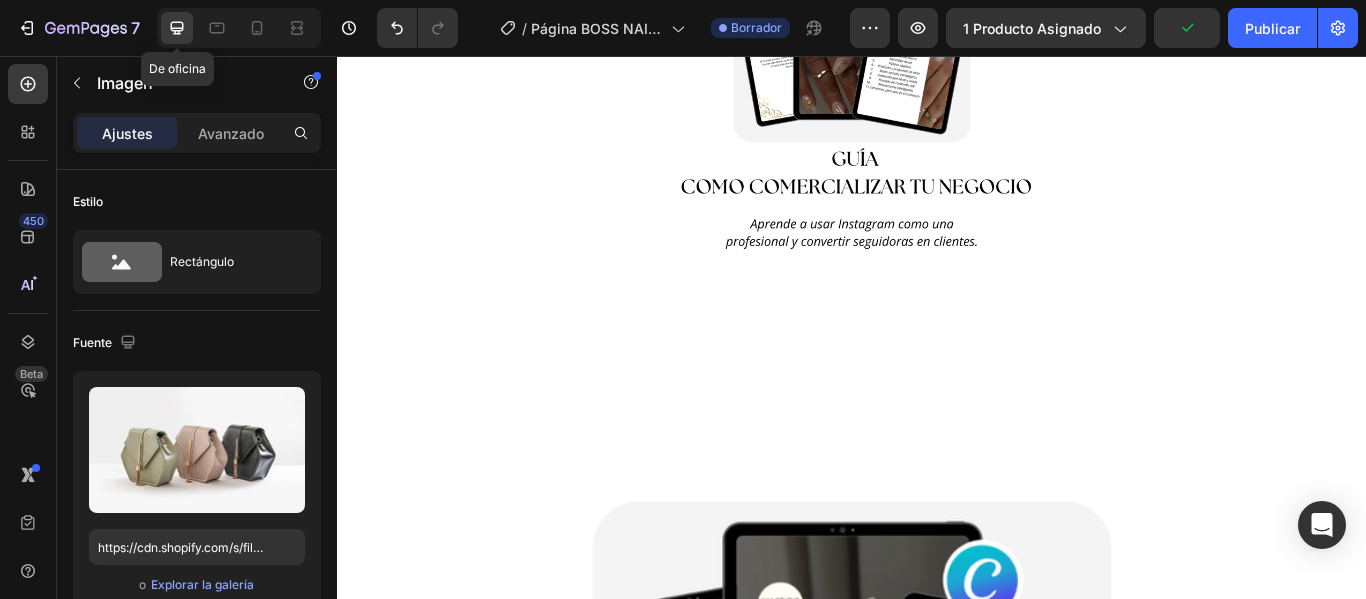 scroll, scrollTop: 8402, scrollLeft: 0, axis: vertical 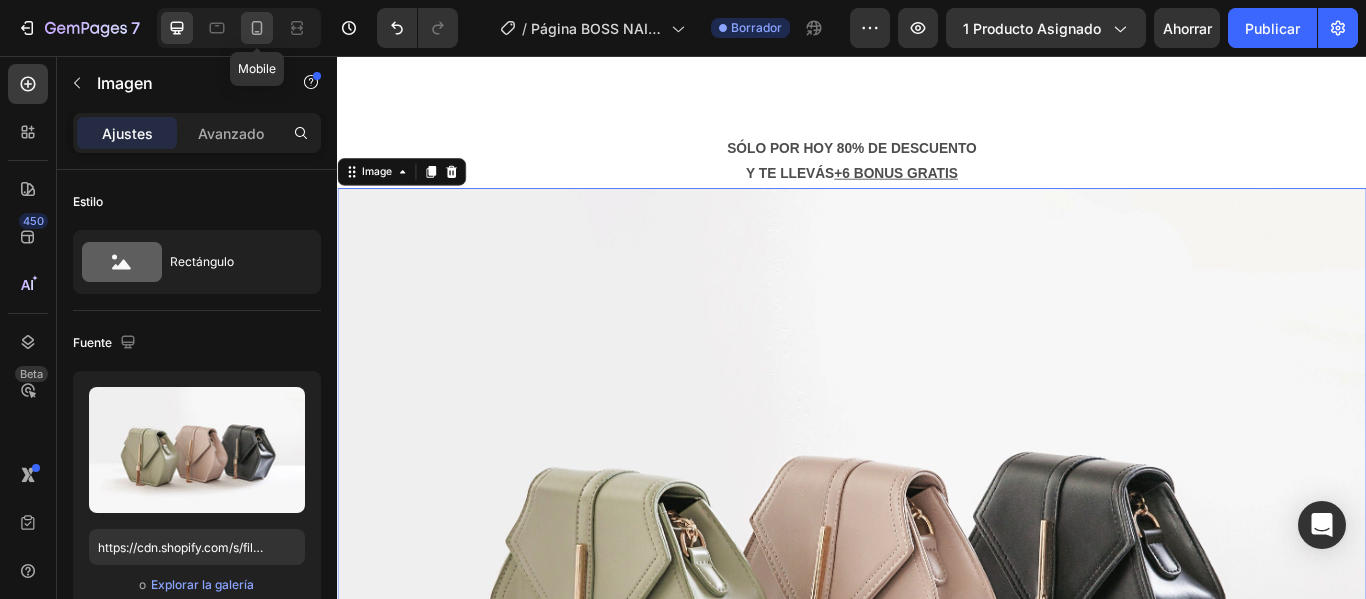 click 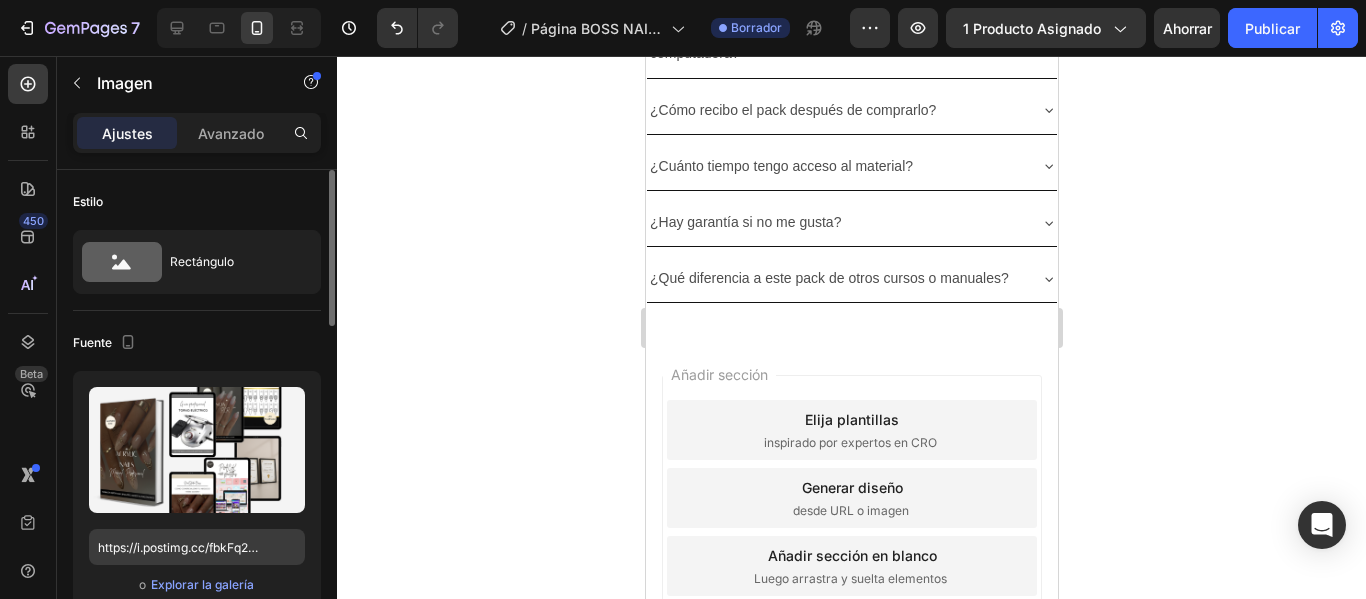 scroll, scrollTop: 7738, scrollLeft: 0, axis: vertical 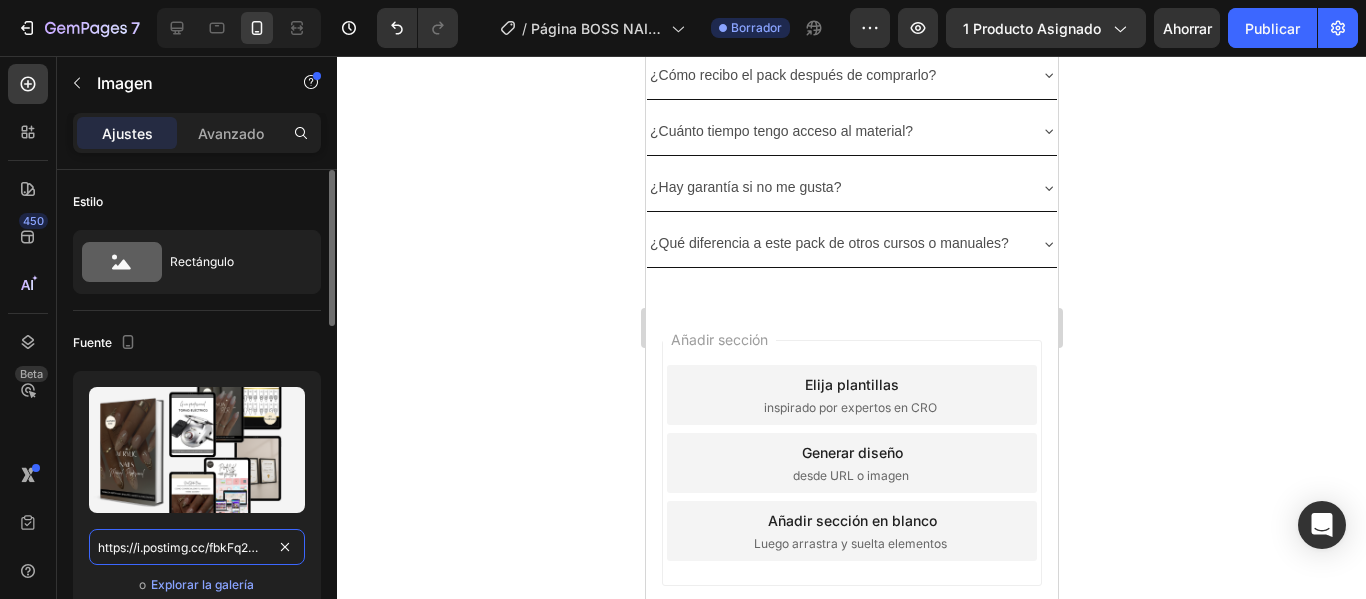 click on "https://i.postimg.cc/fbkFq2Pb/MOCK-UP-individual-5.png" at bounding box center (197, 547) 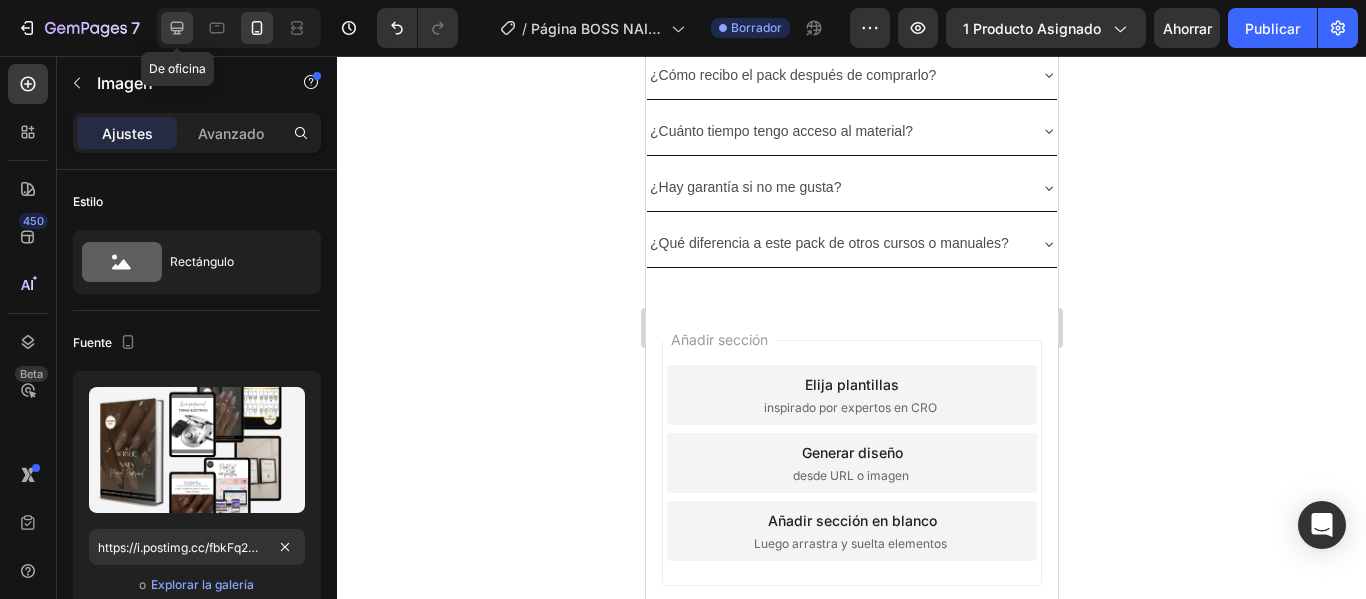 click 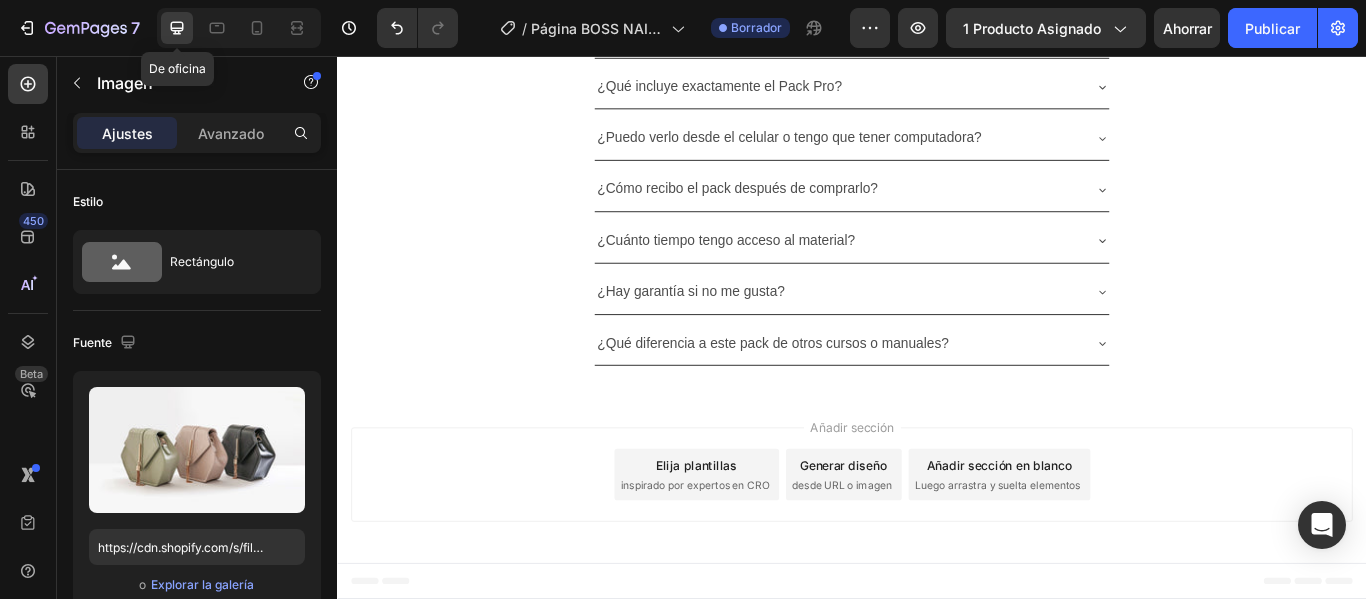 scroll, scrollTop: 7560, scrollLeft: 0, axis: vertical 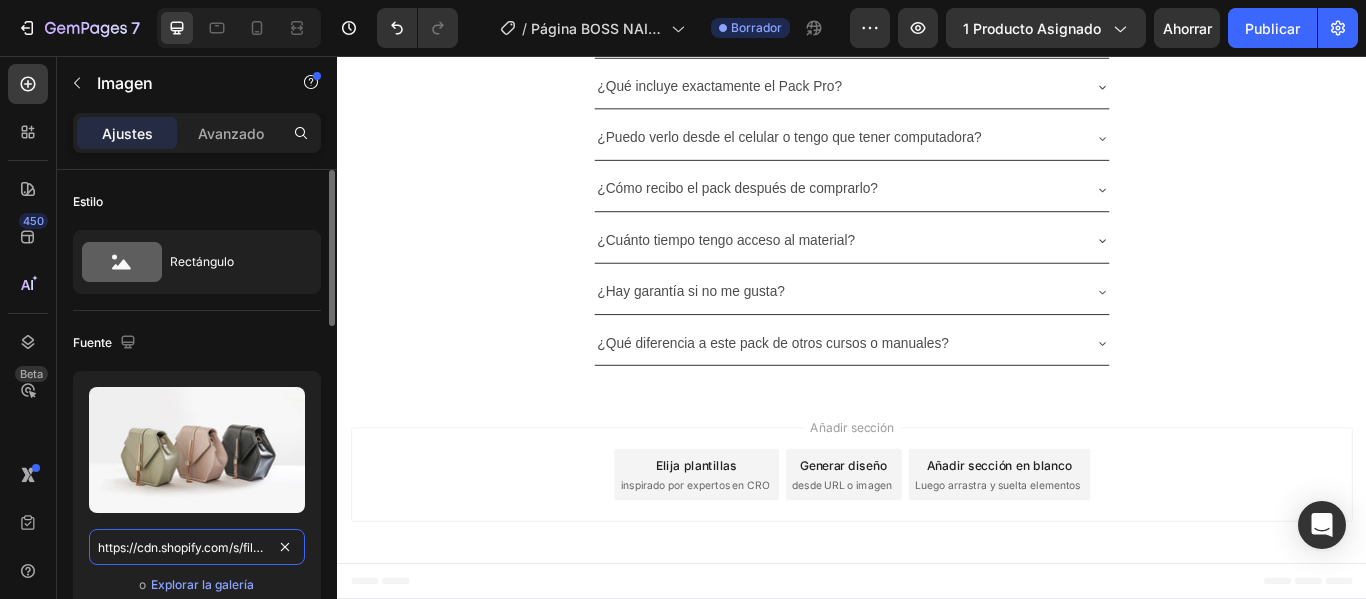 click on "https://cdn.shopify.com/s/files/1/2005/9307/files/image_demo.jpg" at bounding box center [197, 547] 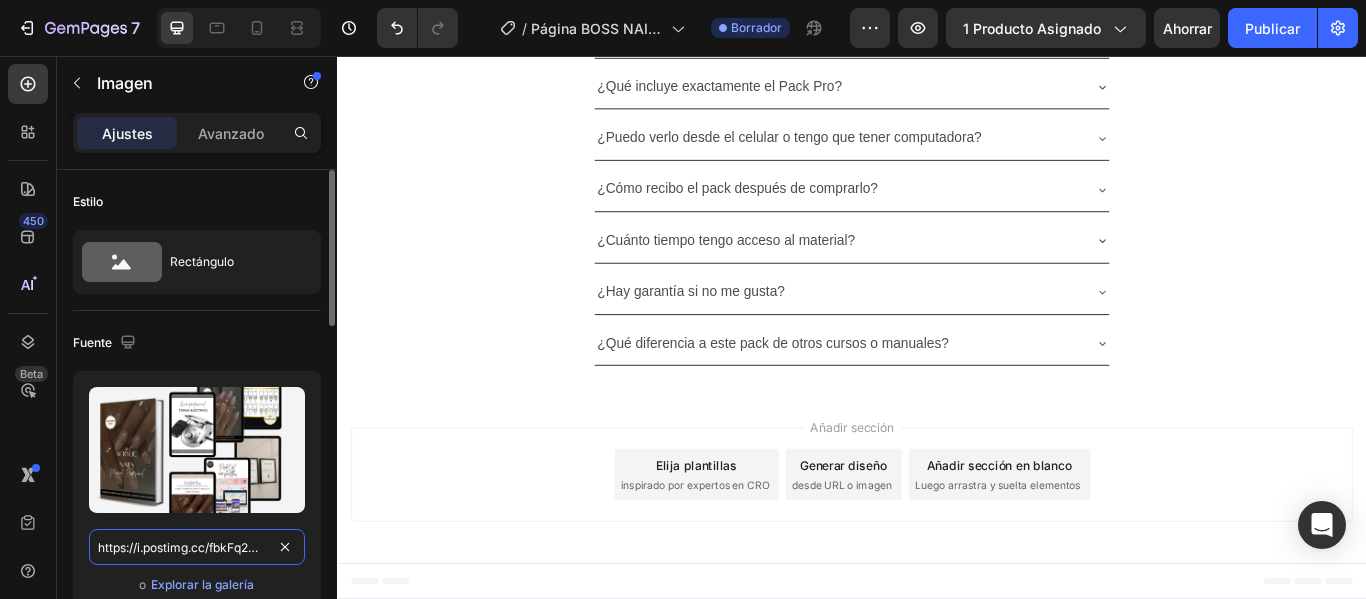 scroll, scrollTop: 0, scrollLeft: 161, axis: horizontal 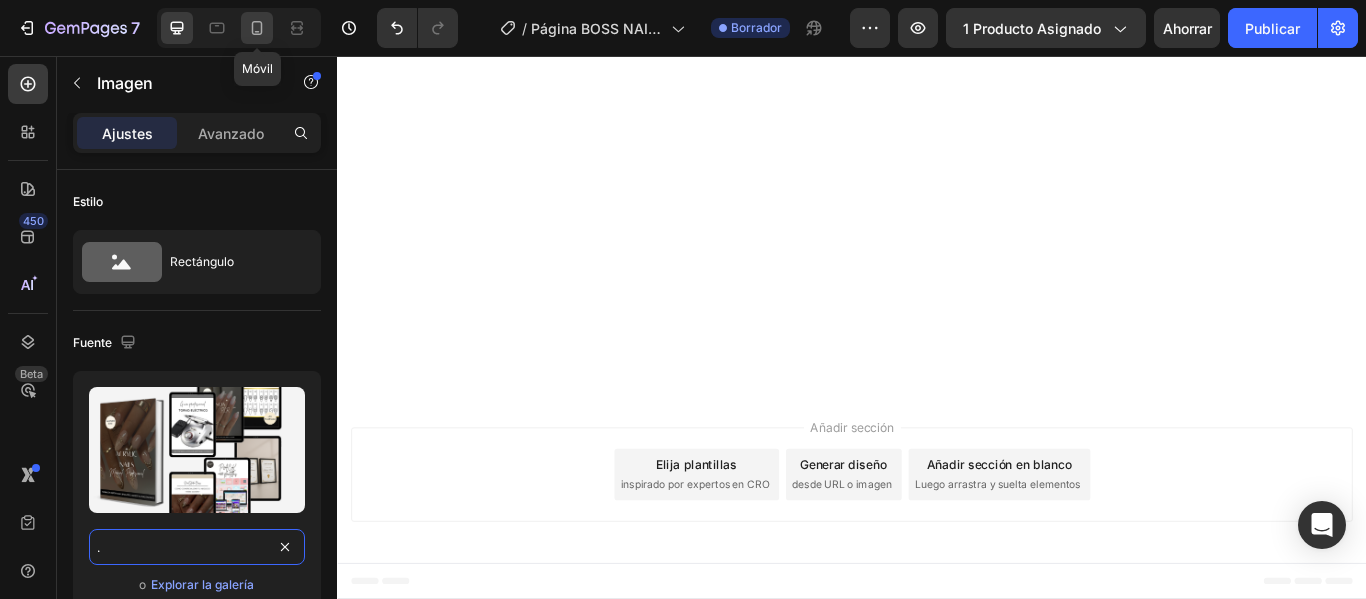 type on "https://i.postimg.cc/fbkFq2Pb/MOCK-UP-individual-5.png" 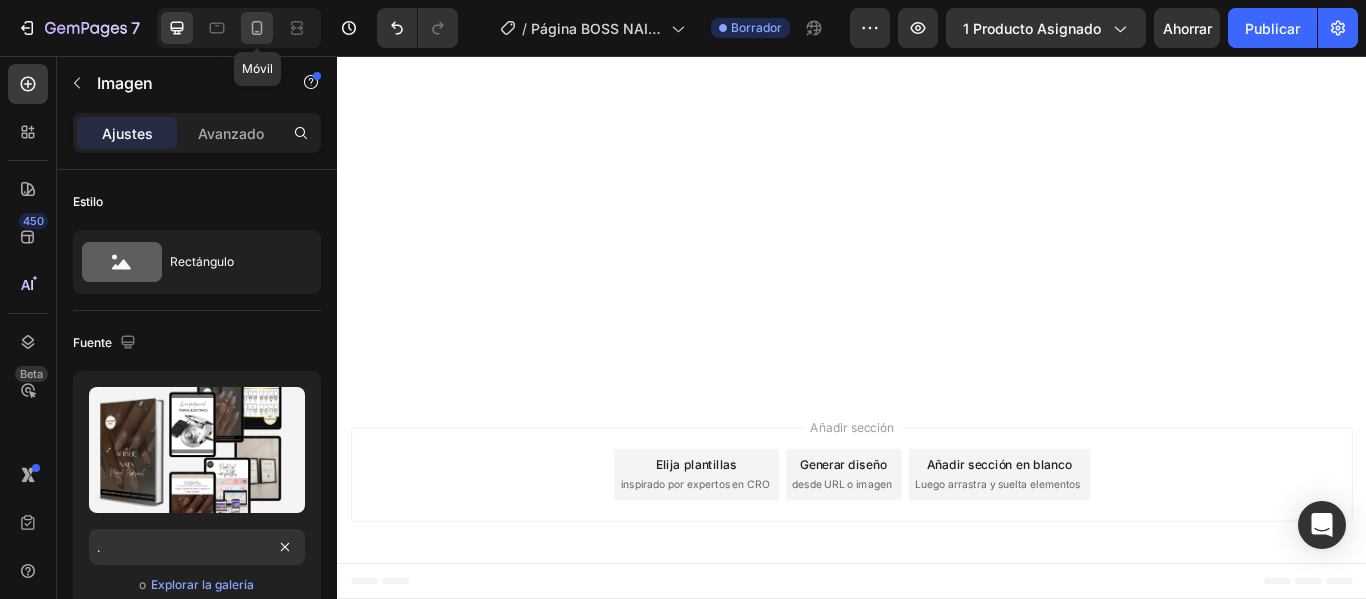 click 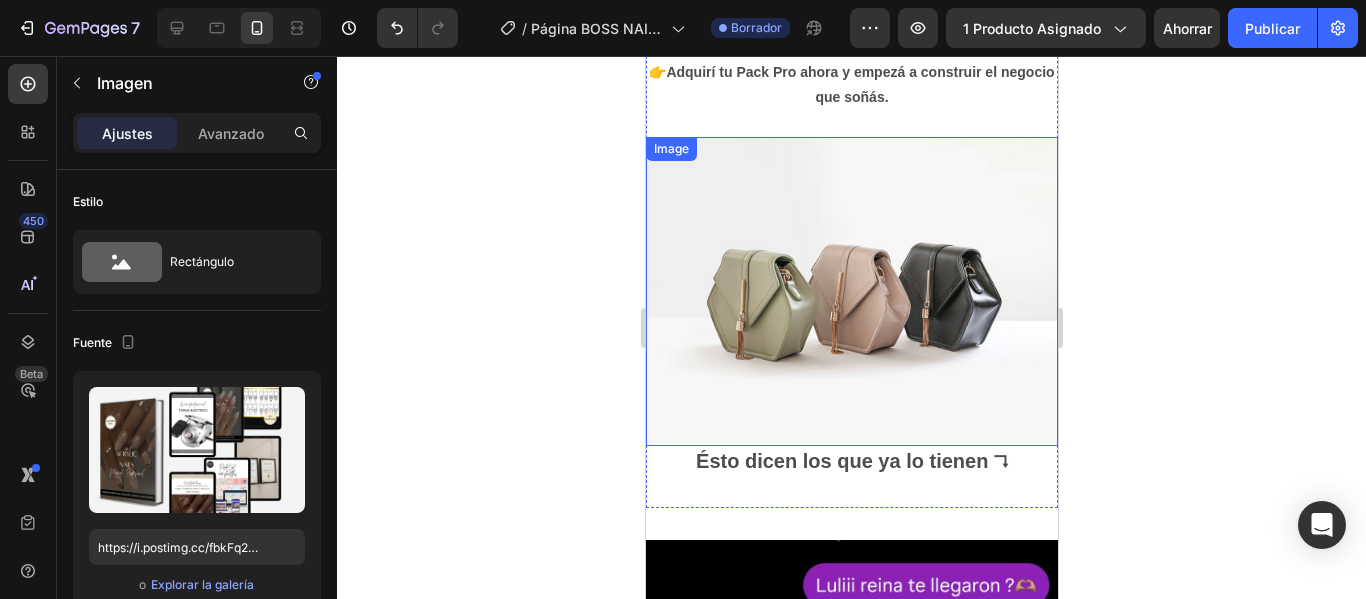 scroll, scrollTop: 4358, scrollLeft: 0, axis: vertical 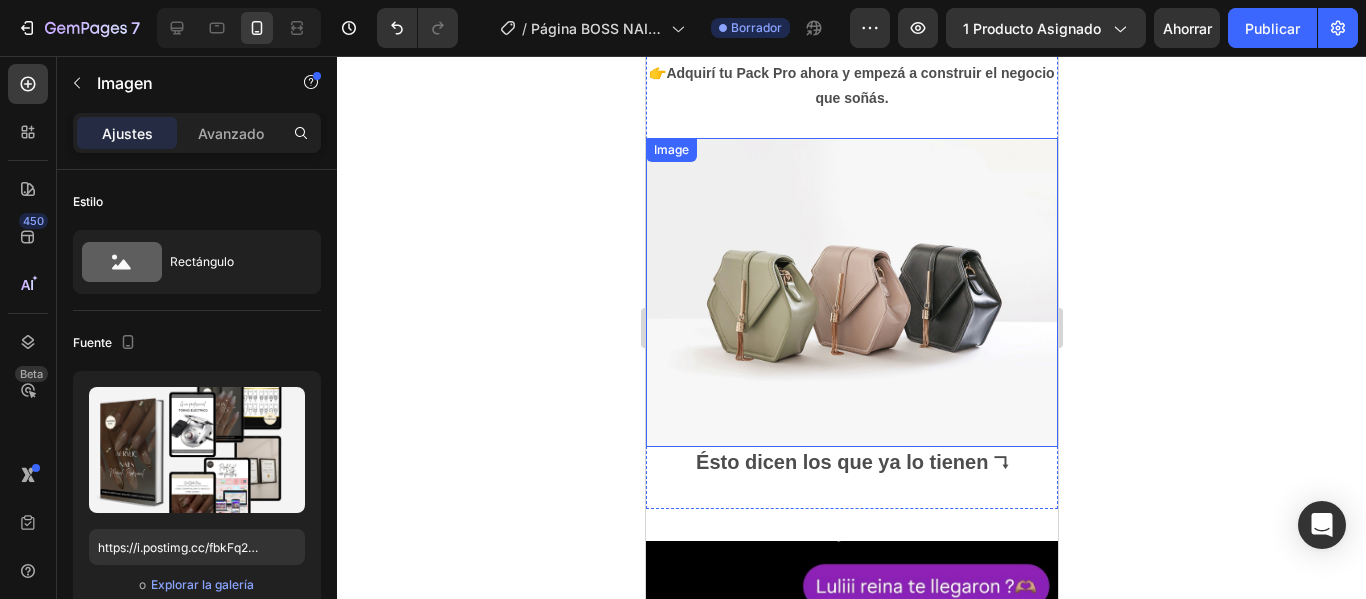 click at bounding box center (851, 292) 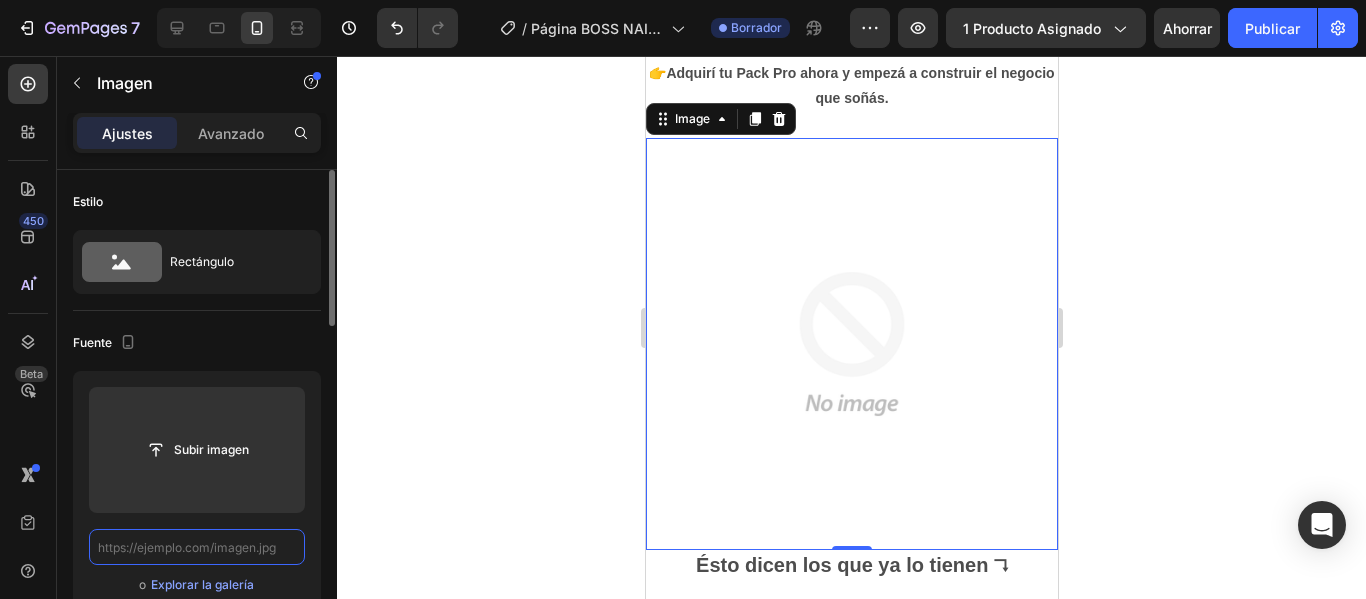 scroll, scrollTop: 0, scrollLeft: 0, axis: both 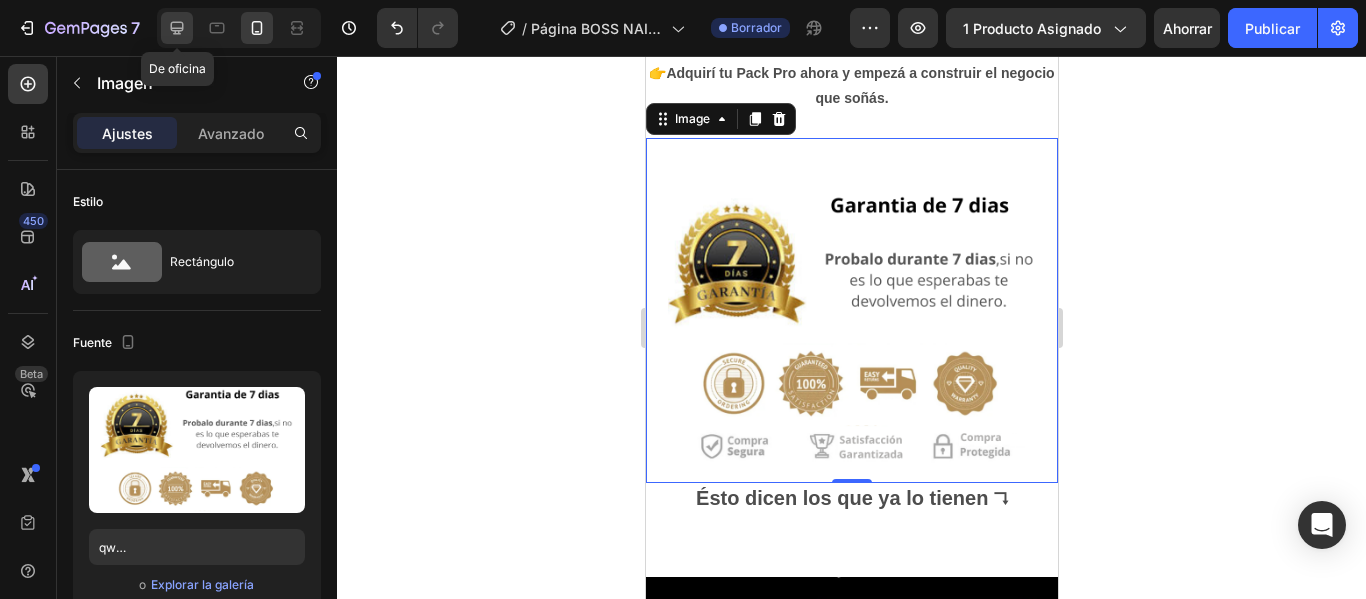 click 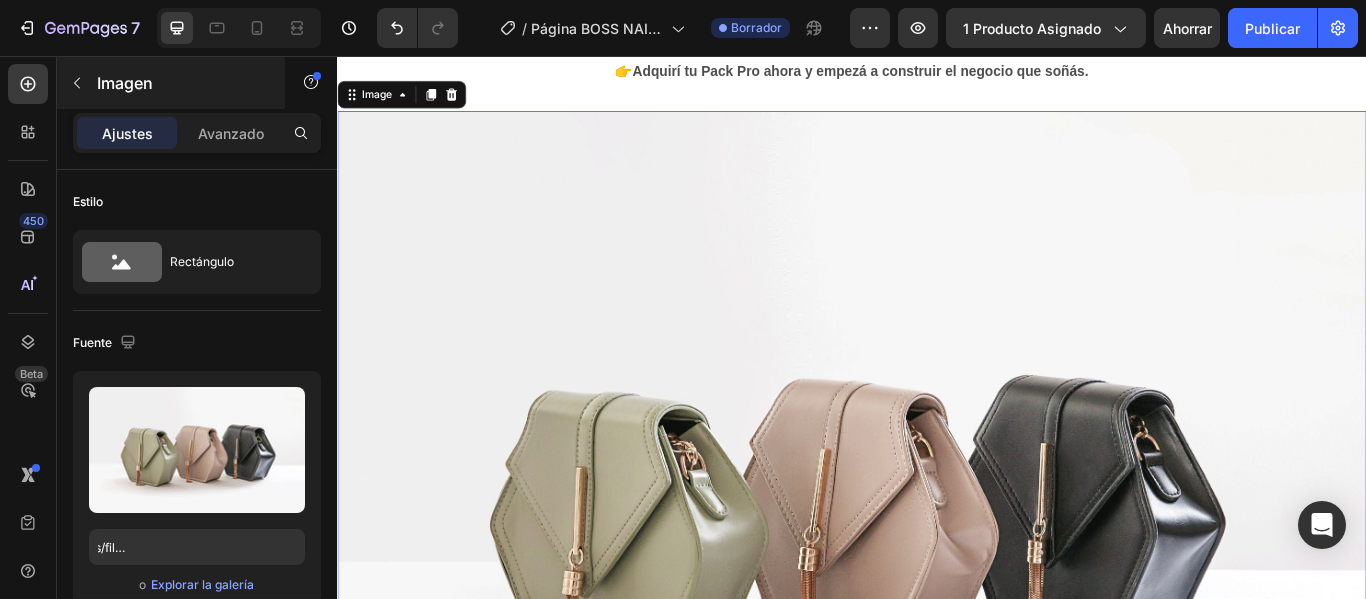 scroll, scrollTop: 0, scrollLeft: 0, axis: both 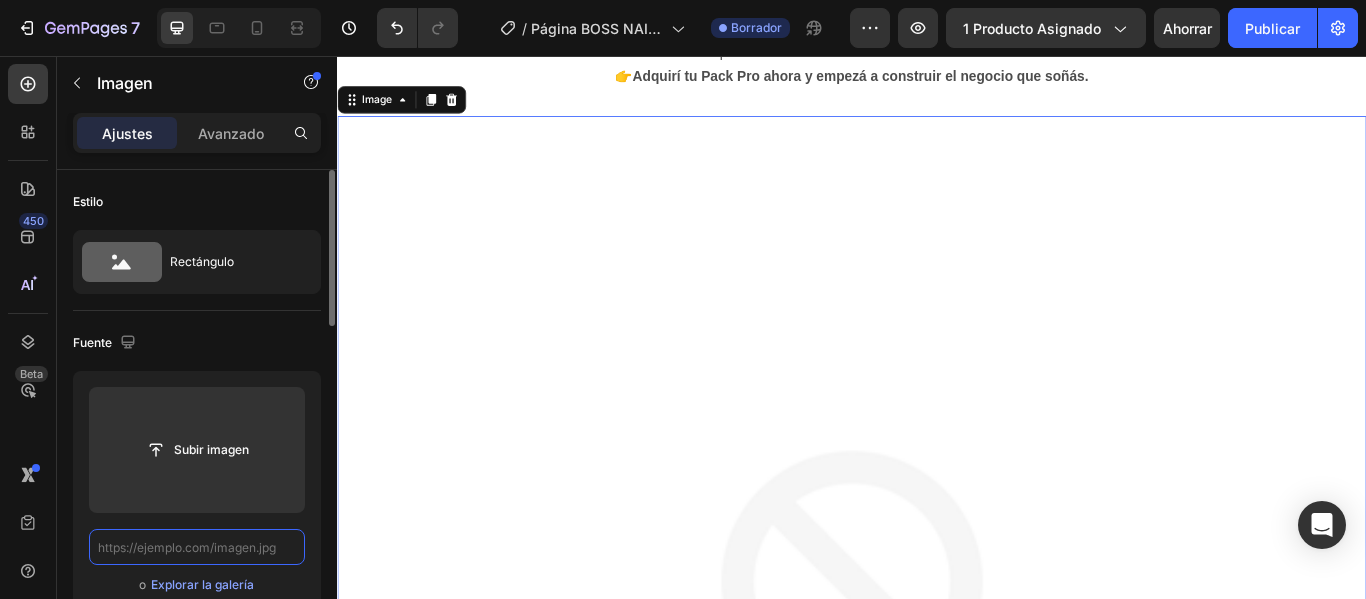paste on "https://i.postimg.cc/HWzqwpCw/Garant-a-7-dias.png" 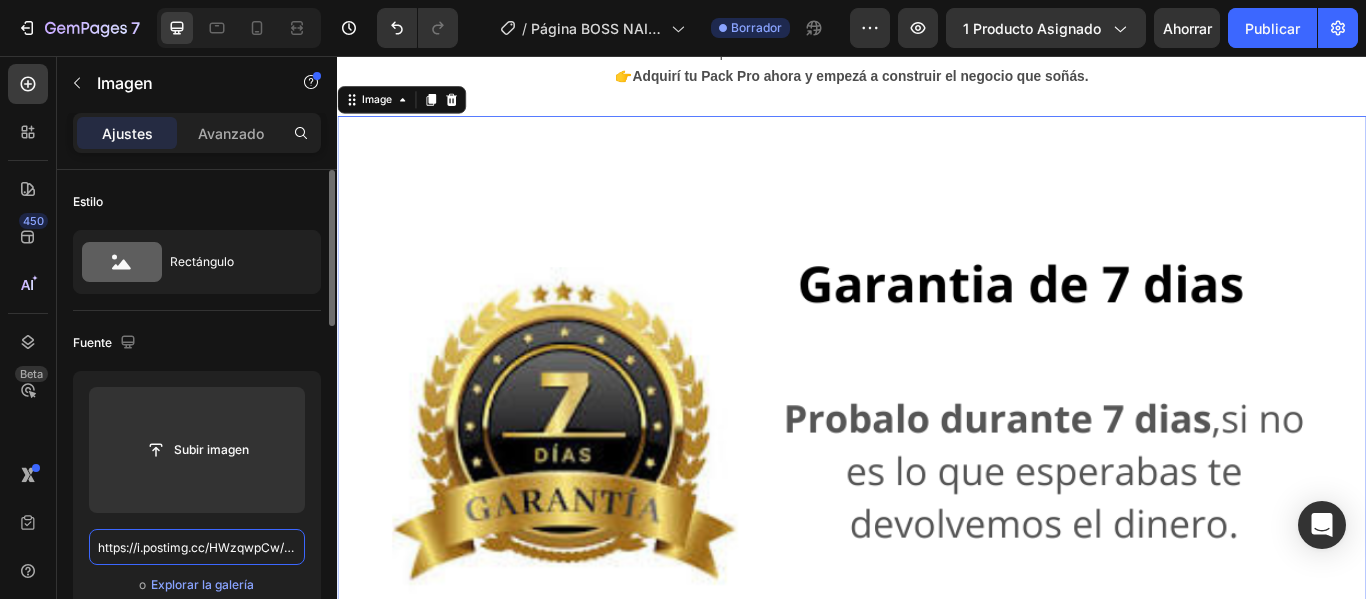 scroll, scrollTop: 0, scrollLeft: 138, axis: horizontal 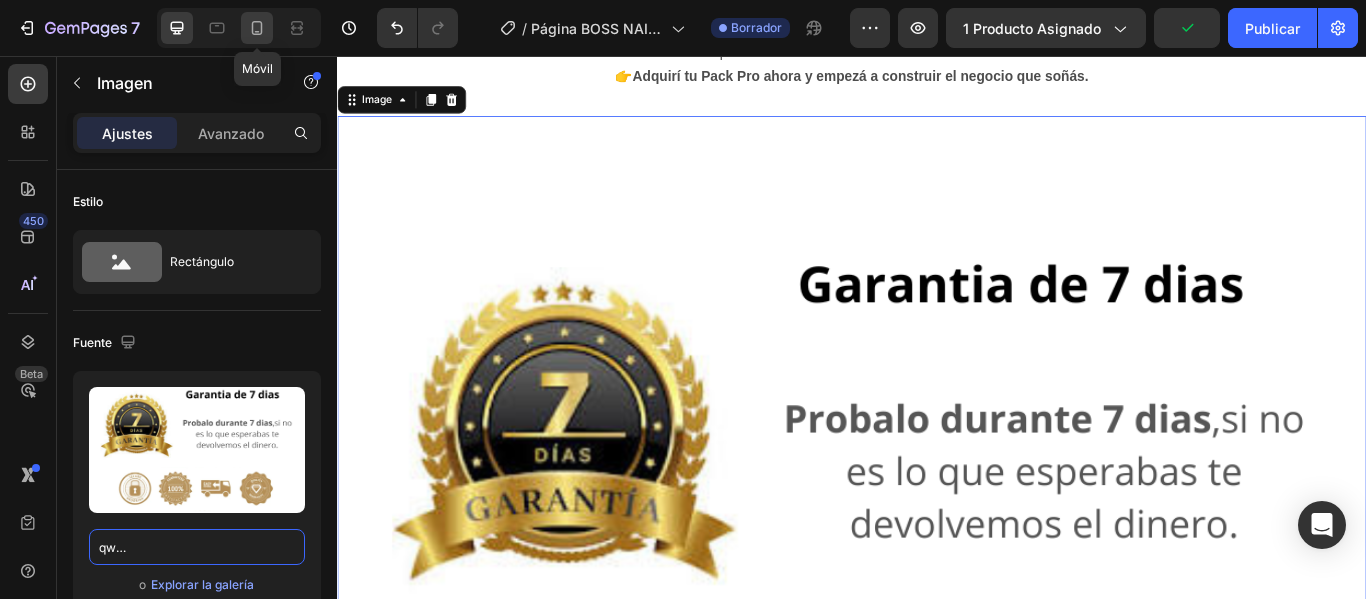 type on "https://i.postimg.cc/HWzqwpCw/Garant-a-7-dias.png" 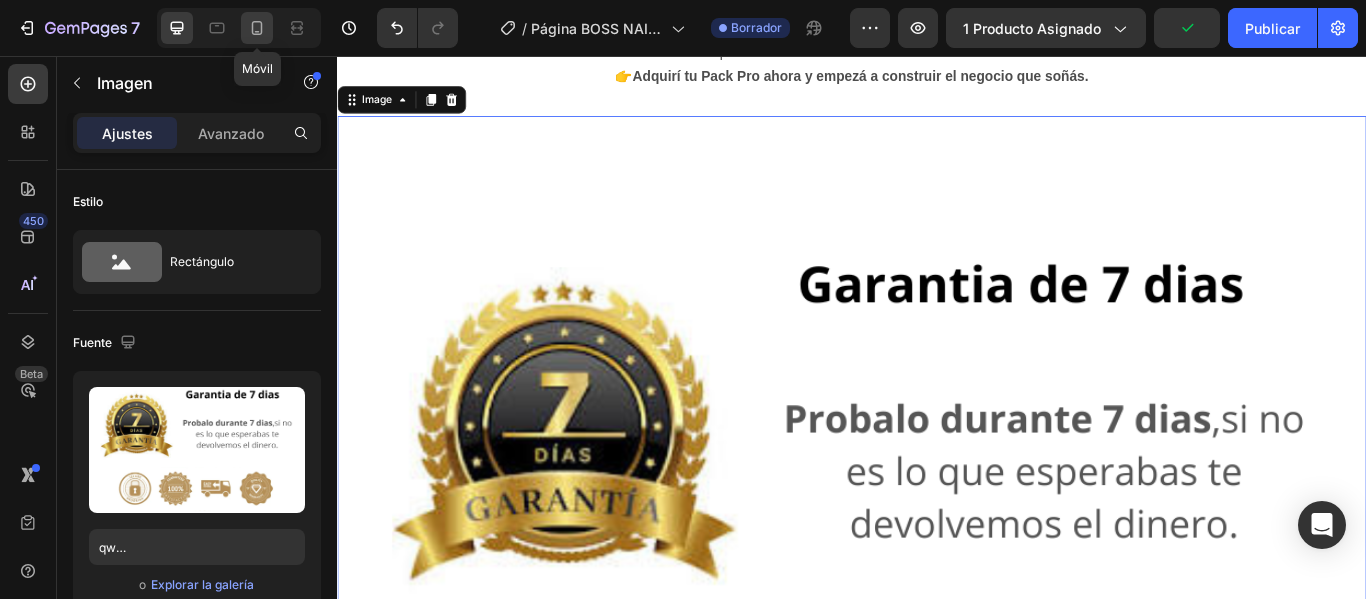click 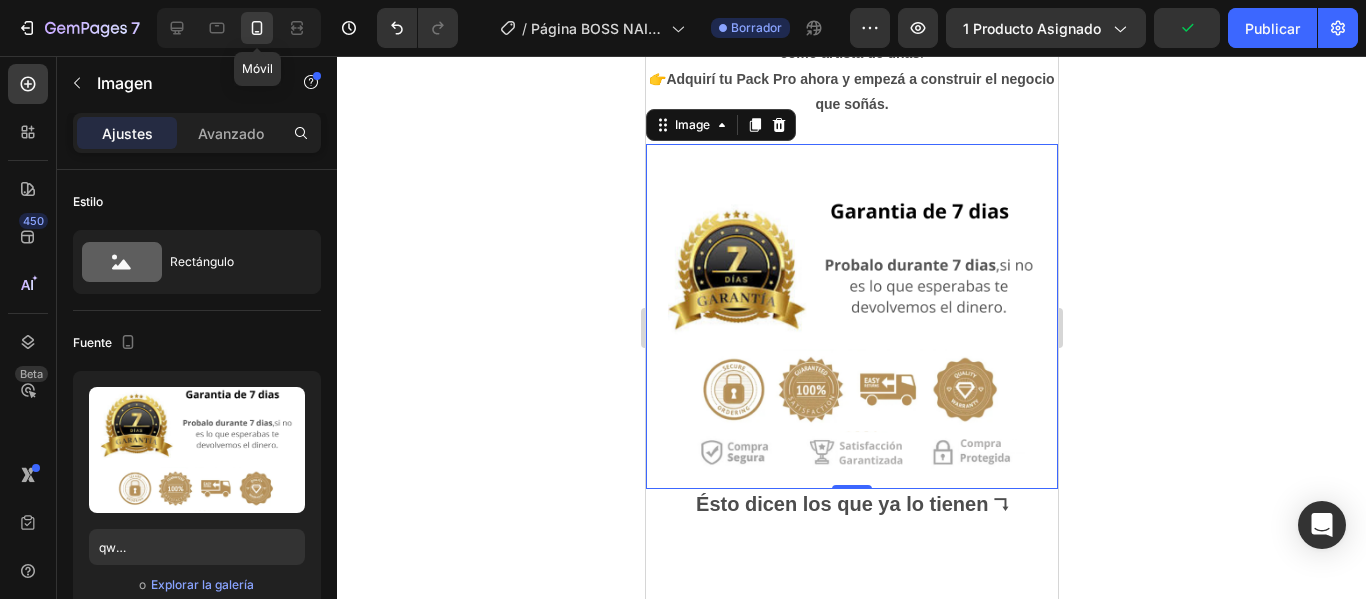 scroll, scrollTop: 0, scrollLeft: 0, axis: both 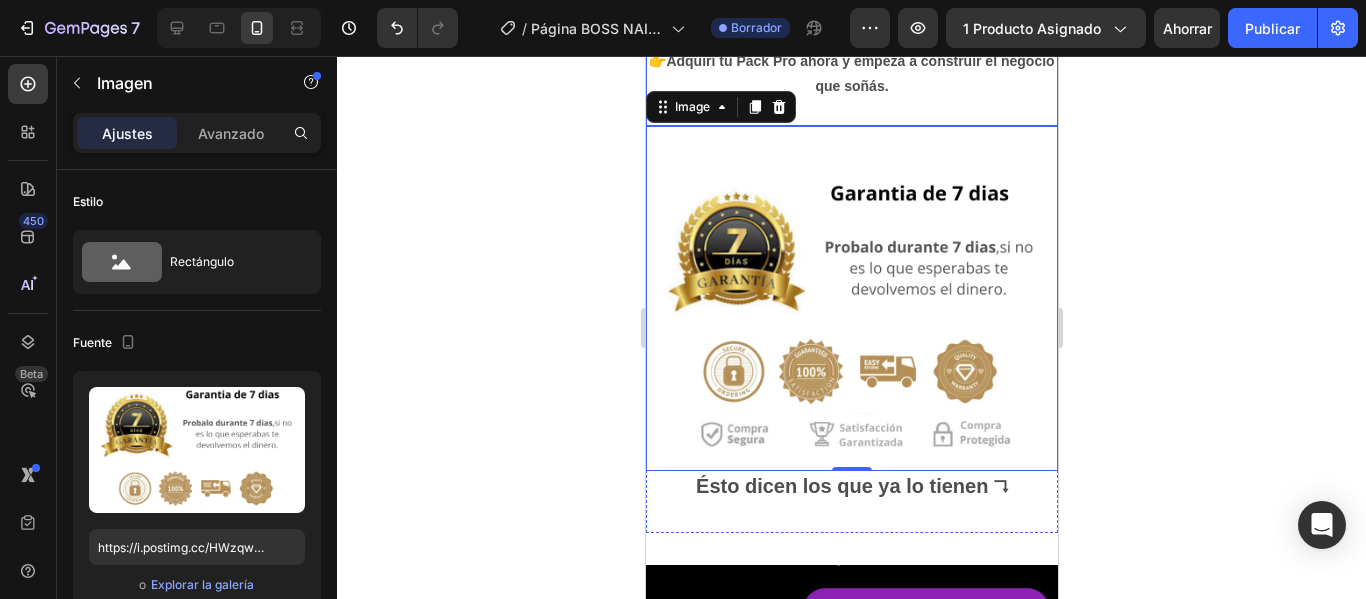 click at bounding box center [851, 111] 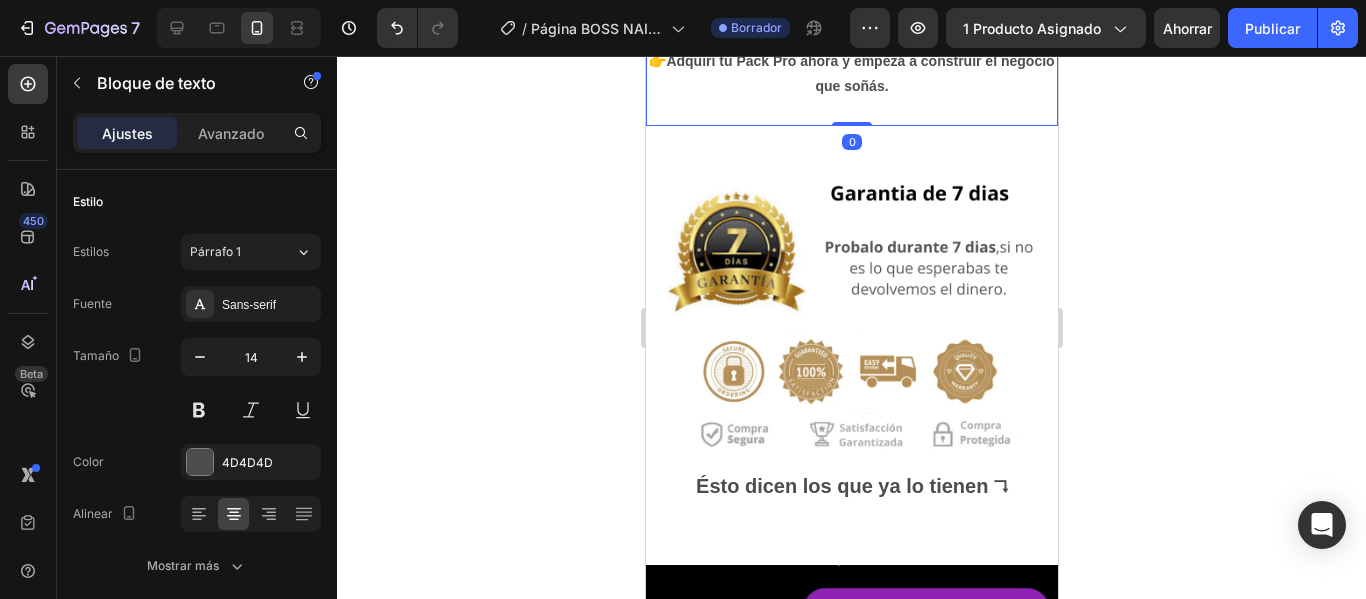 click 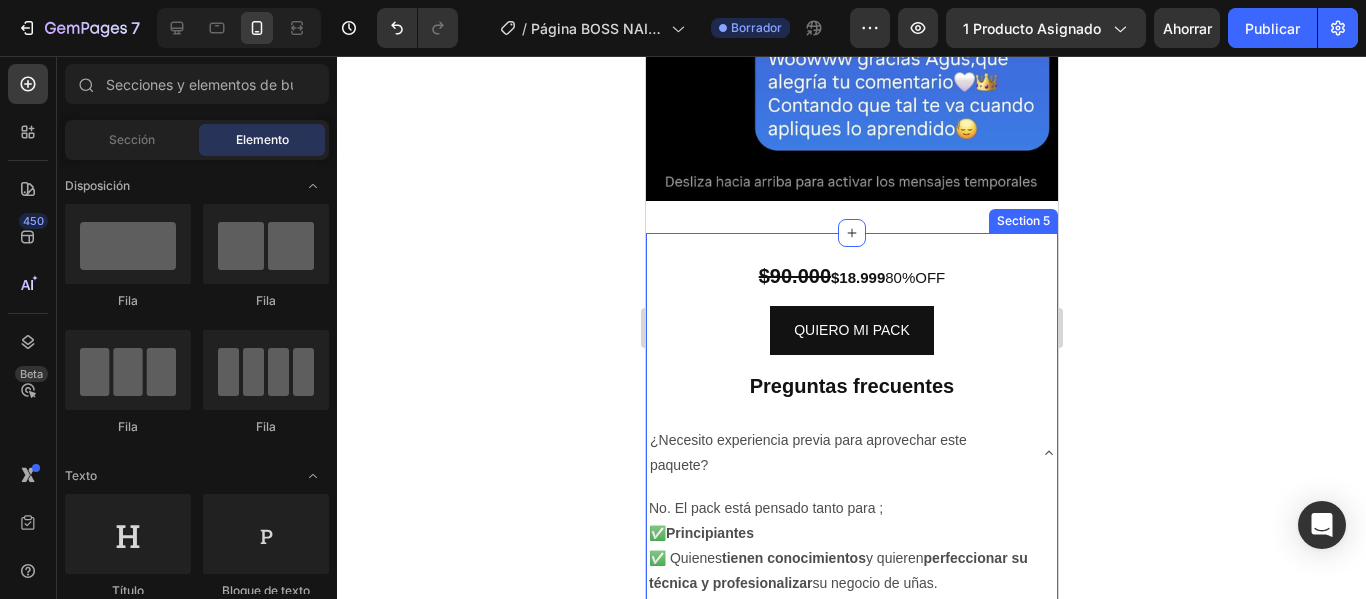 scroll, scrollTop: 4969, scrollLeft: 0, axis: vertical 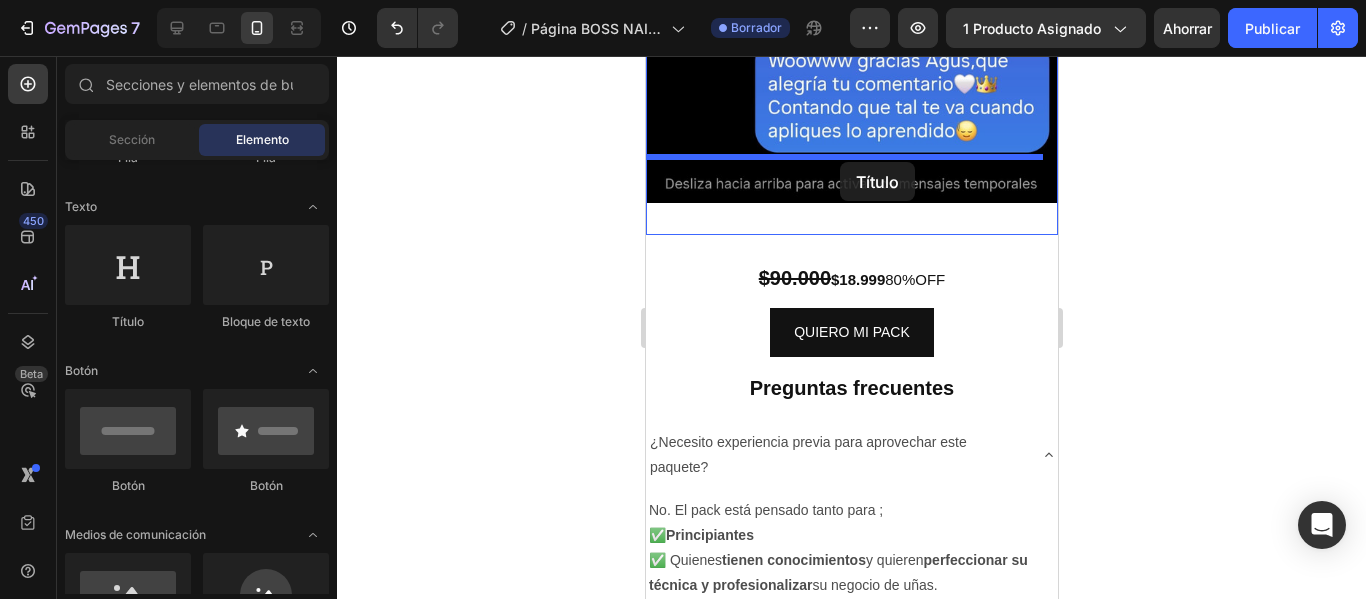 drag, startPoint x: 768, startPoint y: 338, endPoint x: 843, endPoint y: 164, distance: 189.47559 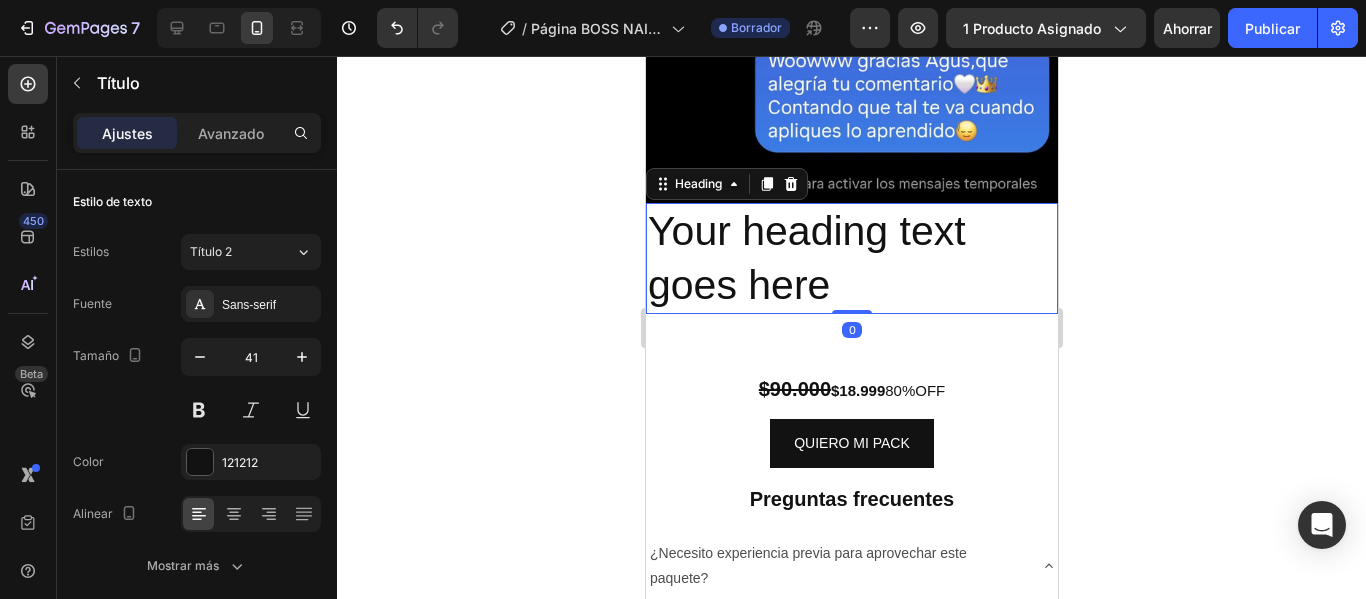 click on "Your heading text goes here" at bounding box center (851, 258) 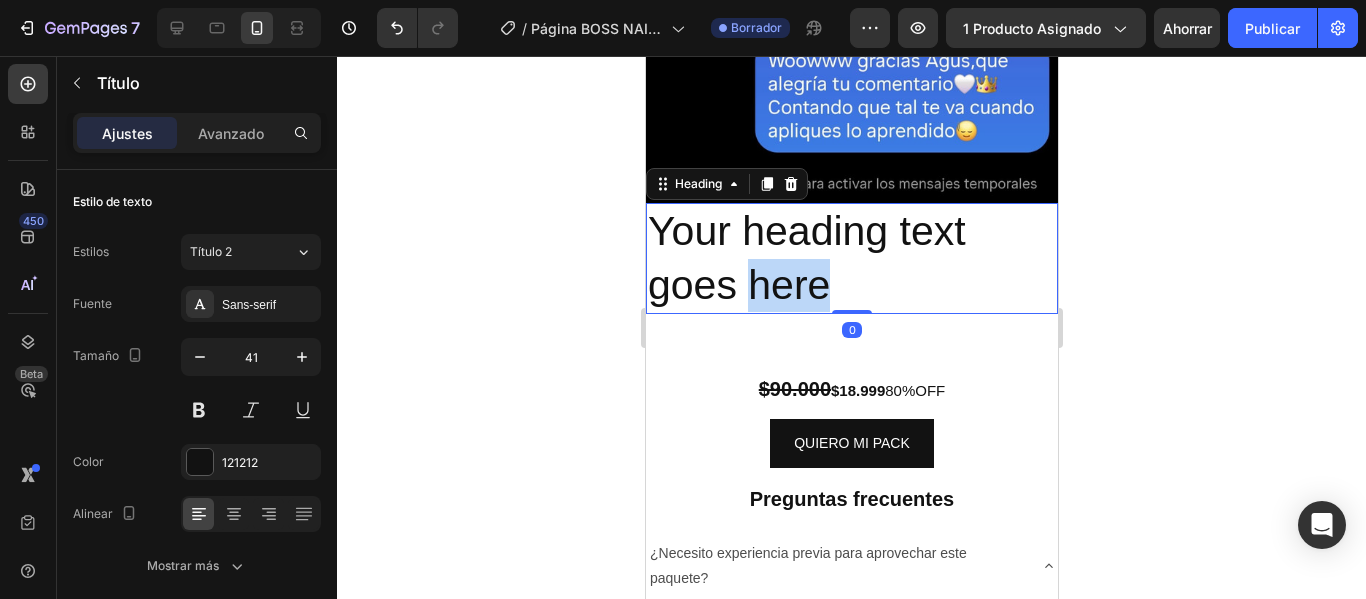 click on "Your heading text goes here" at bounding box center (851, 258) 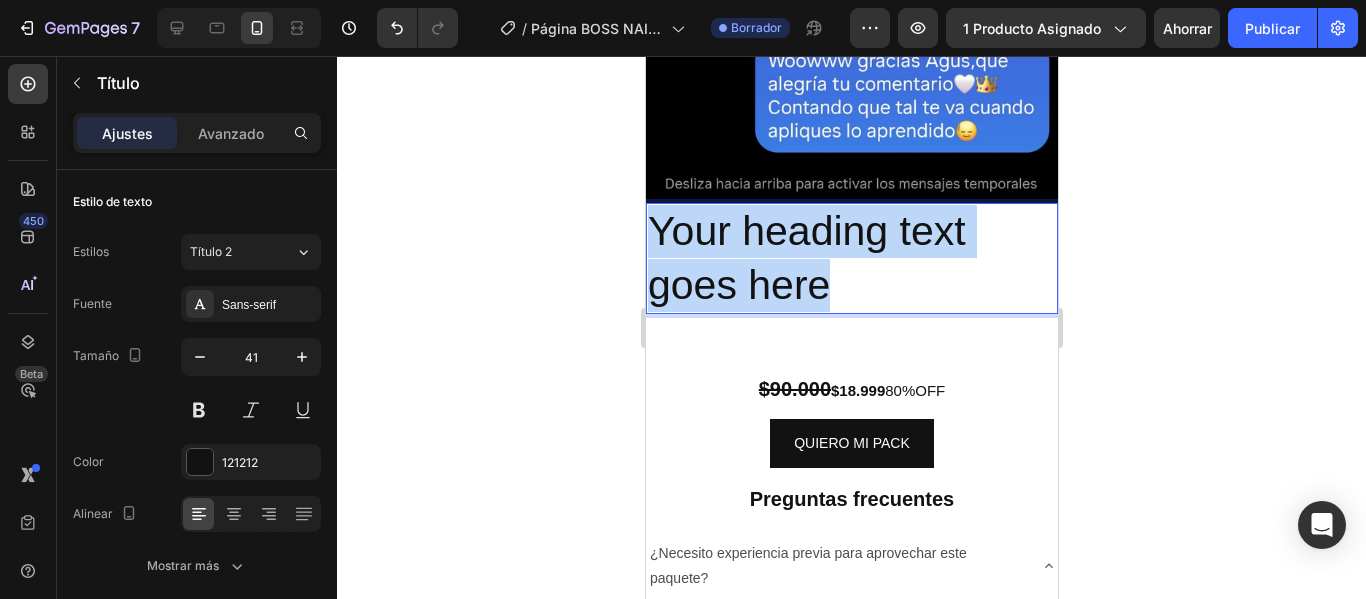 click on "Your heading text goes here" at bounding box center [851, 258] 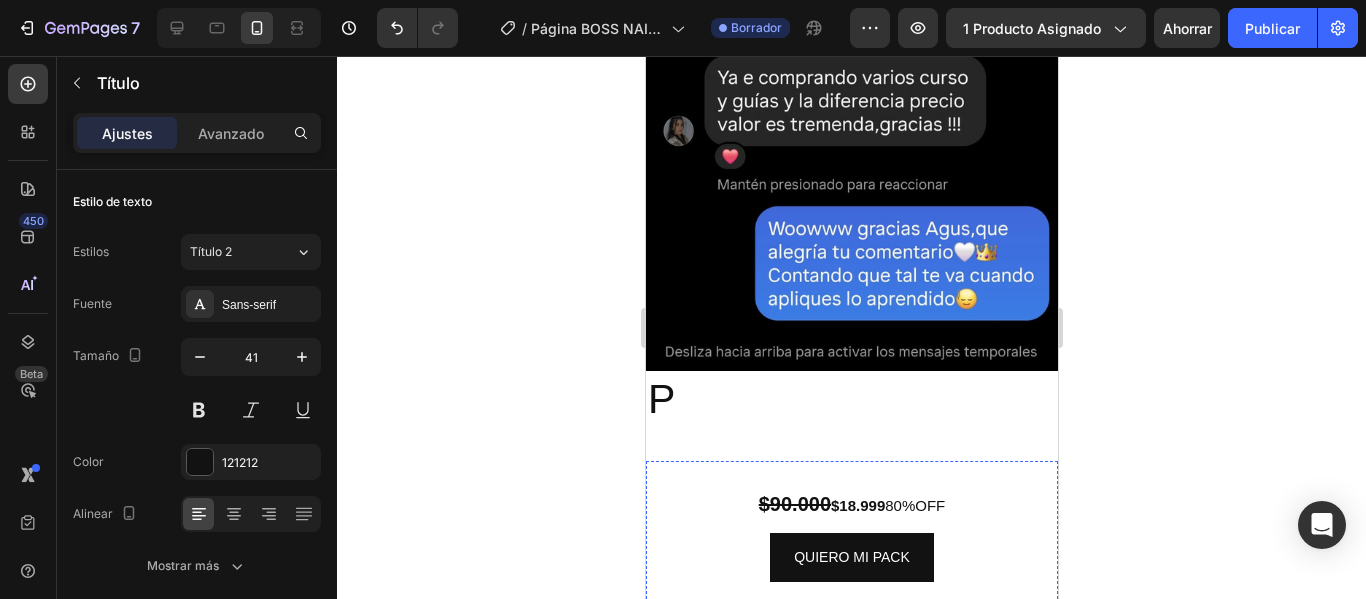 scroll, scrollTop: 4797, scrollLeft: 0, axis: vertical 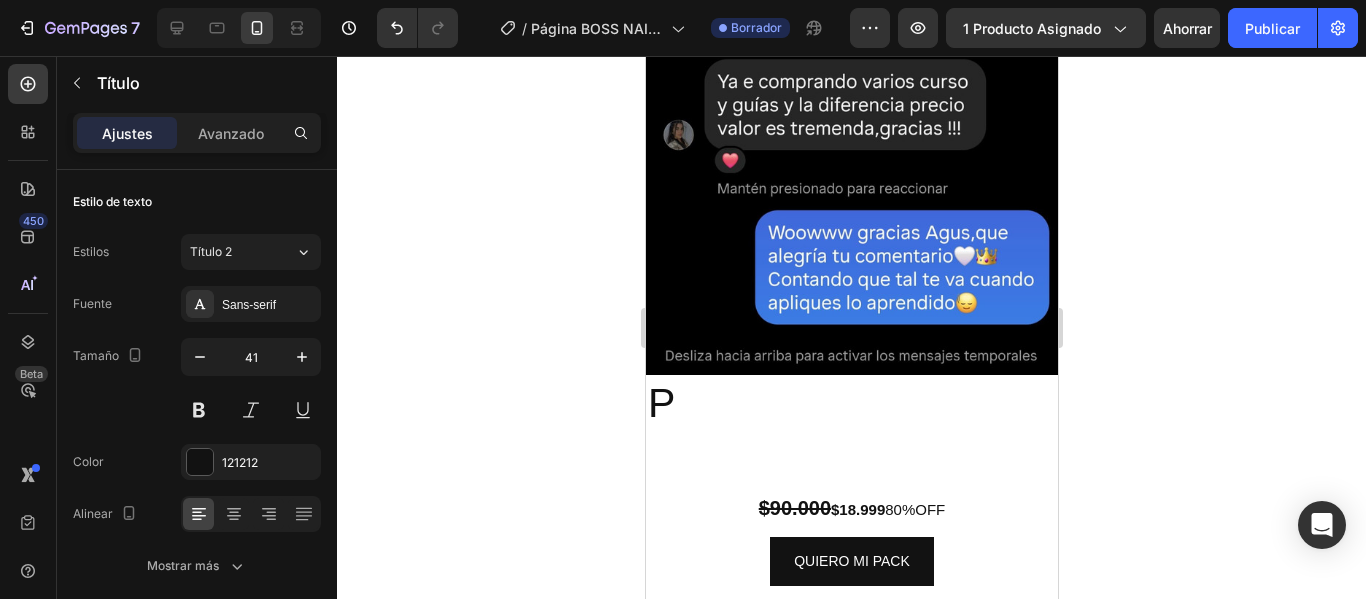 click on "P" at bounding box center (851, 403) 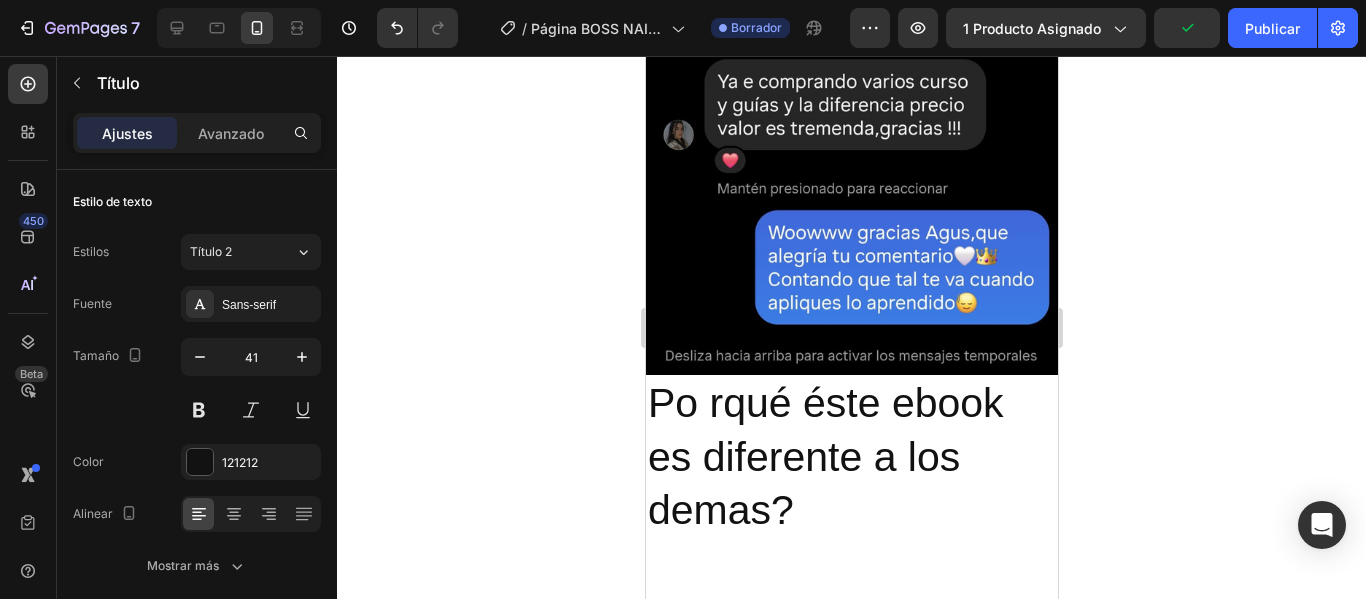 click on "Po rqué éste ebook es diferente a los demas?" at bounding box center [851, 457] 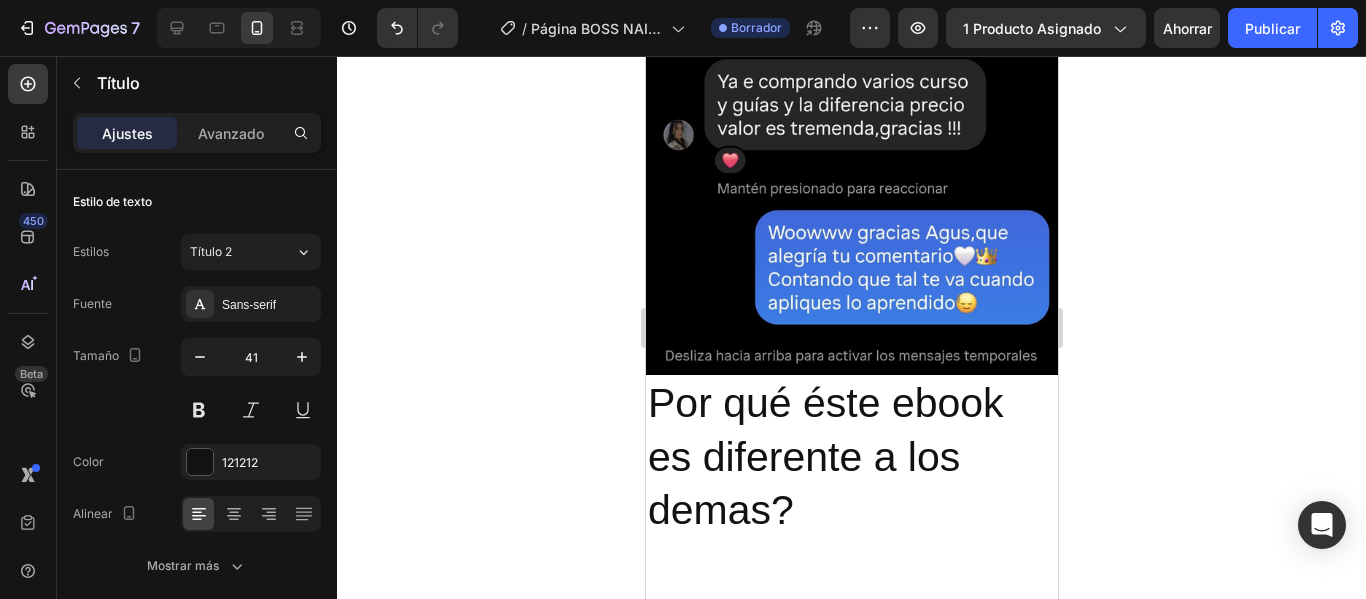 click on "Por qué éste ebook es diferente a los demas?" at bounding box center (851, 457) 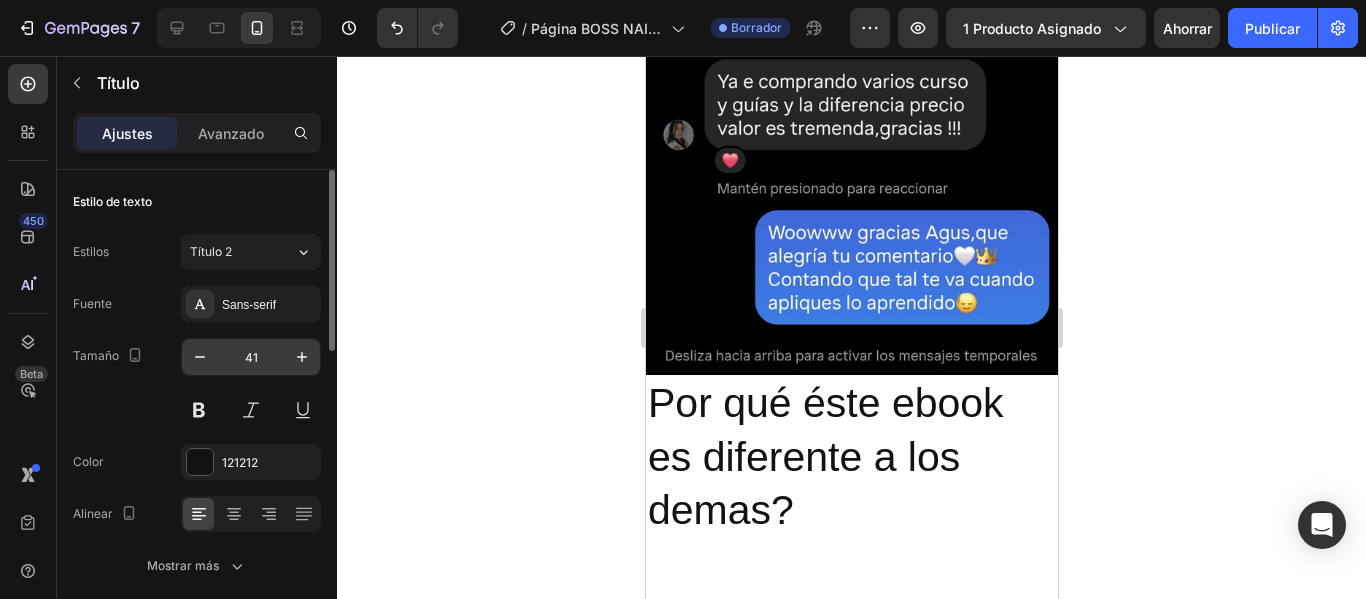 click on "41" at bounding box center (251, 357) 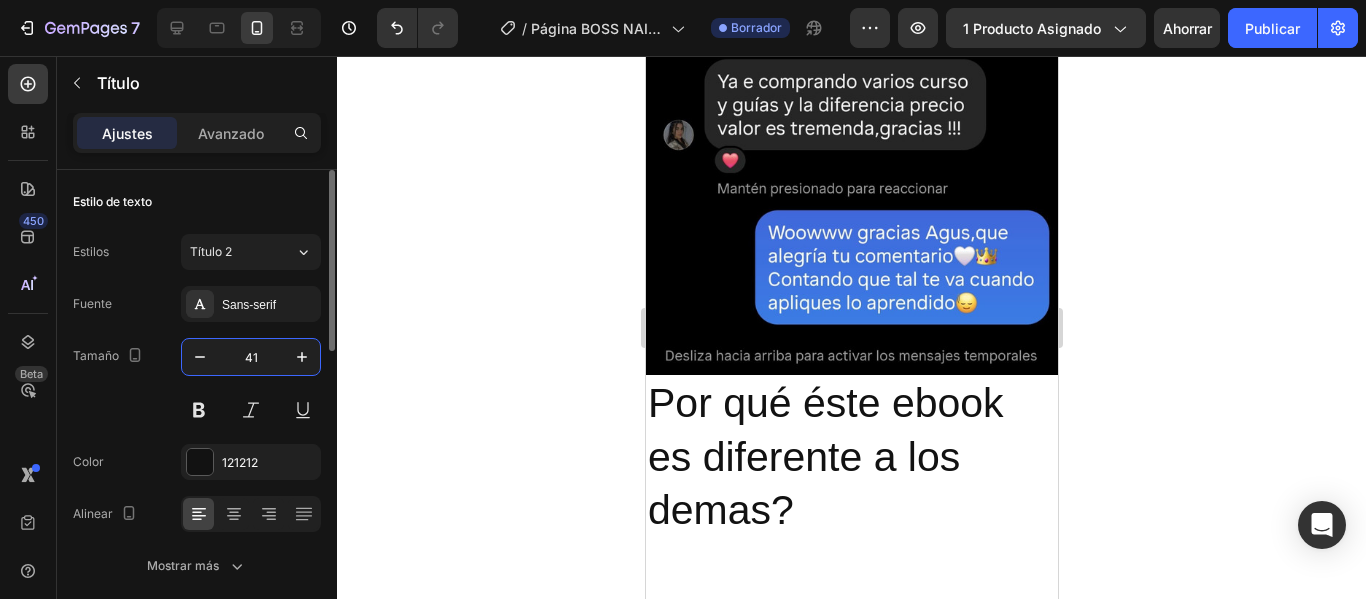 click on "41" at bounding box center (251, 357) 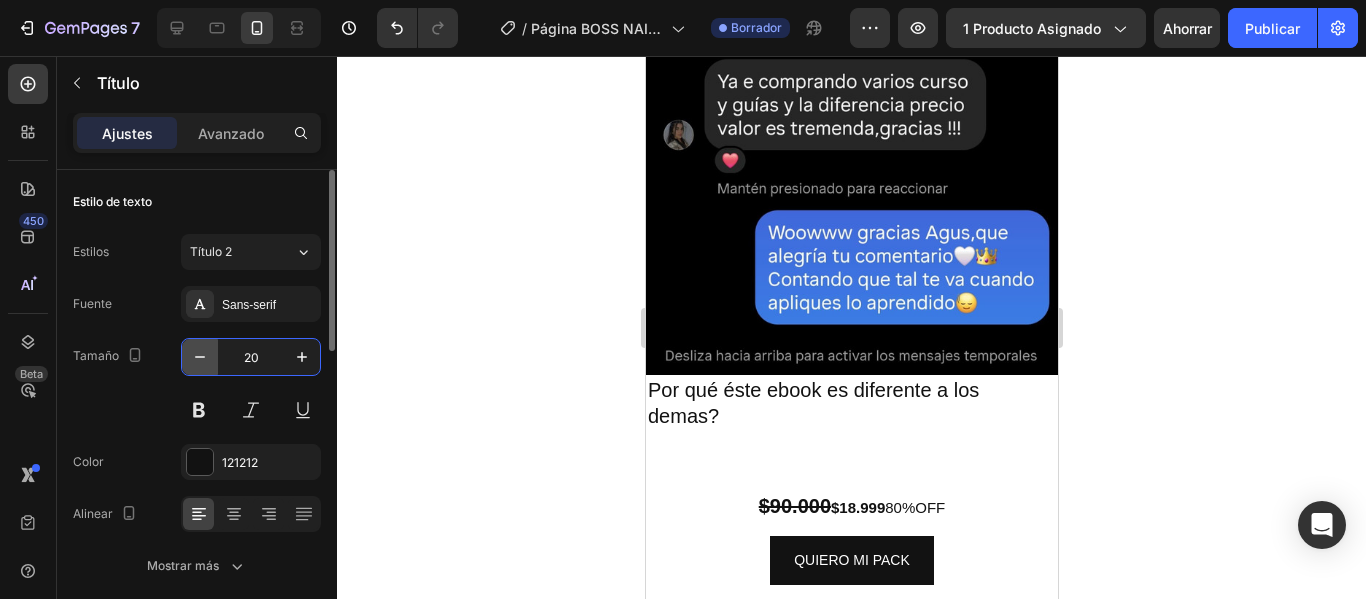 click 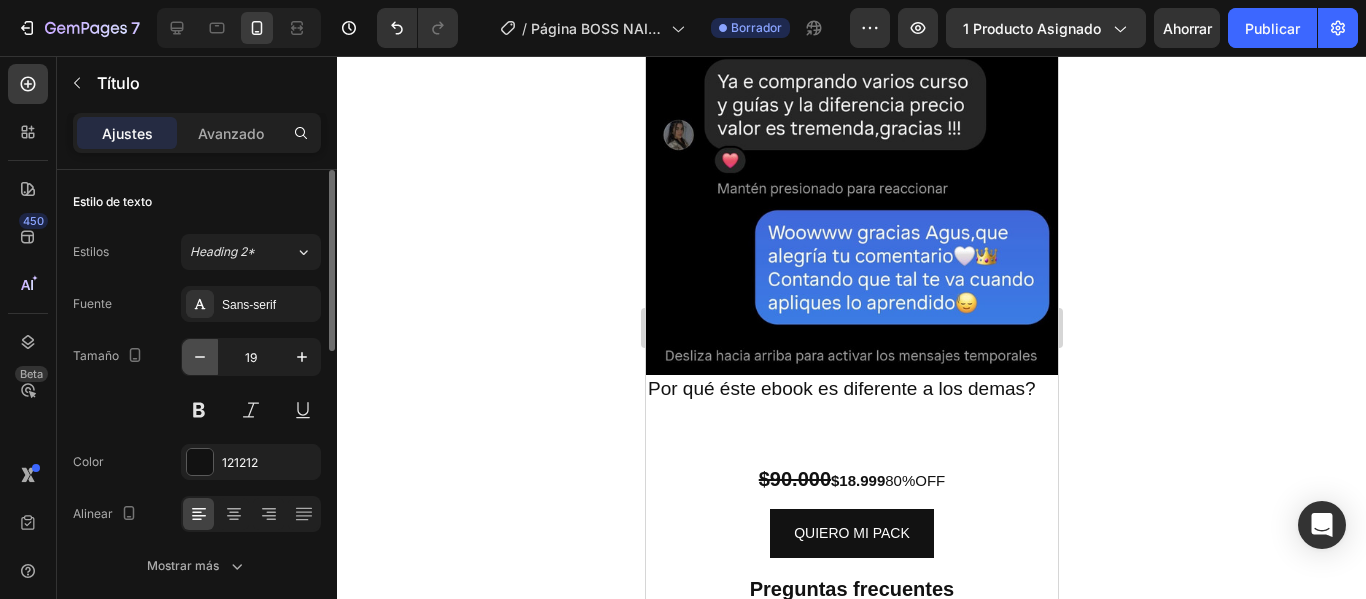 click 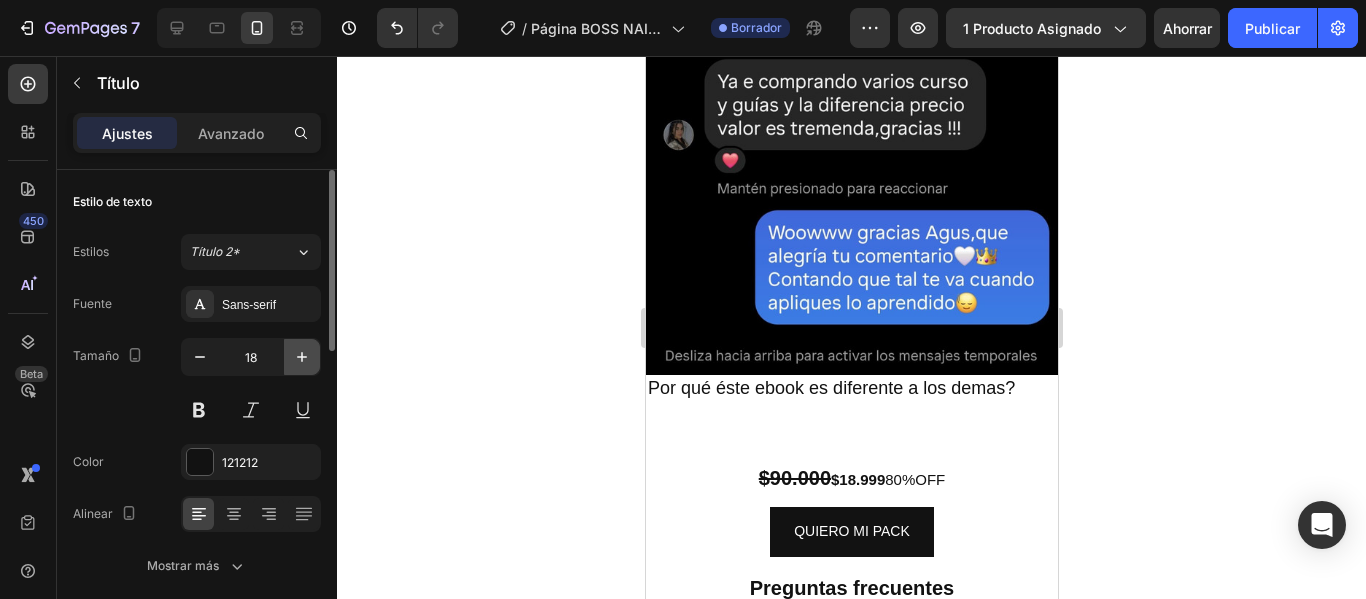 click 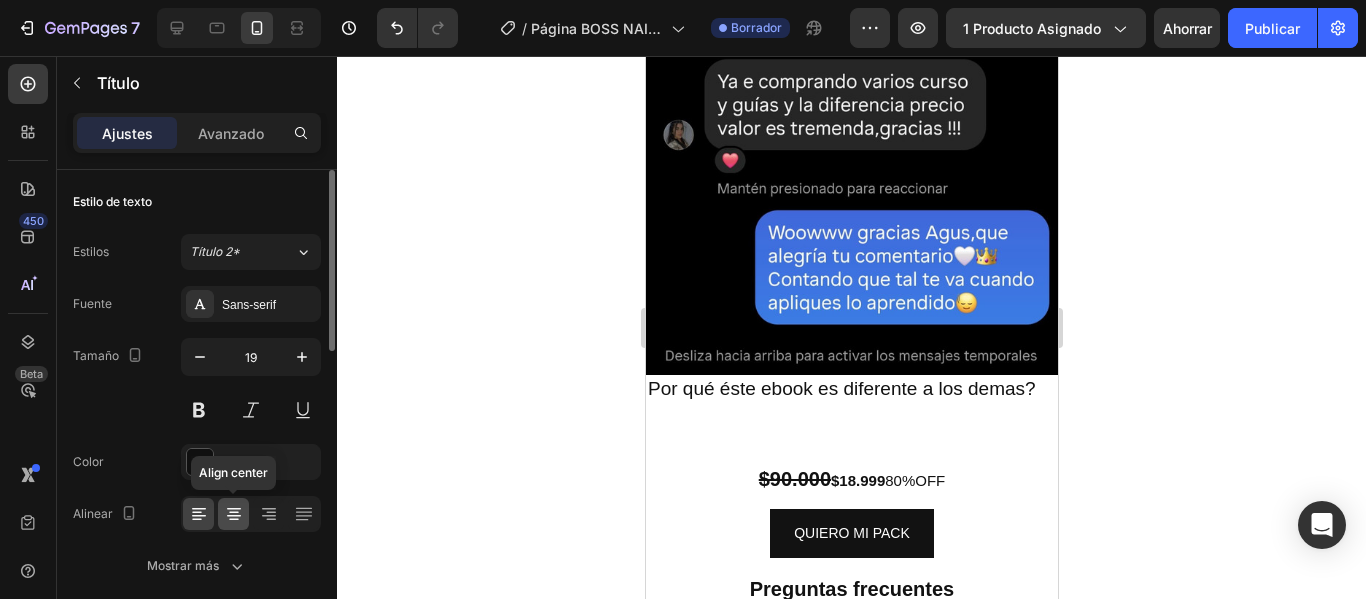 click 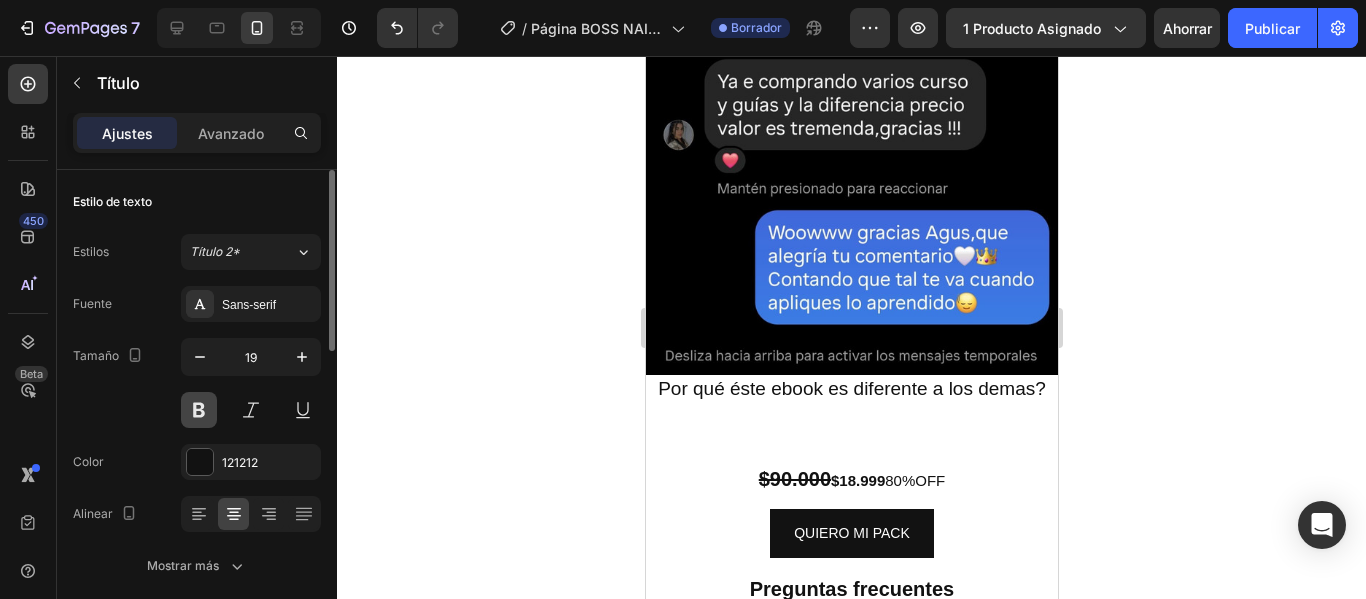 click at bounding box center (199, 410) 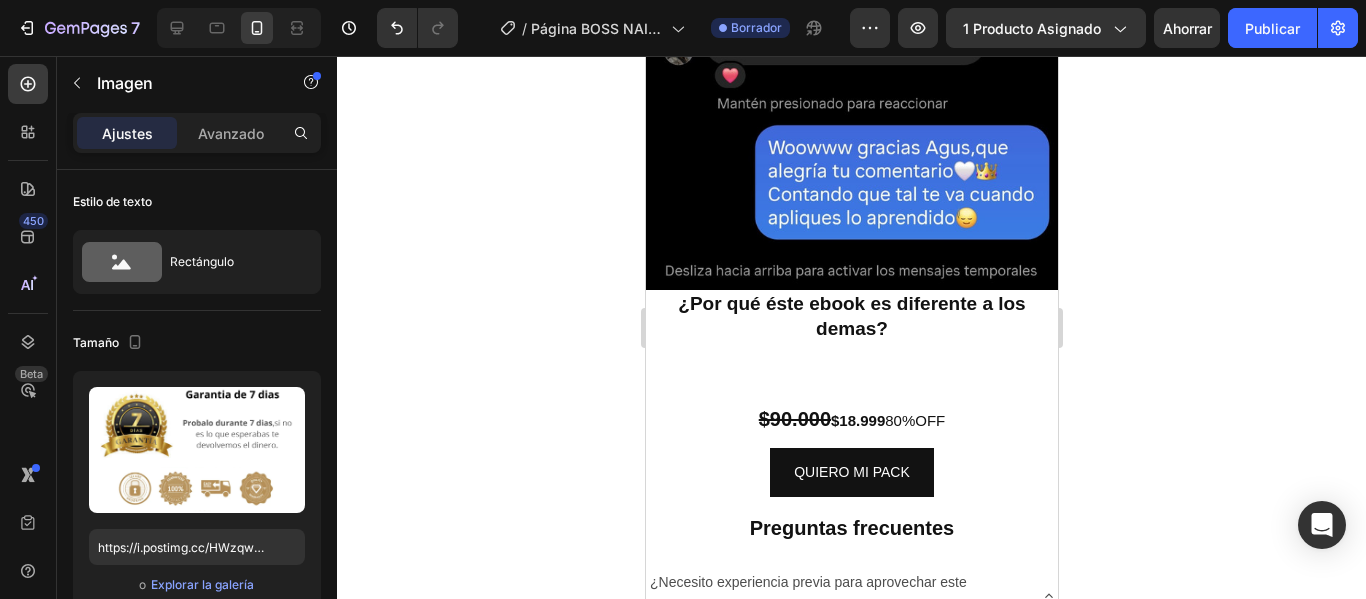 scroll, scrollTop: 5580, scrollLeft: 0, axis: vertical 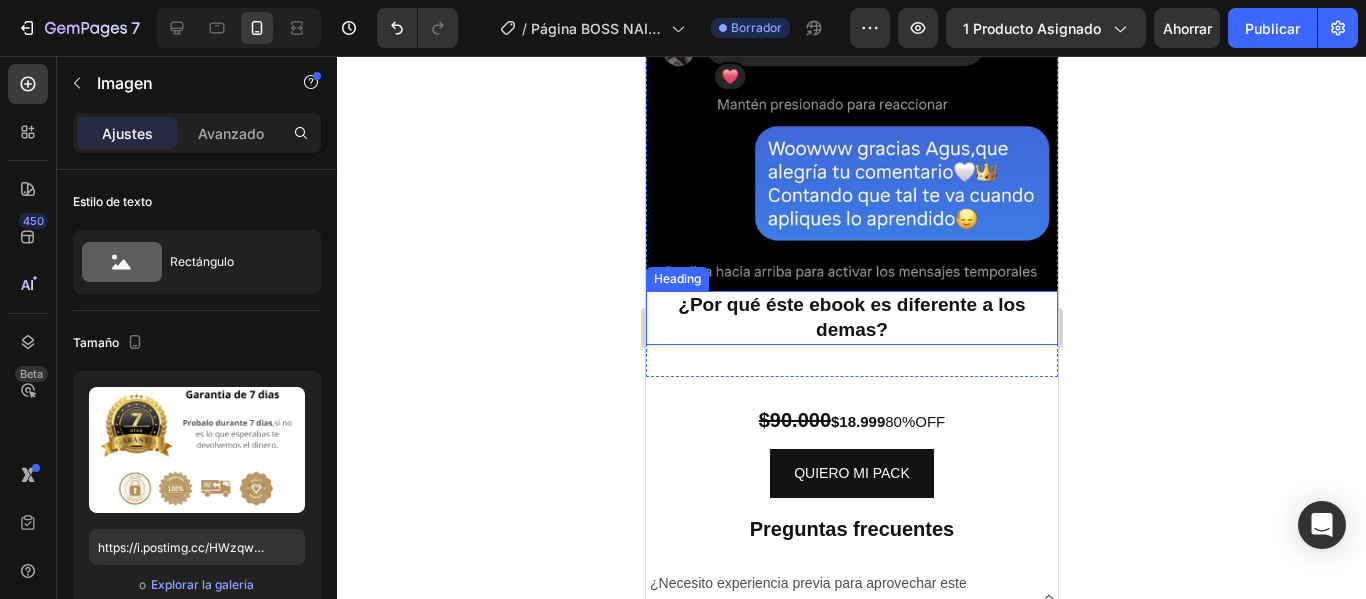 click on "¿Por qué éste ebook es diferente a los demas?" at bounding box center (851, 317) 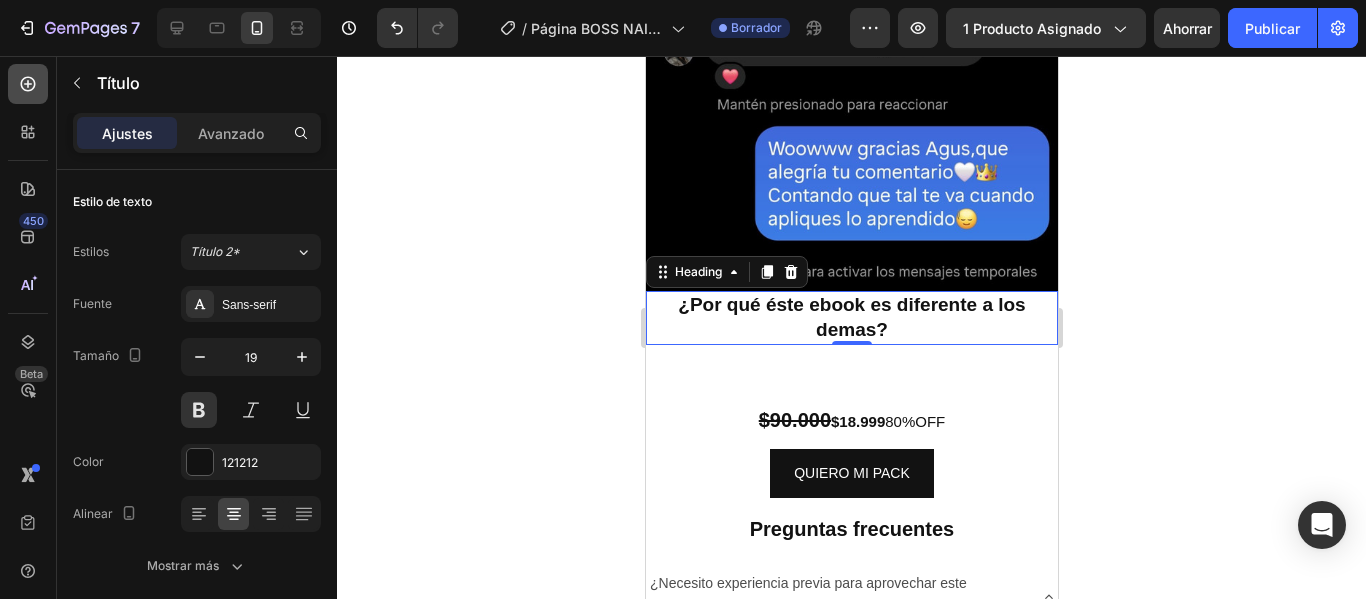click 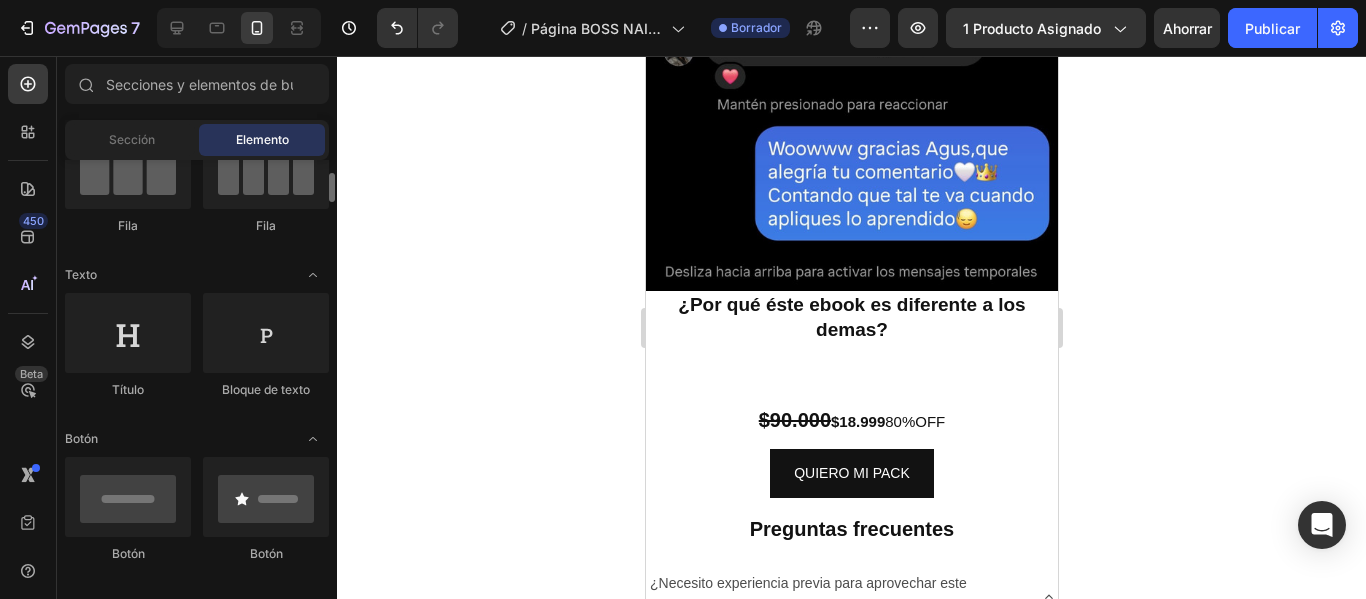 scroll, scrollTop: 193, scrollLeft: 0, axis: vertical 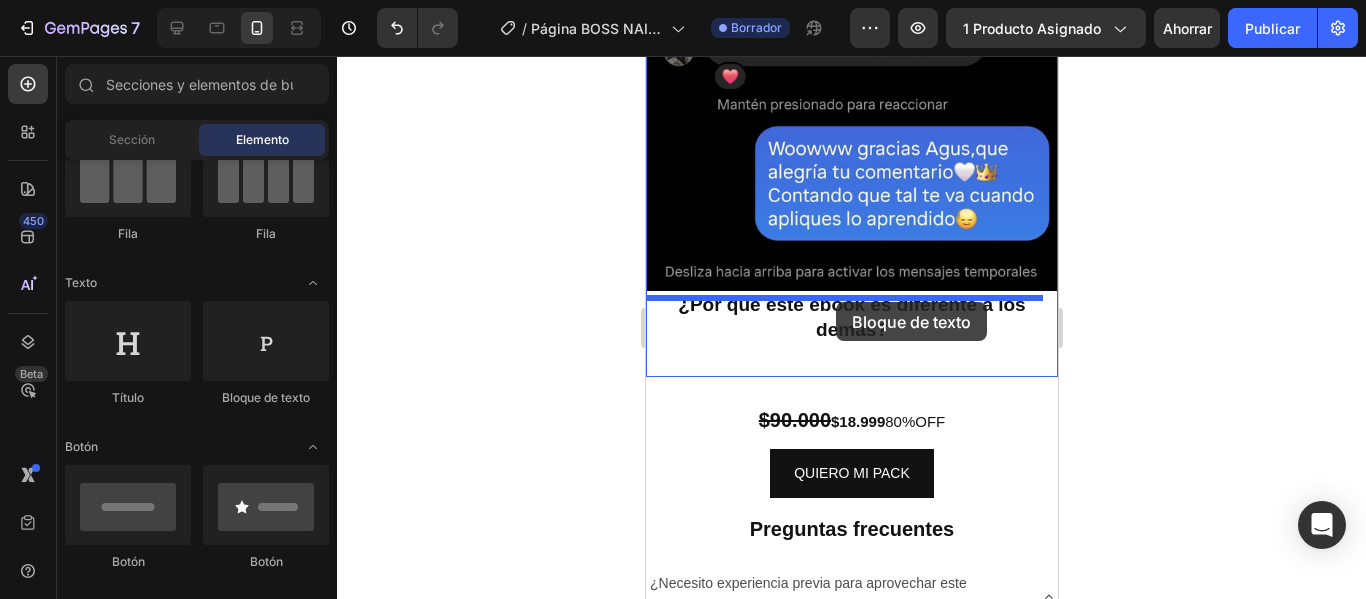 drag, startPoint x: 911, startPoint y: 425, endPoint x: 836, endPoint y: 302, distance: 144.06248 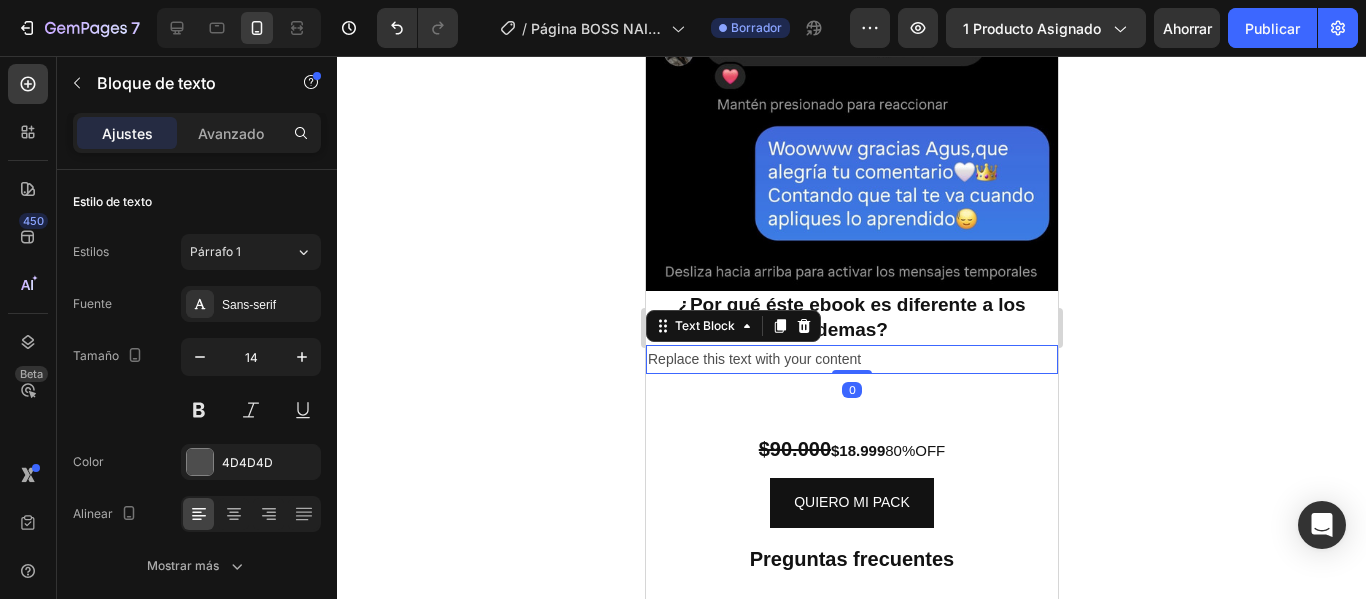 click on "Replace this text with your content" at bounding box center [851, 359] 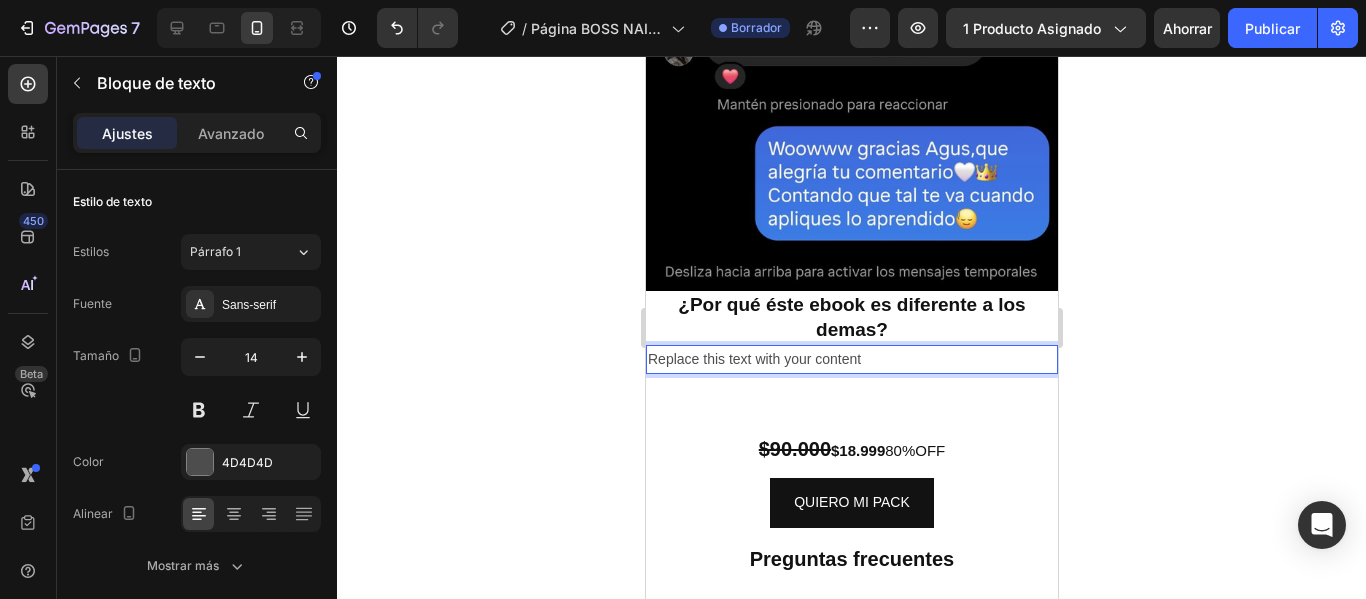click on "Replace this text with your content" at bounding box center [851, 359] 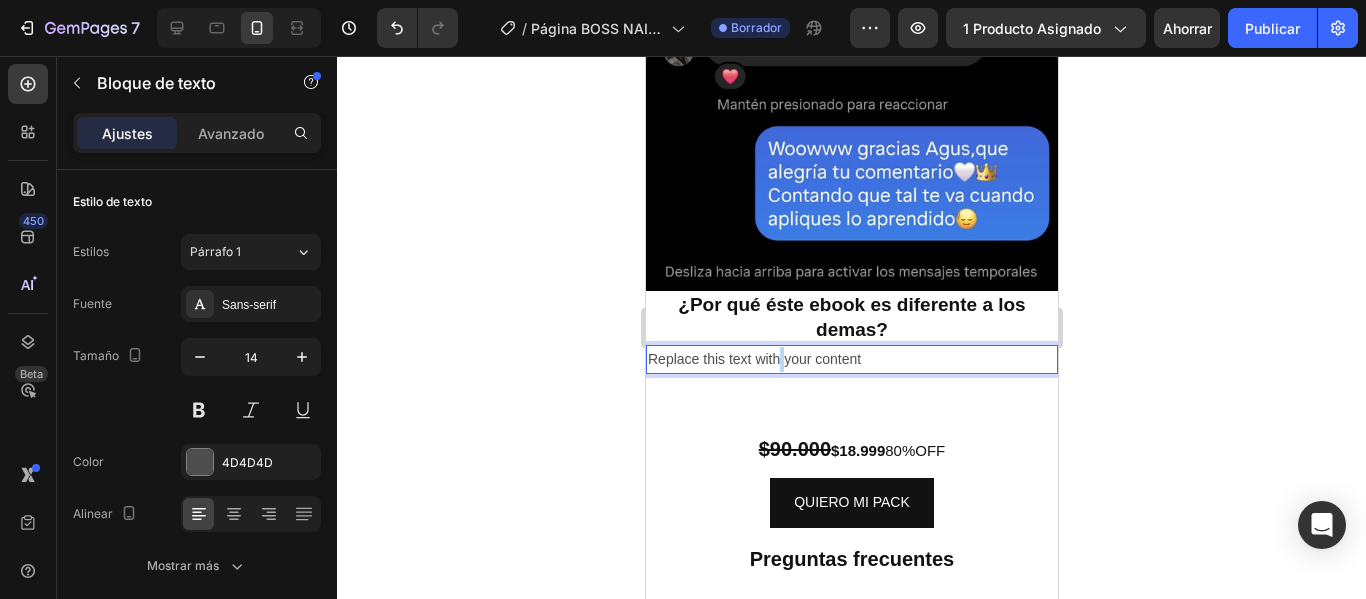 click on "Replace this text with your content" at bounding box center [851, 359] 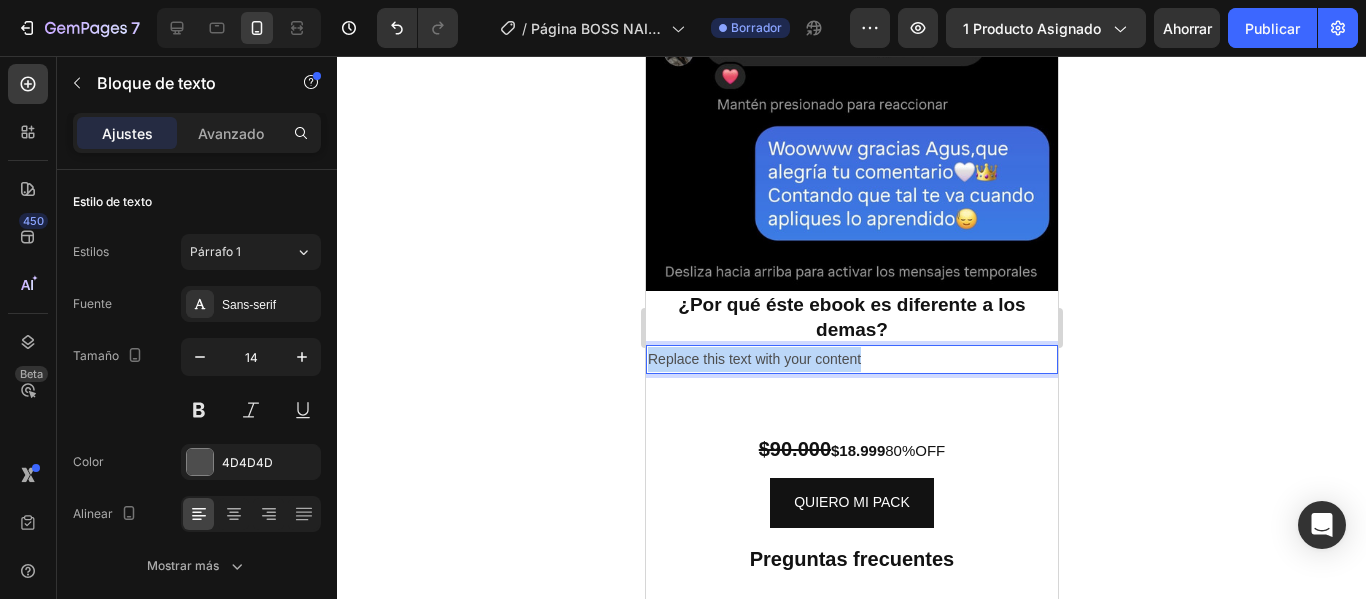 click on "Replace this text with your content" at bounding box center [851, 359] 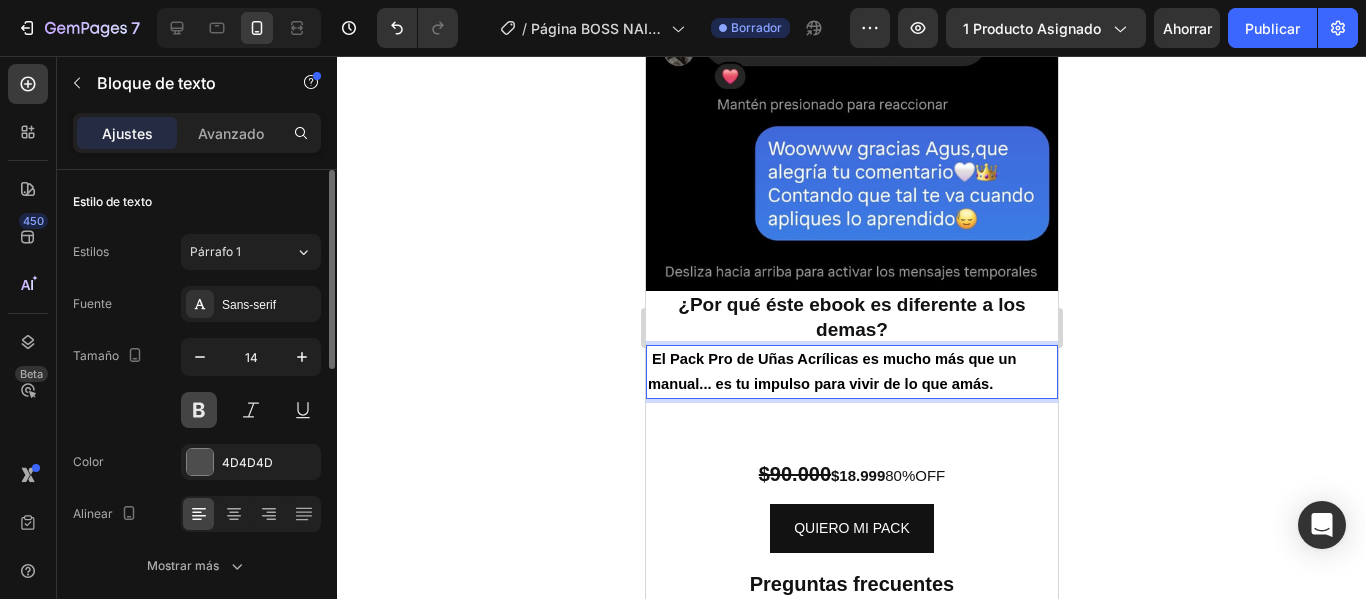 click at bounding box center (199, 410) 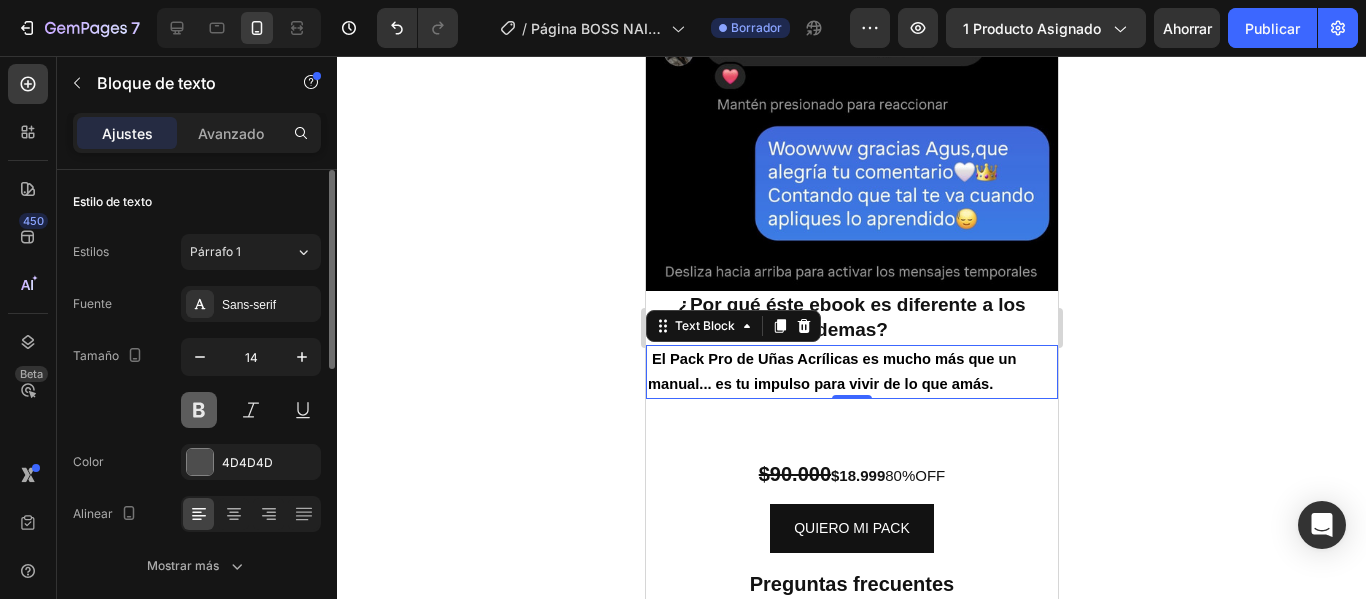 click at bounding box center [199, 410] 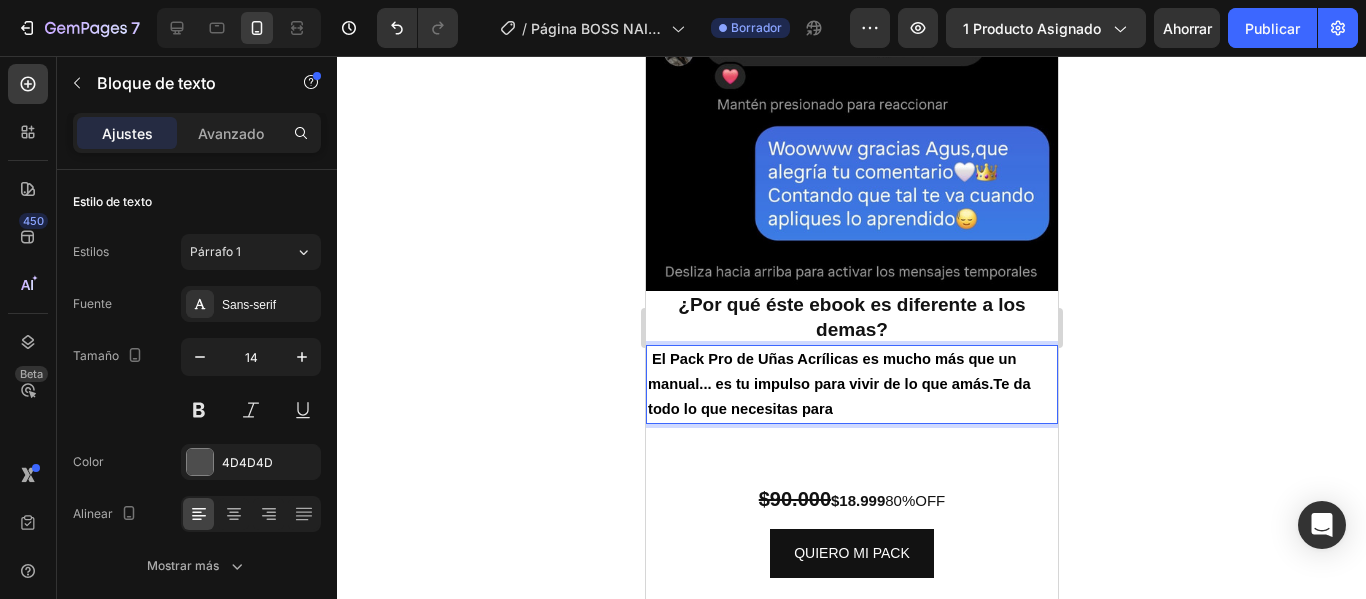 click on "El Pack Pro de Uñas Acrílicas es mucho más que un manual... es tu impulso para vivir de lo que amás.Te da todo lo que necesitas para" at bounding box center (851, 385) 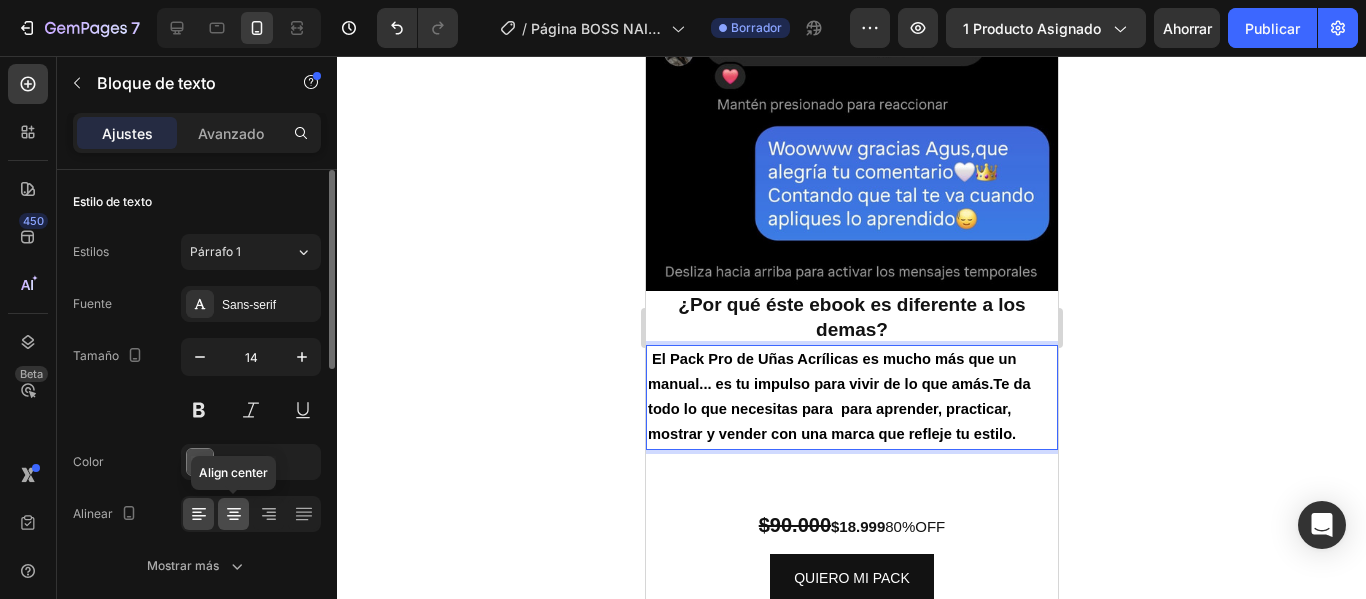 click 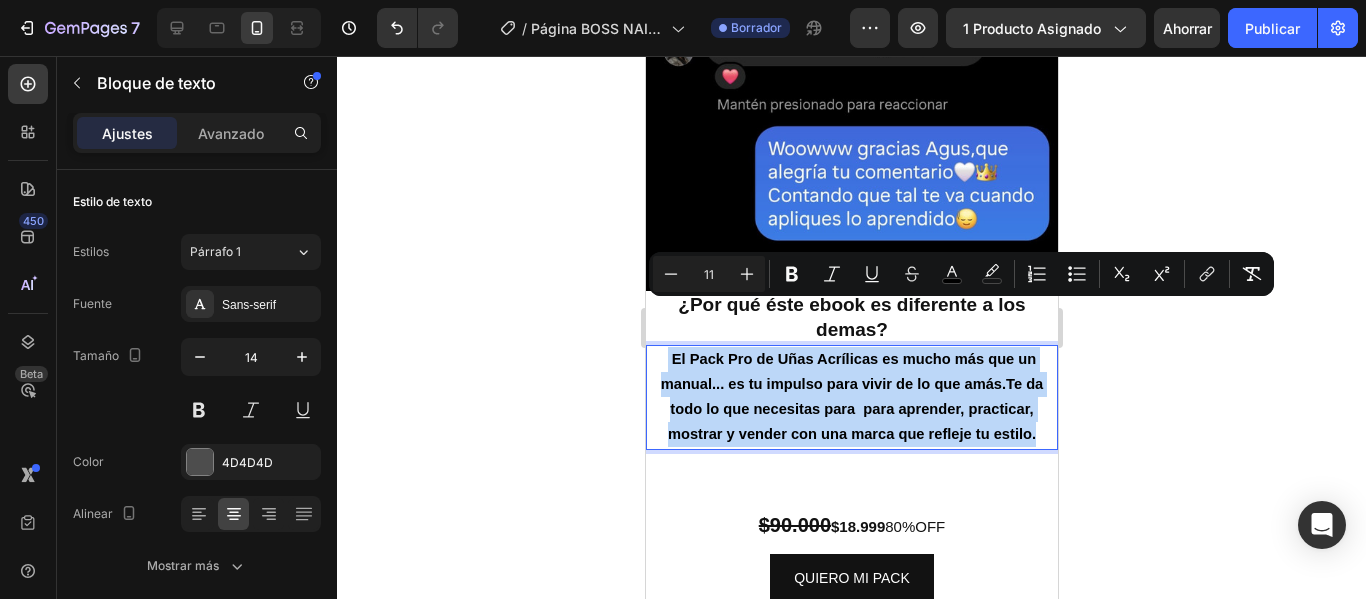 drag, startPoint x: 1029, startPoint y: 385, endPoint x: 660, endPoint y: 306, distance: 377.3619 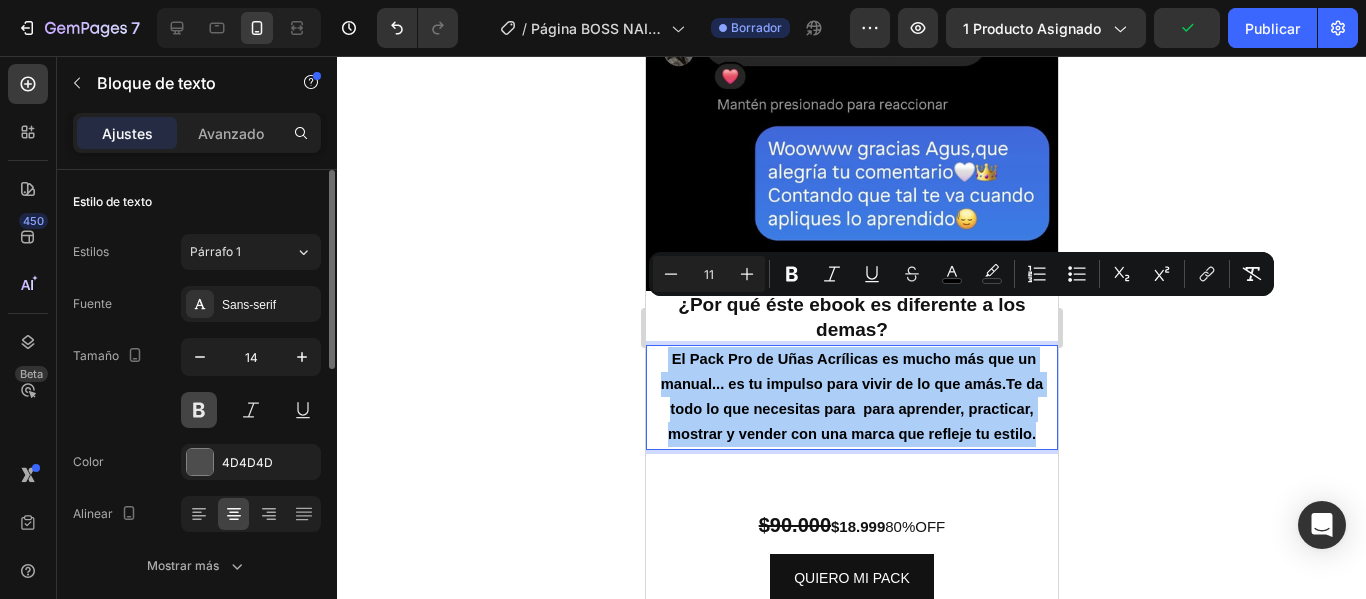 click at bounding box center [199, 410] 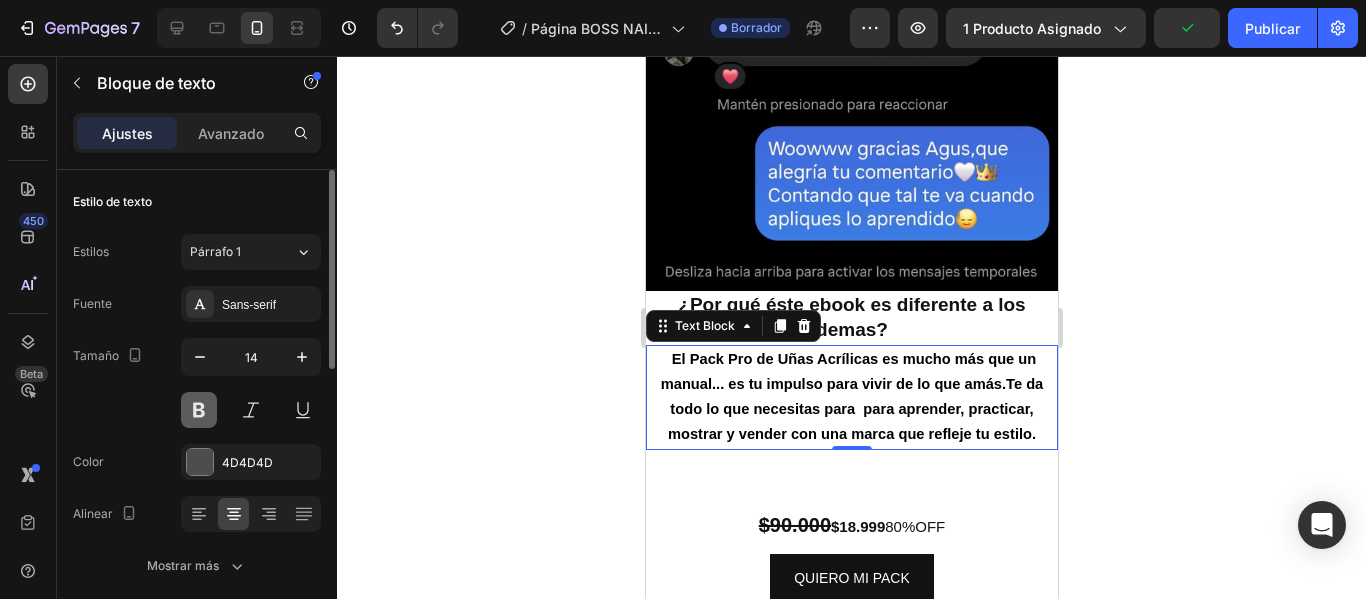 click at bounding box center (199, 410) 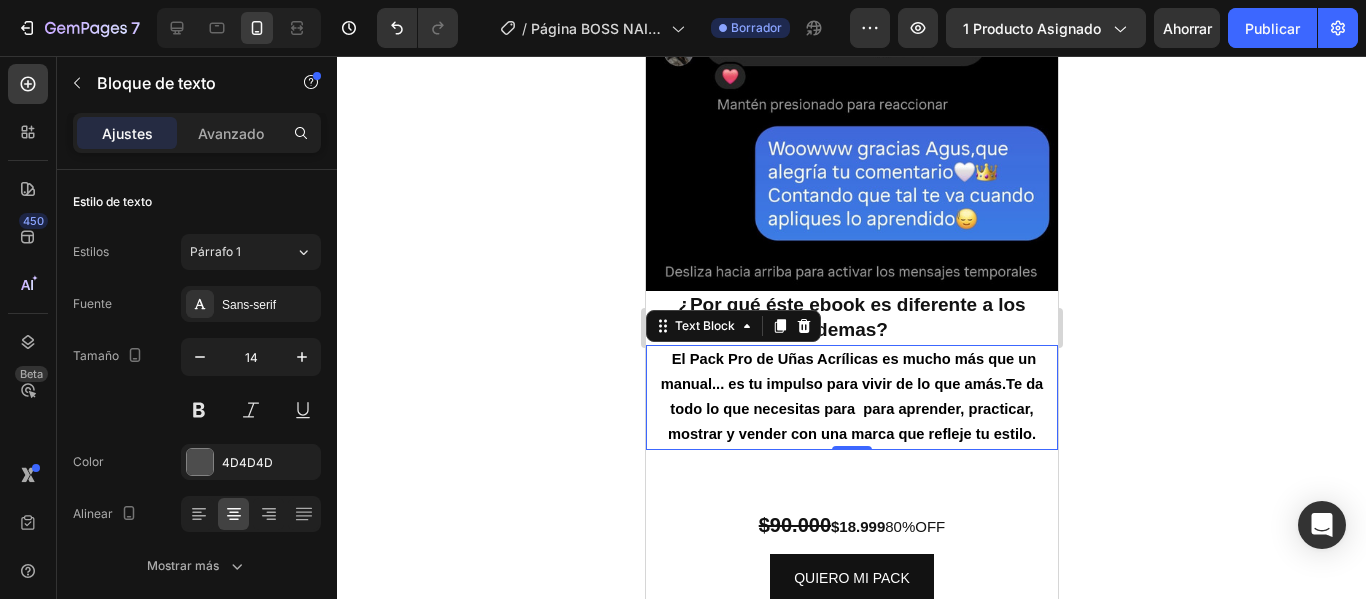 click on "El Pack Pro de Uñas Acrílicas es mucho más que un manual... es tu impulso para vivir de lo que amás.Te da todo lo que necesitas para  para aprender, practicar, mostrar y vender con una marca que refleje tu estilo." at bounding box center (851, 397) 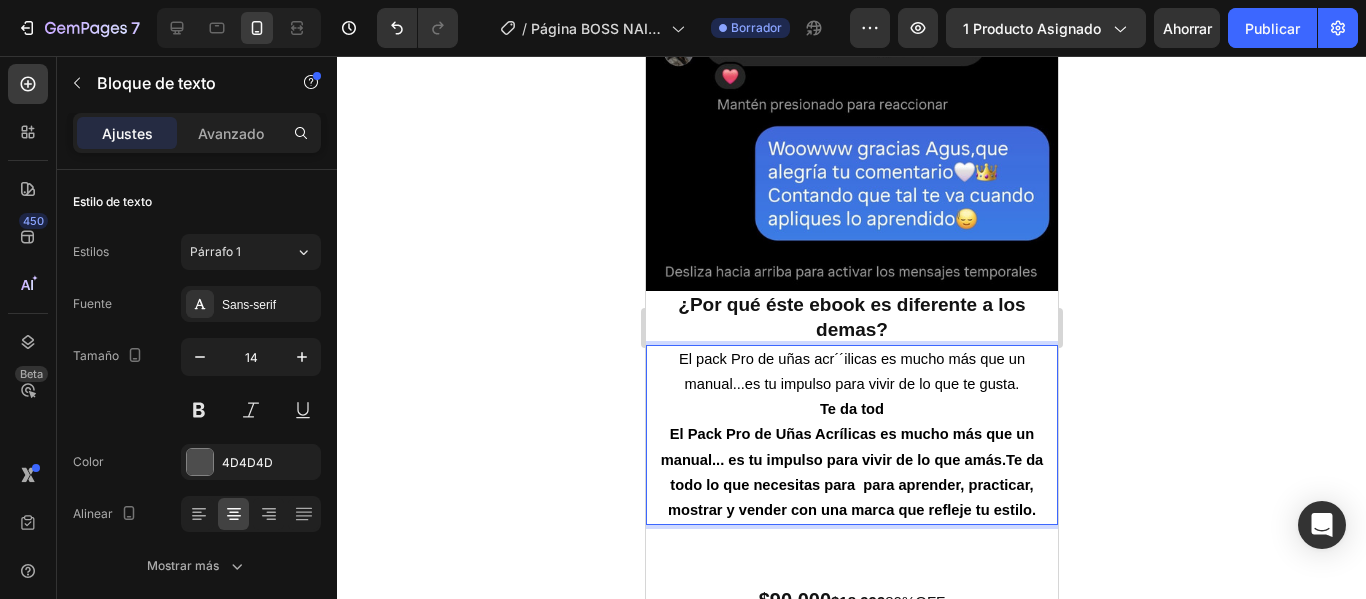 click on "Te da tod" at bounding box center (851, 409) 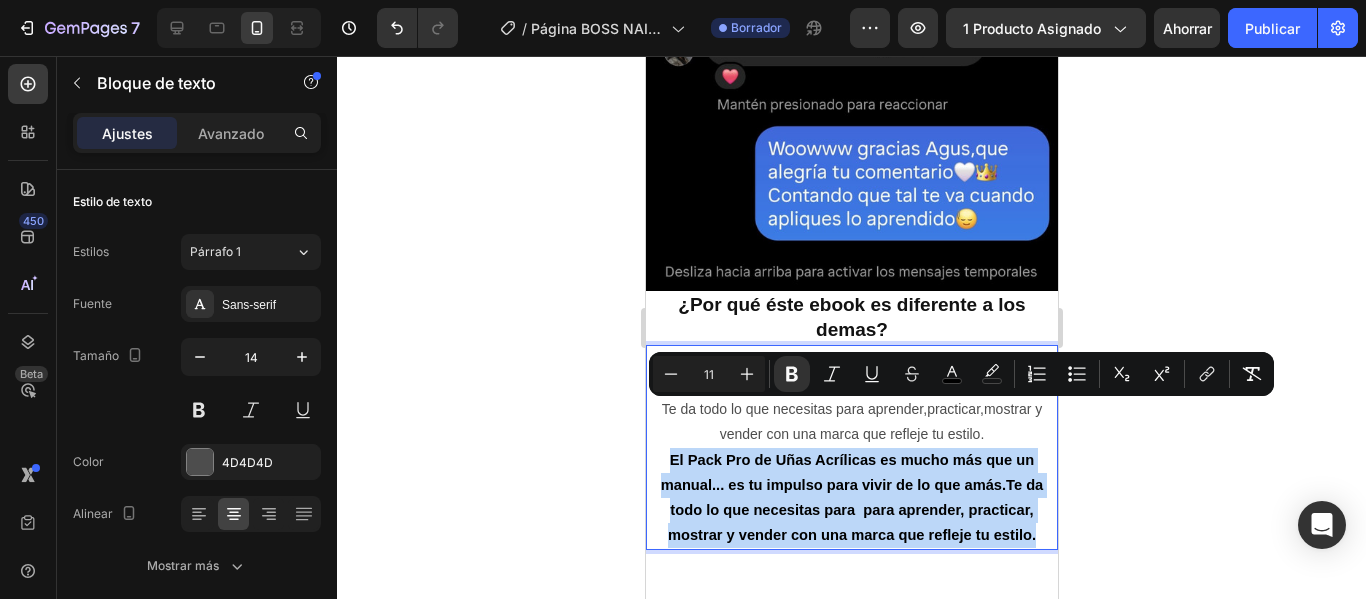 drag, startPoint x: 664, startPoint y: 411, endPoint x: 1038, endPoint y: 501, distance: 384.67648 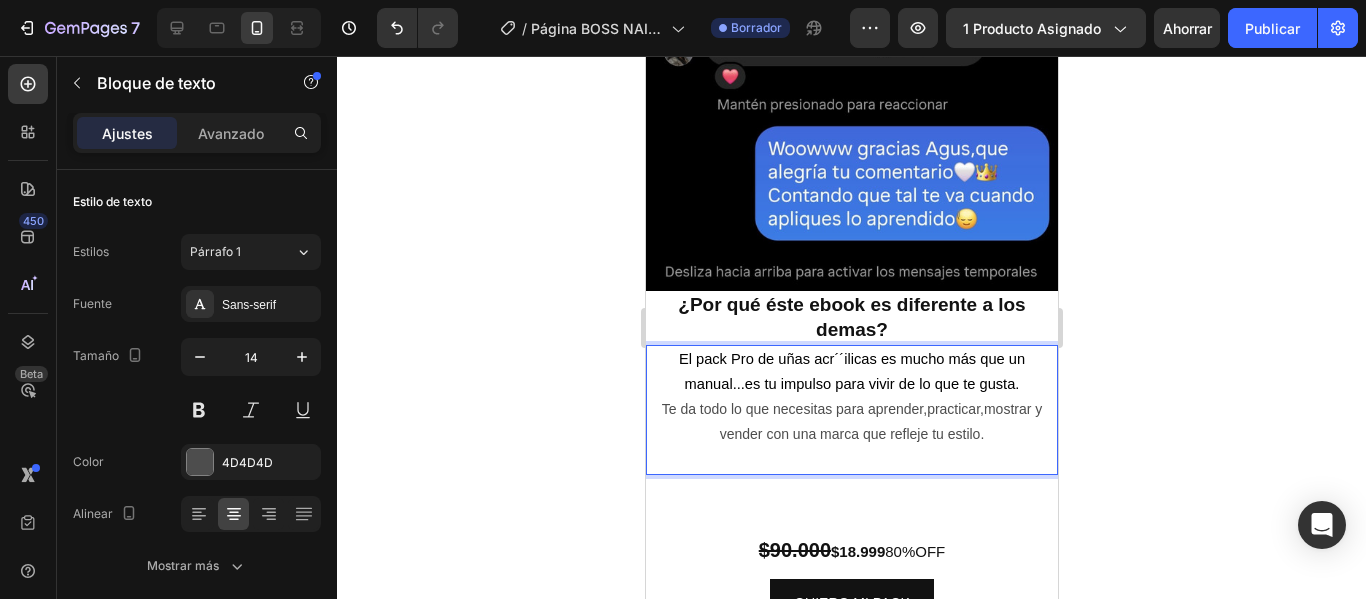 click on "El pack Pro de uñas acr´´ilicas es mucho más que un manual...es tu impulso para vivir de lo que te gusta." at bounding box center [851, 371] 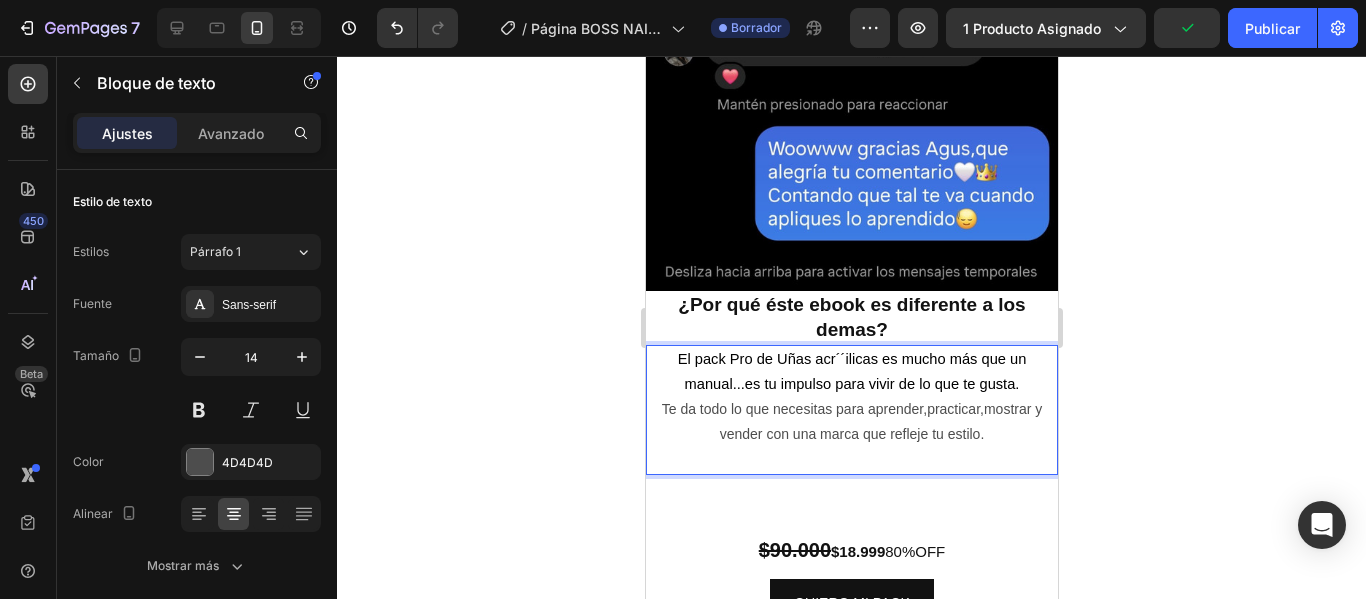 click on "El pack Pro de Uñas acr´´ilicas es mucho más que un manual...es tu impulso para vivir de lo que te gusta." at bounding box center (851, 371) 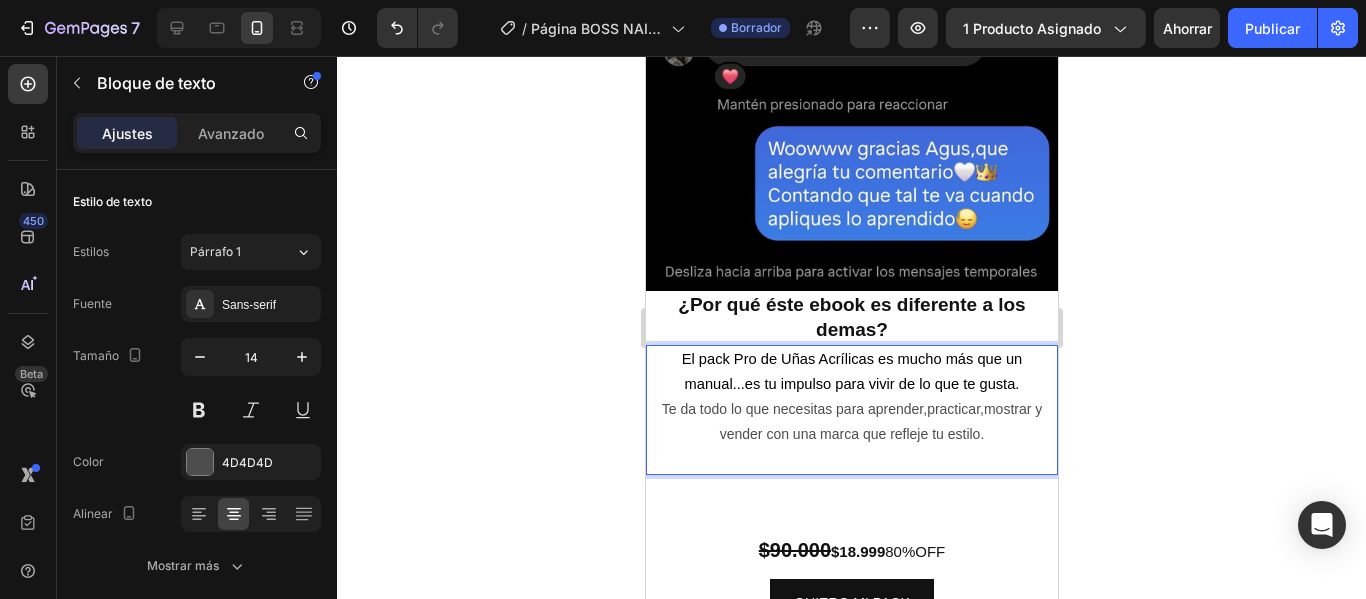 click on "Te da todo lo que necesitas para aprender,practicar,mostrar y vender con una marca que refleje tu estilo." at bounding box center (851, 422) 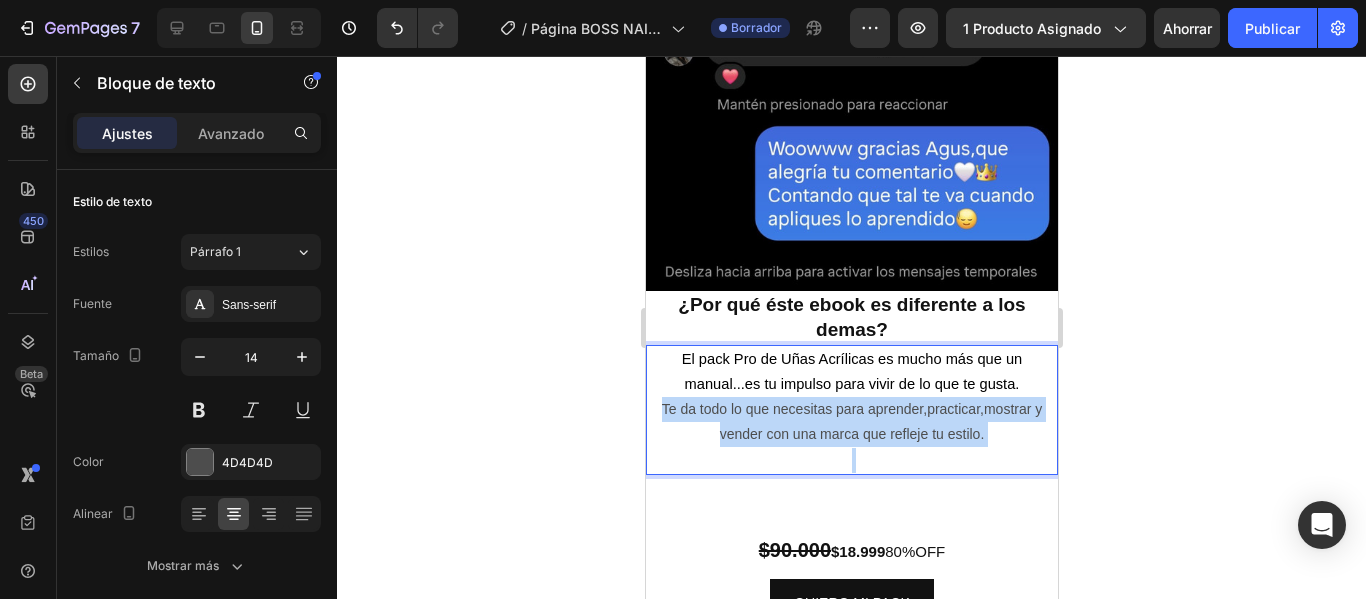 drag, startPoint x: 978, startPoint y: 389, endPoint x: 659, endPoint y: 362, distance: 320.1406 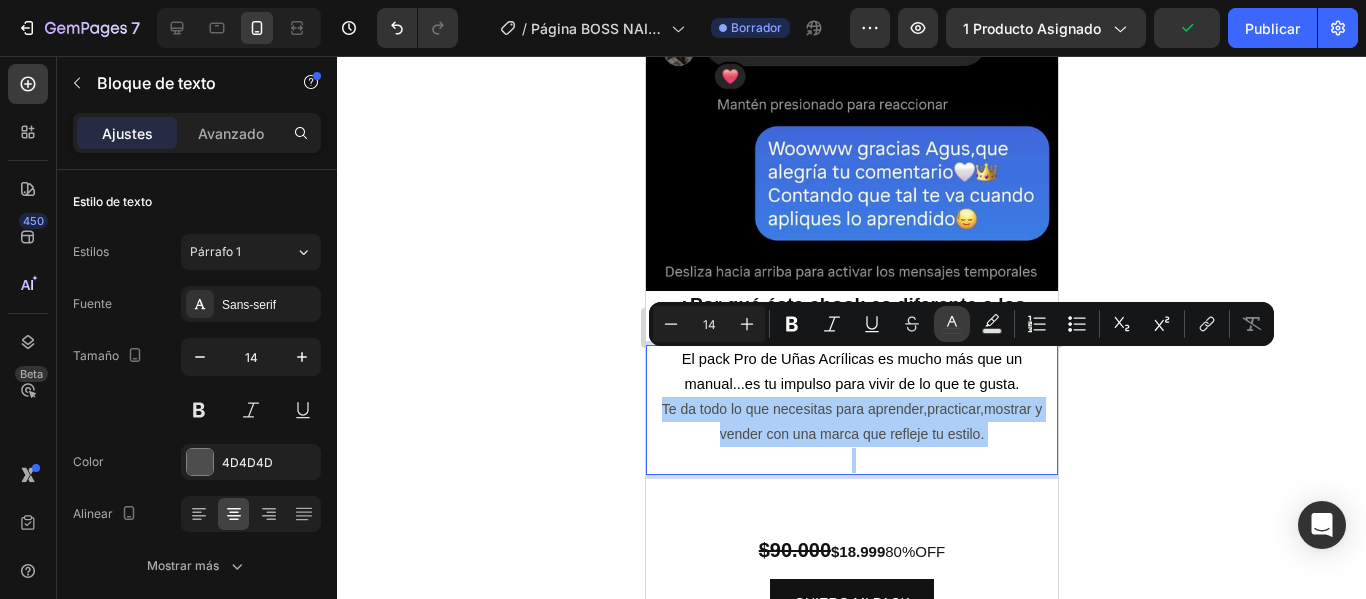click 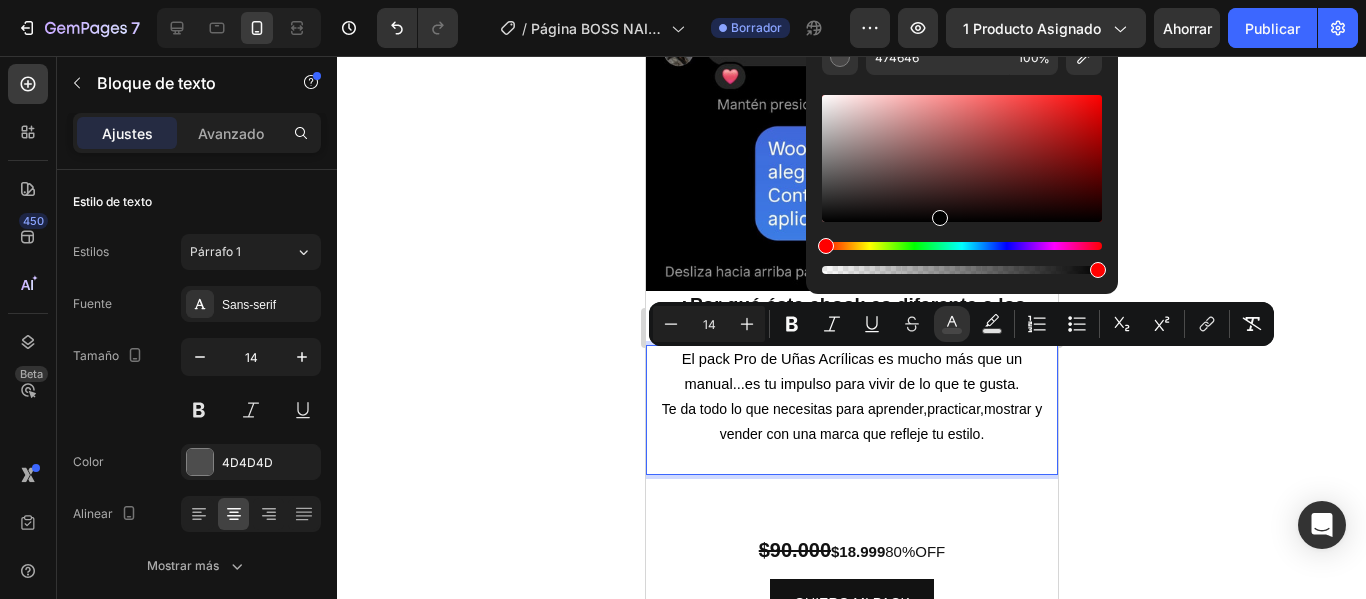 type on "000000" 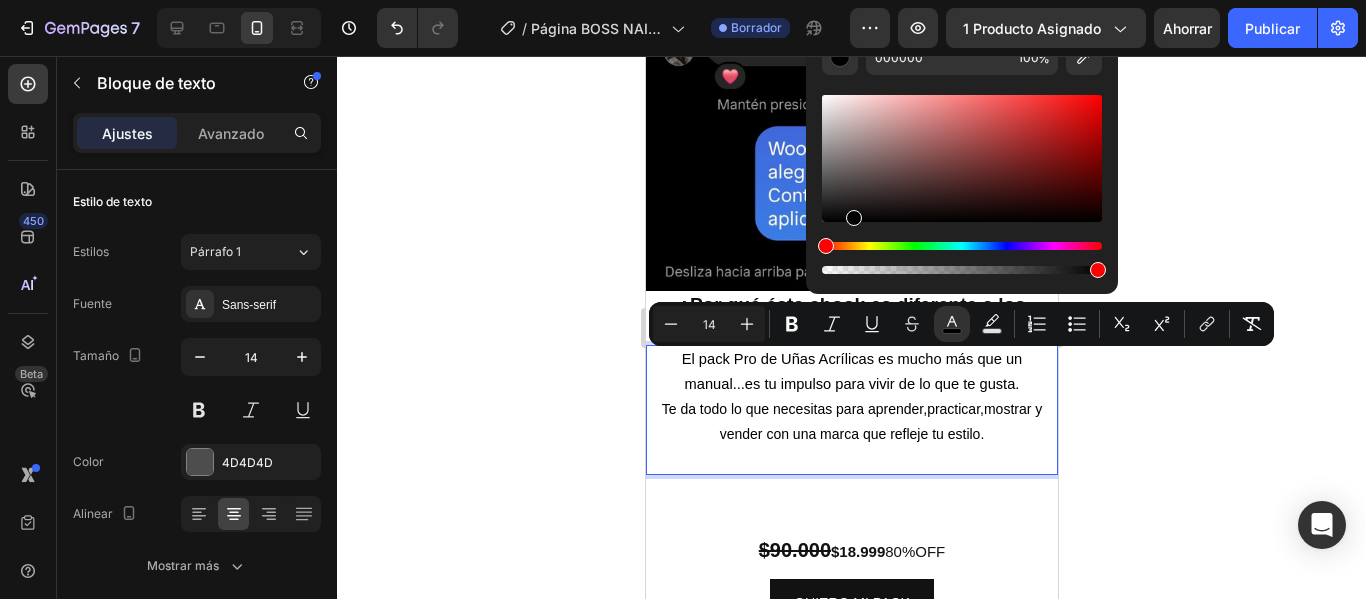 drag, startPoint x: 825, startPoint y: 186, endPoint x: 850, endPoint y: 261, distance: 79.05694 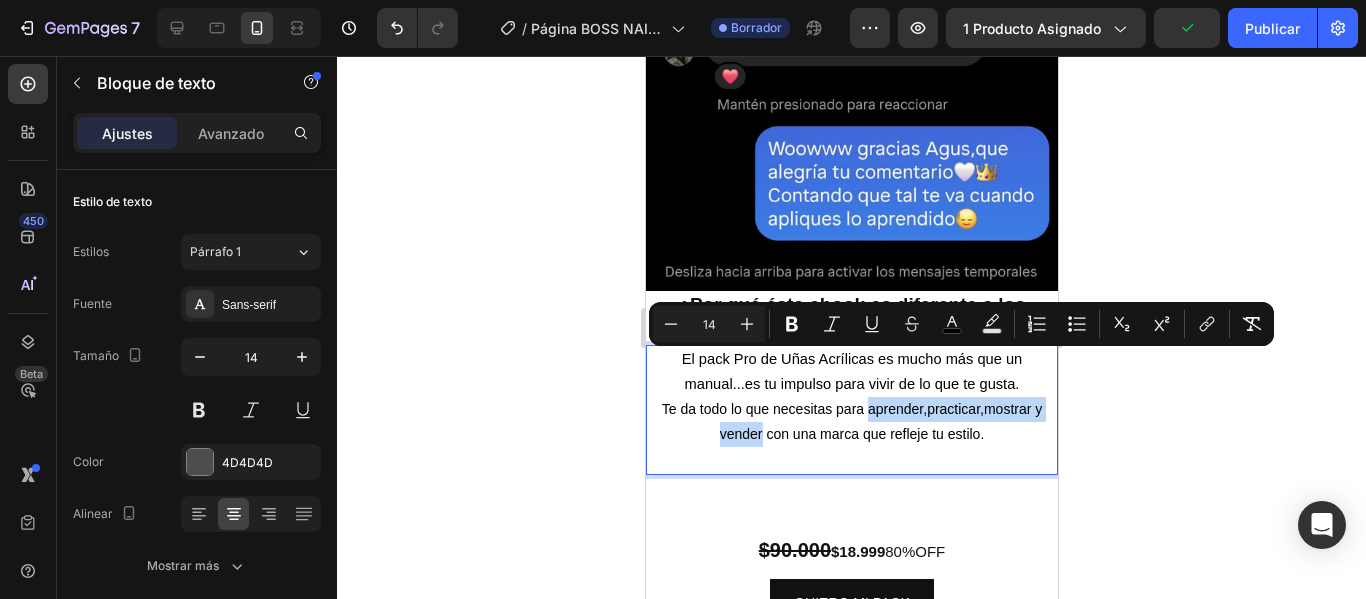 drag, startPoint x: 857, startPoint y: 361, endPoint x: 755, endPoint y: 391, distance: 106.320274 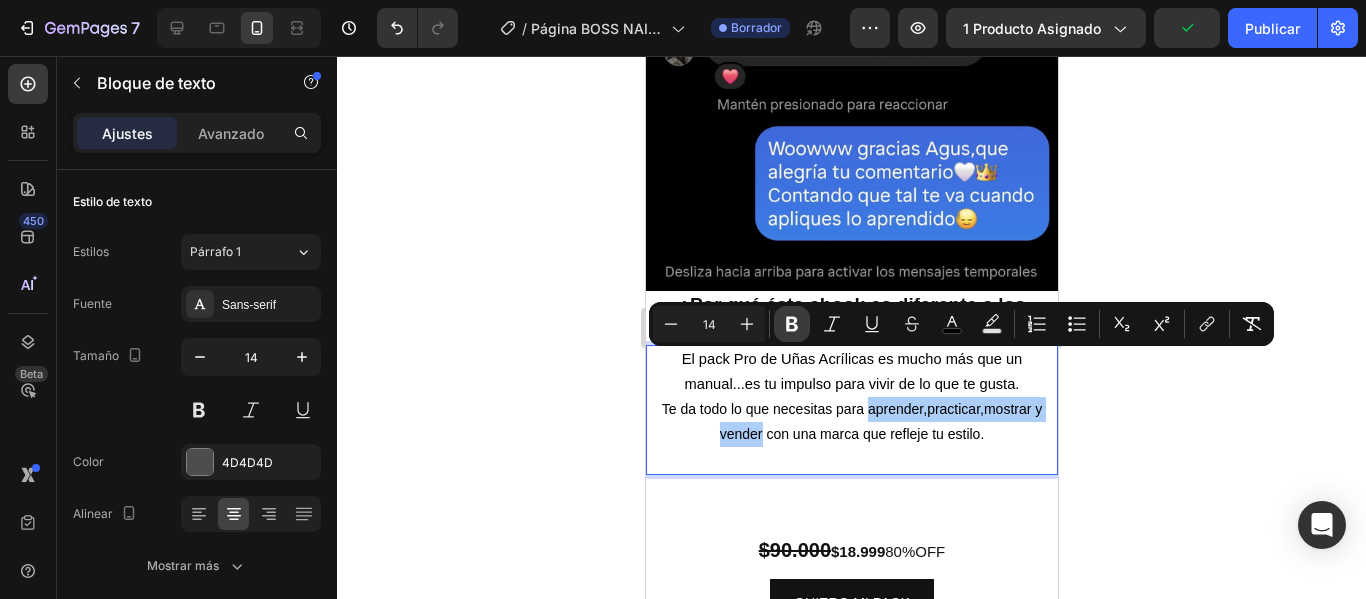 click 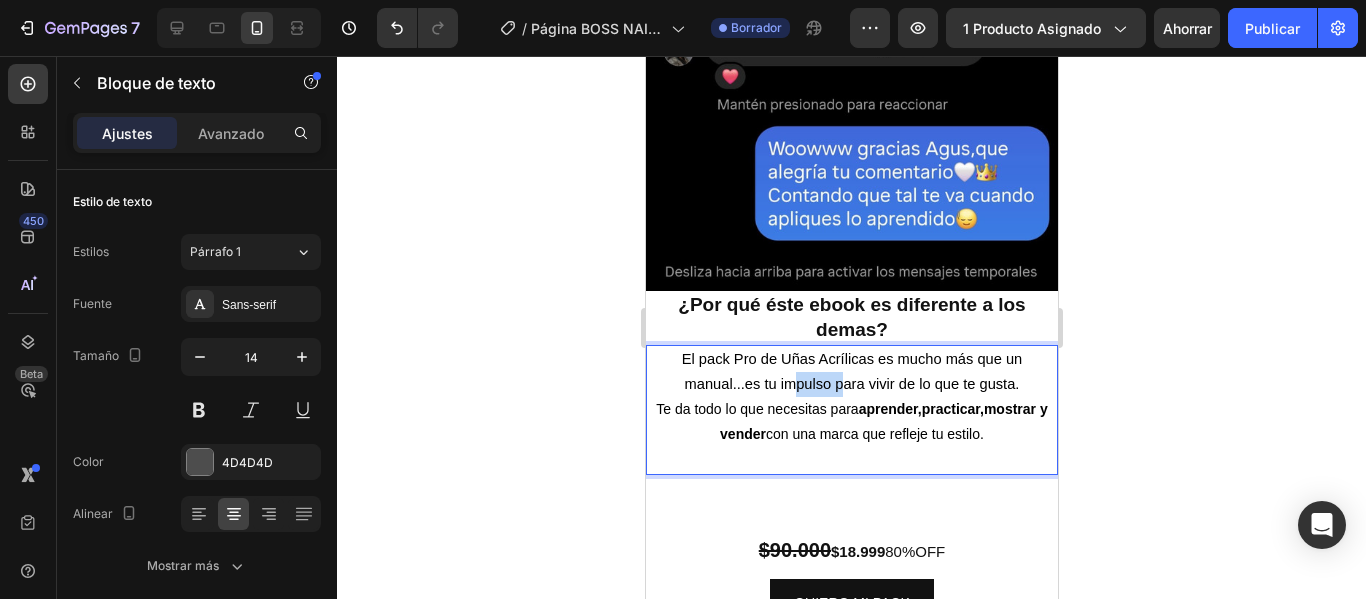 drag, startPoint x: 773, startPoint y: 336, endPoint x: 822, endPoint y: 342, distance: 49.365982 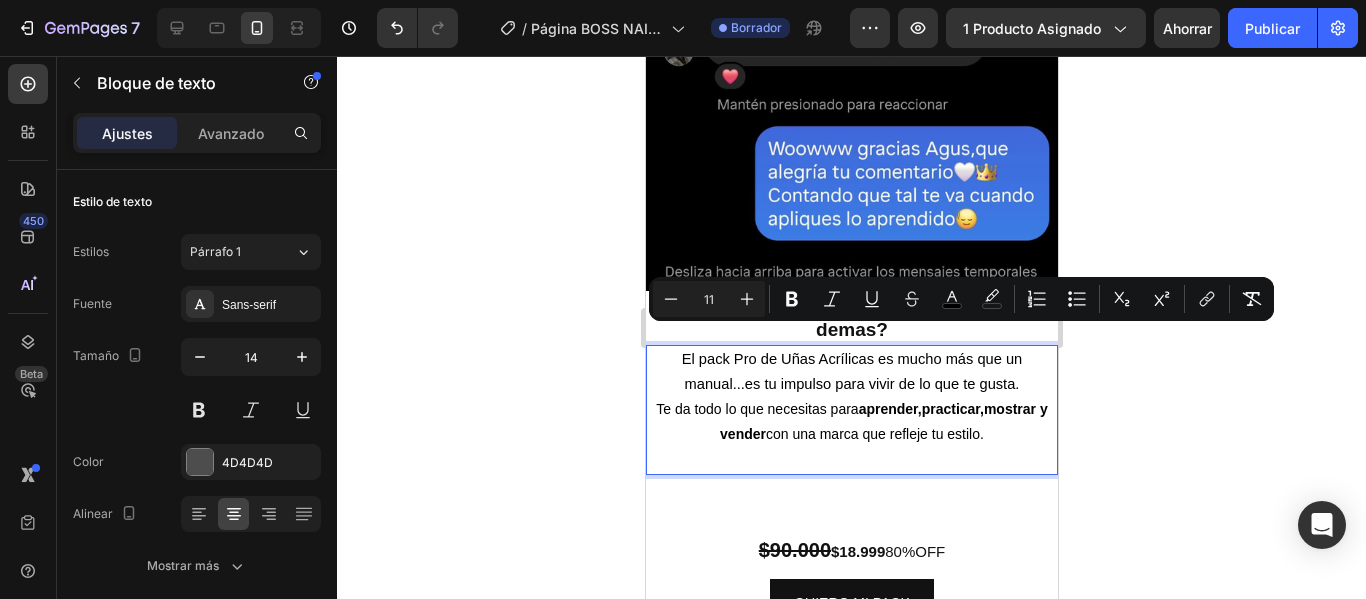 click on "El pack Pro de Uñas Acrílicas es mucho más que un manual...es tu impulso para vivir de lo que te gusta." at bounding box center (851, 371) 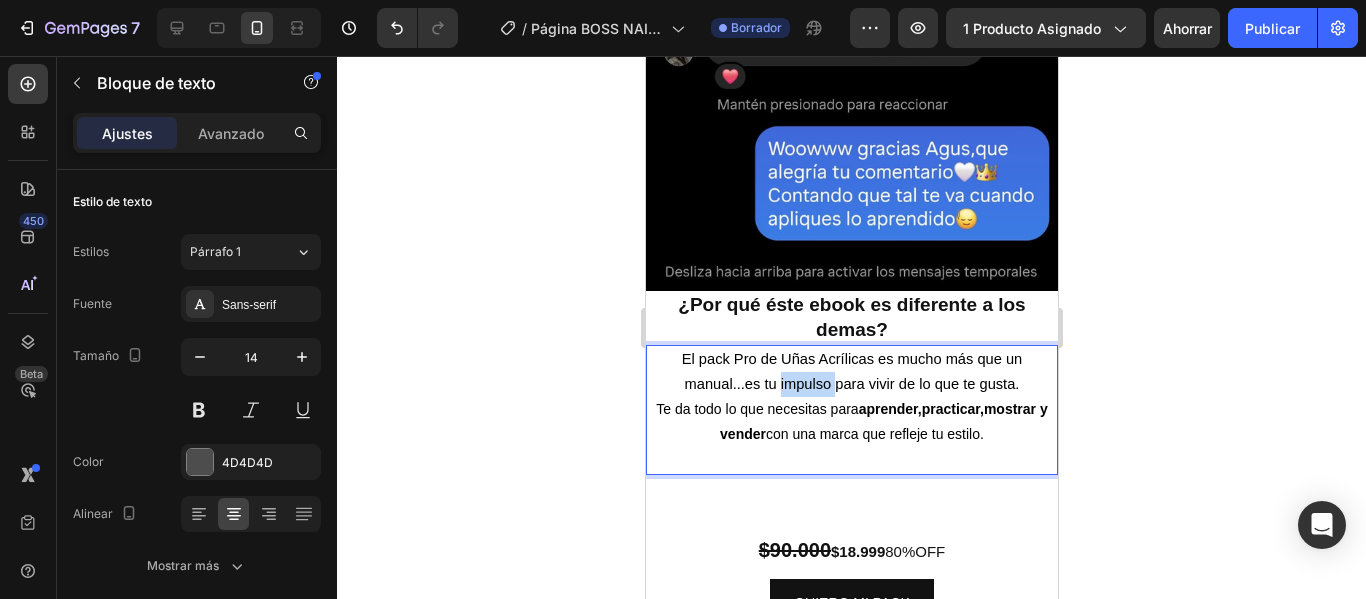 drag, startPoint x: 769, startPoint y: 335, endPoint x: 820, endPoint y: 338, distance: 51.088158 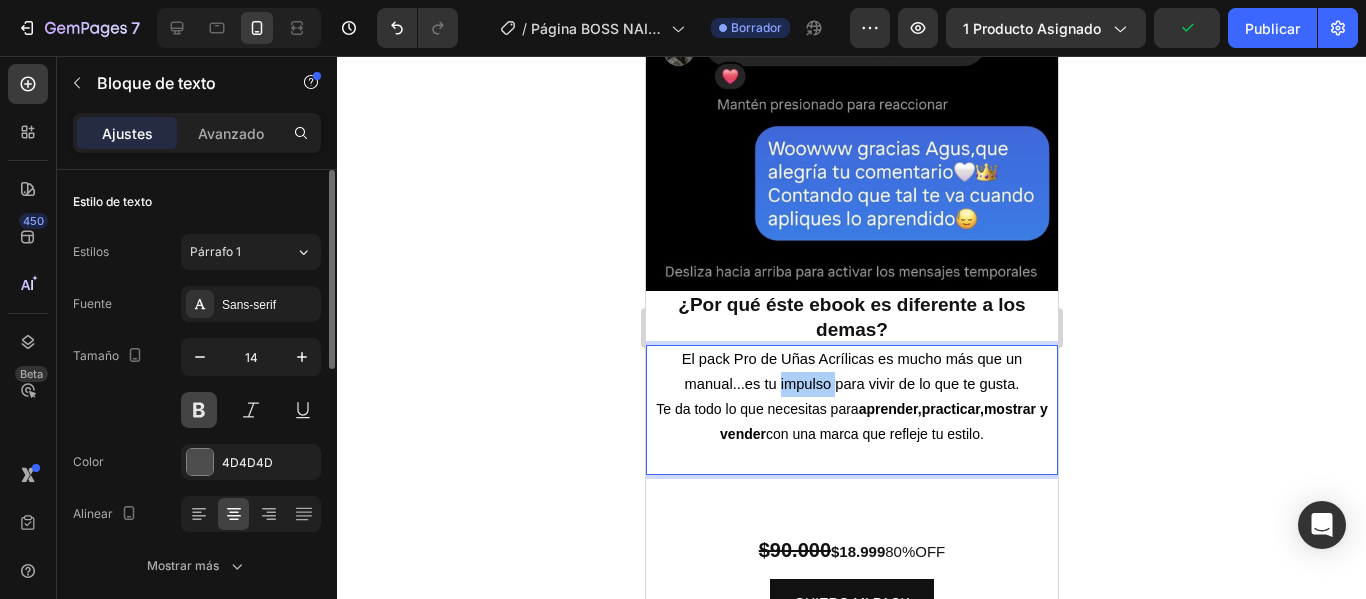 click at bounding box center (199, 410) 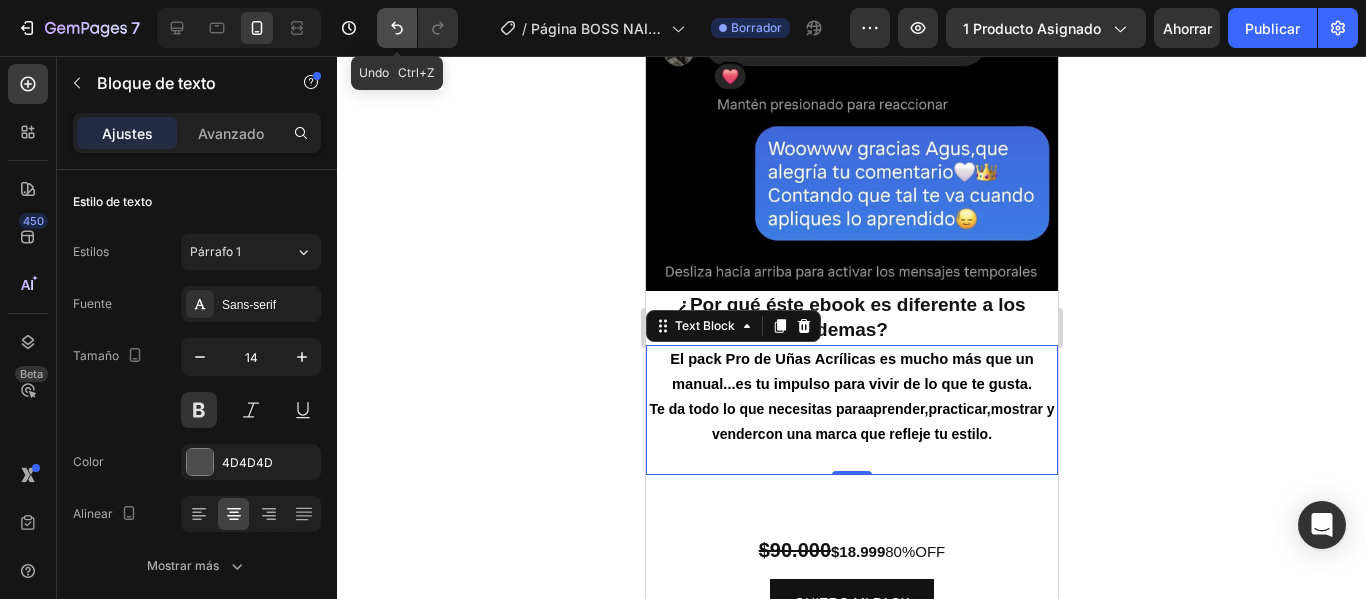 click 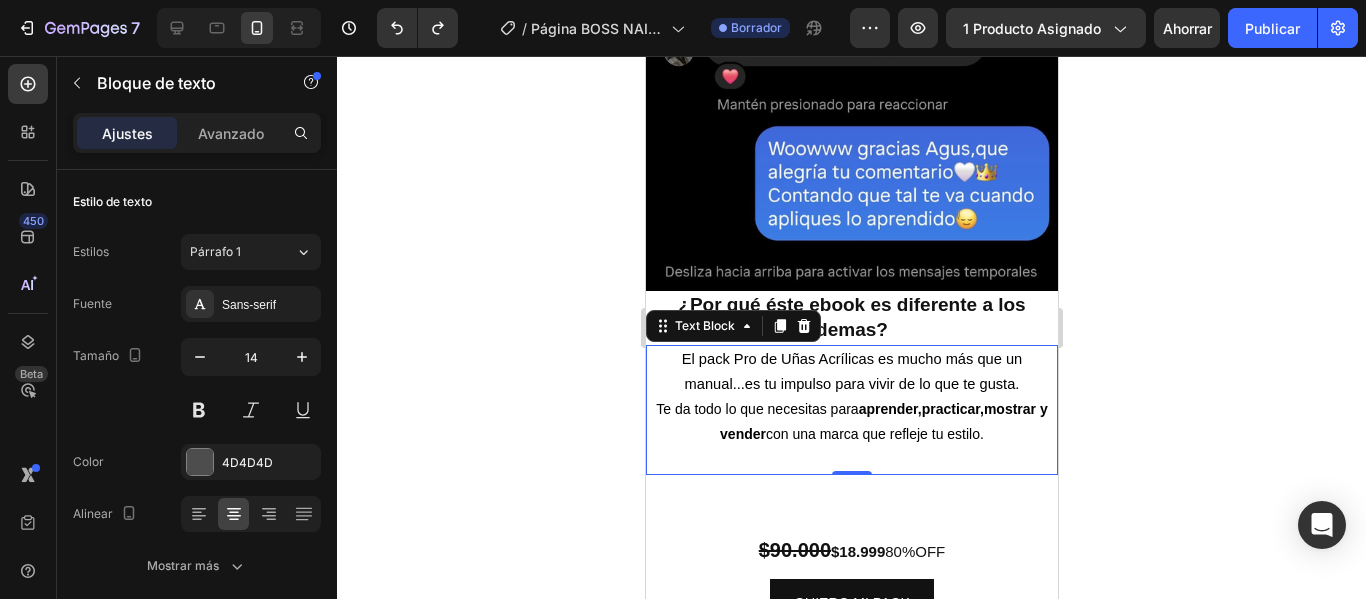 click on "Te da todo lo que necesitas para  aprender,practicar,mostrar y vender  con una marca que refleje tu estilo." at bounding box center (851, 422) 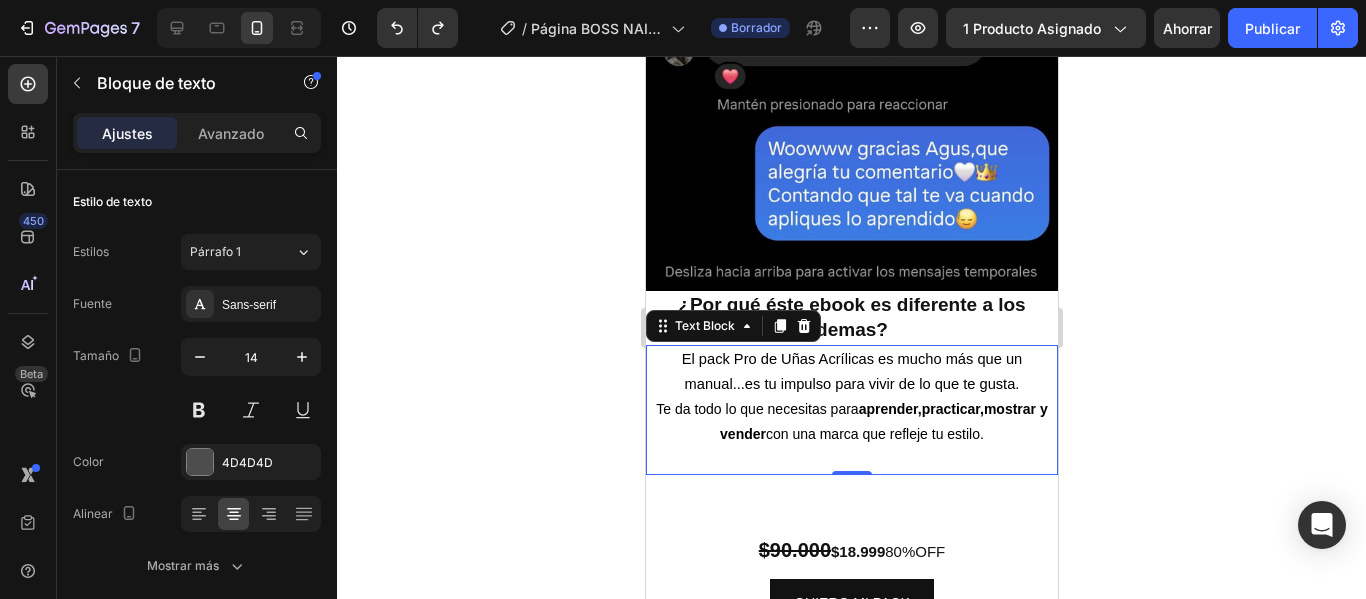 click 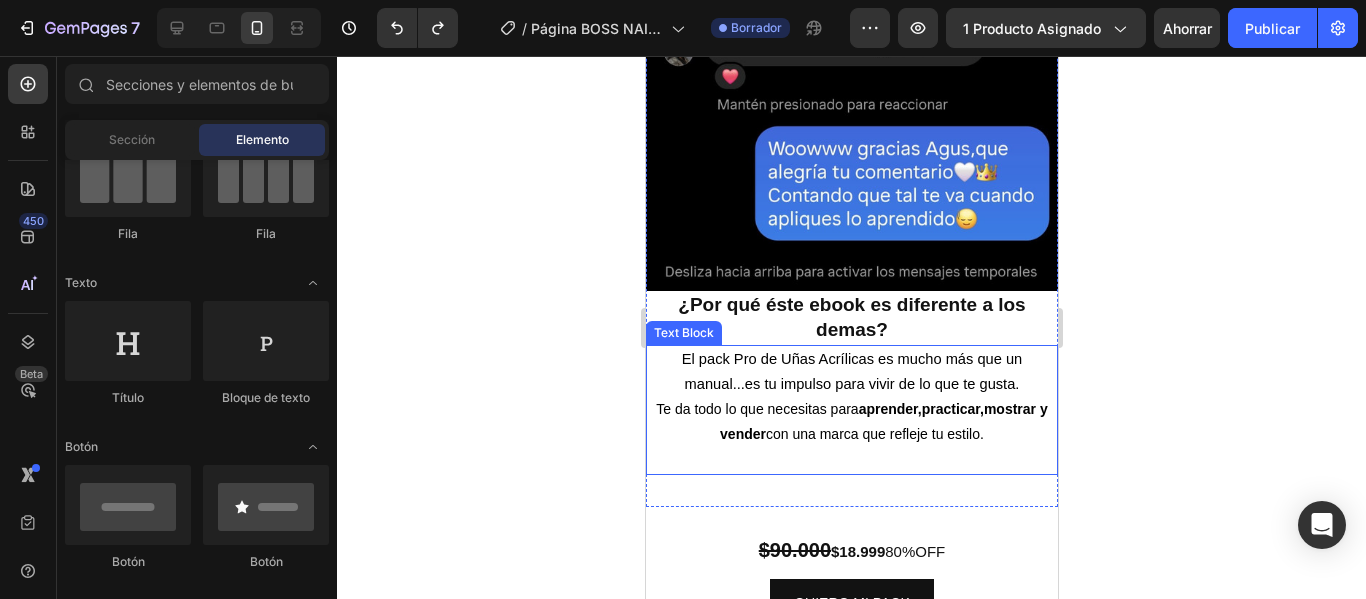 click on "aprender,practicar,mostrar y vender" at bounding box center (883, 421) 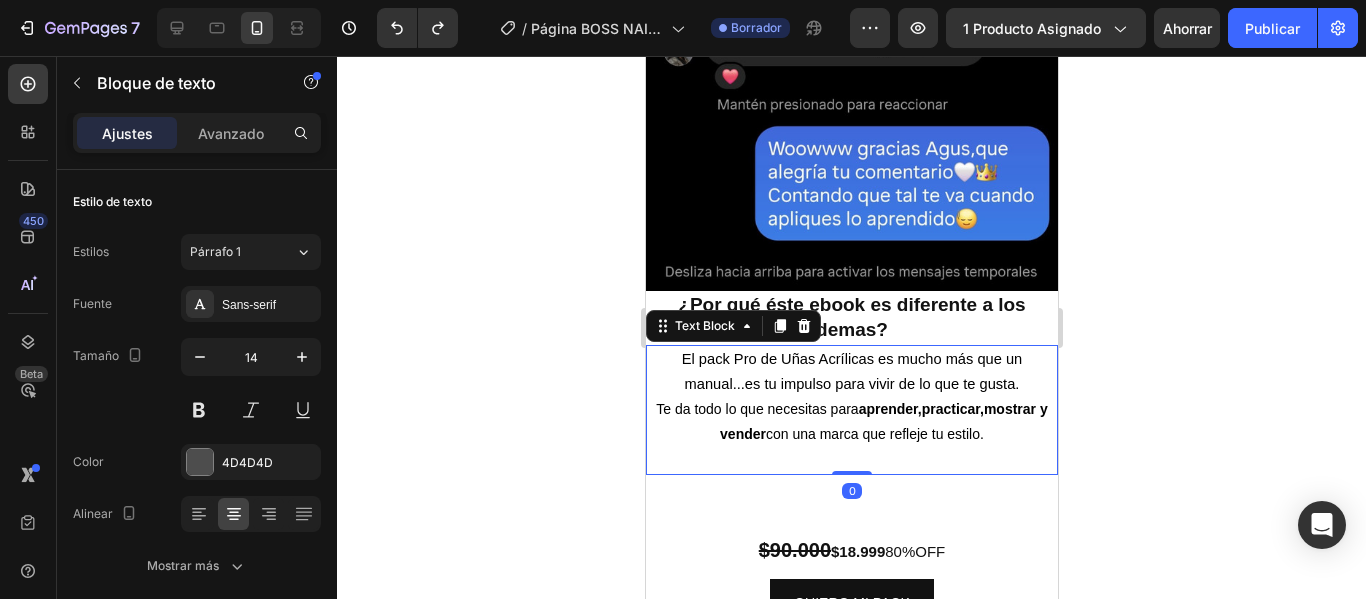 click 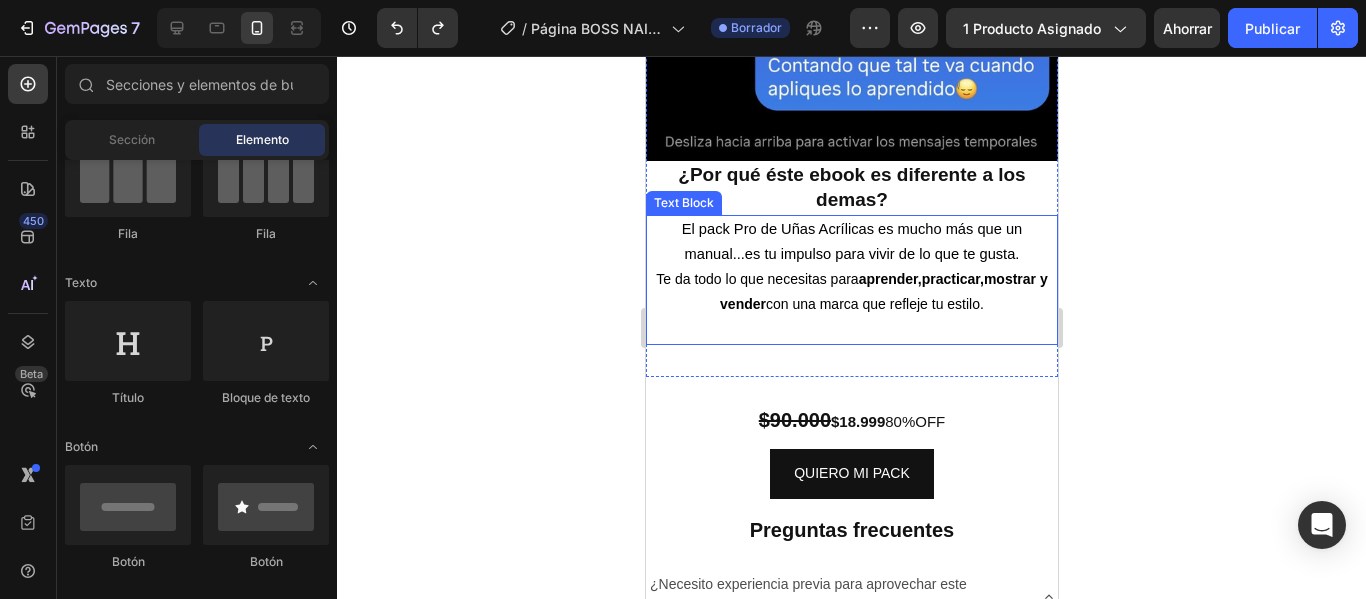 scroll, scrollTop: 5703, scrollLeft: 0, axis: vertical 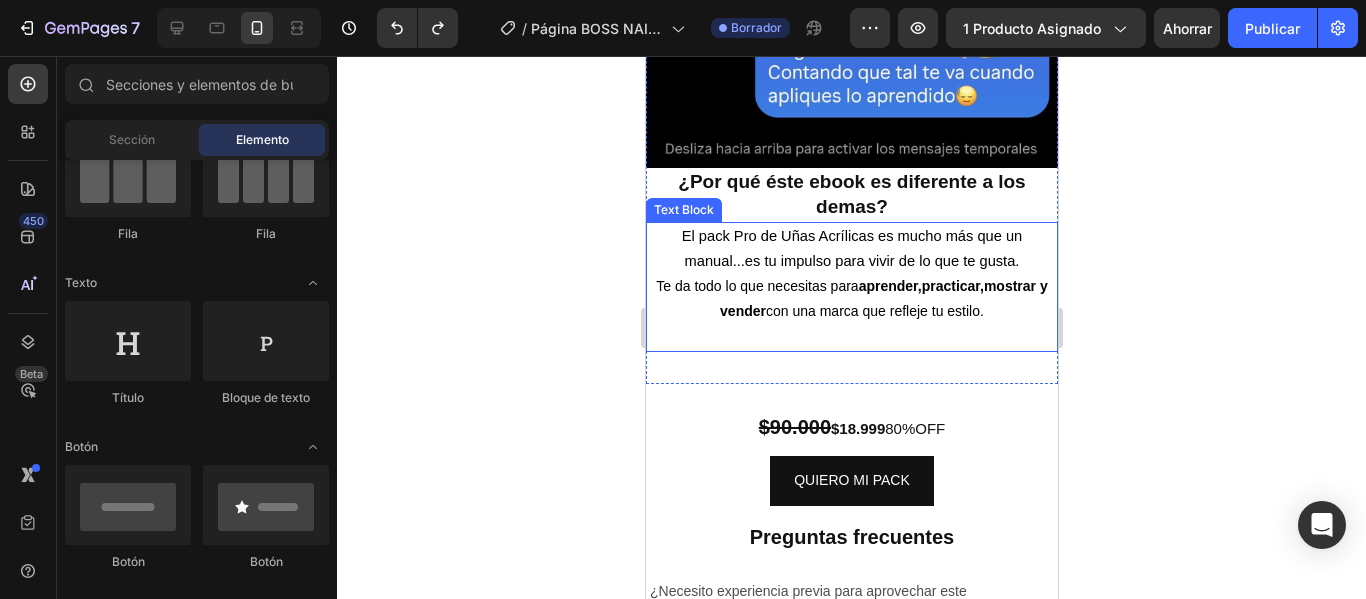 click on "El pack Pro de Uñas Acrílicas es mucho más que un manual...es tu impulso para vivir de lo que te gusta." at bounding box center [851, 249] 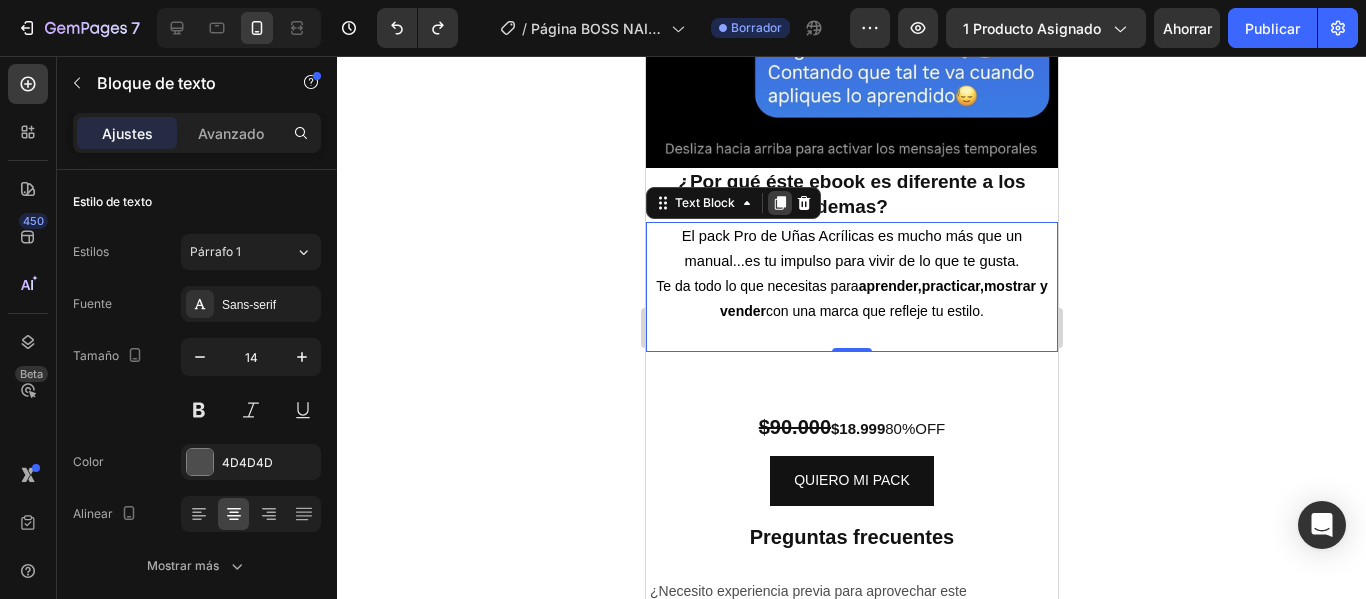 click 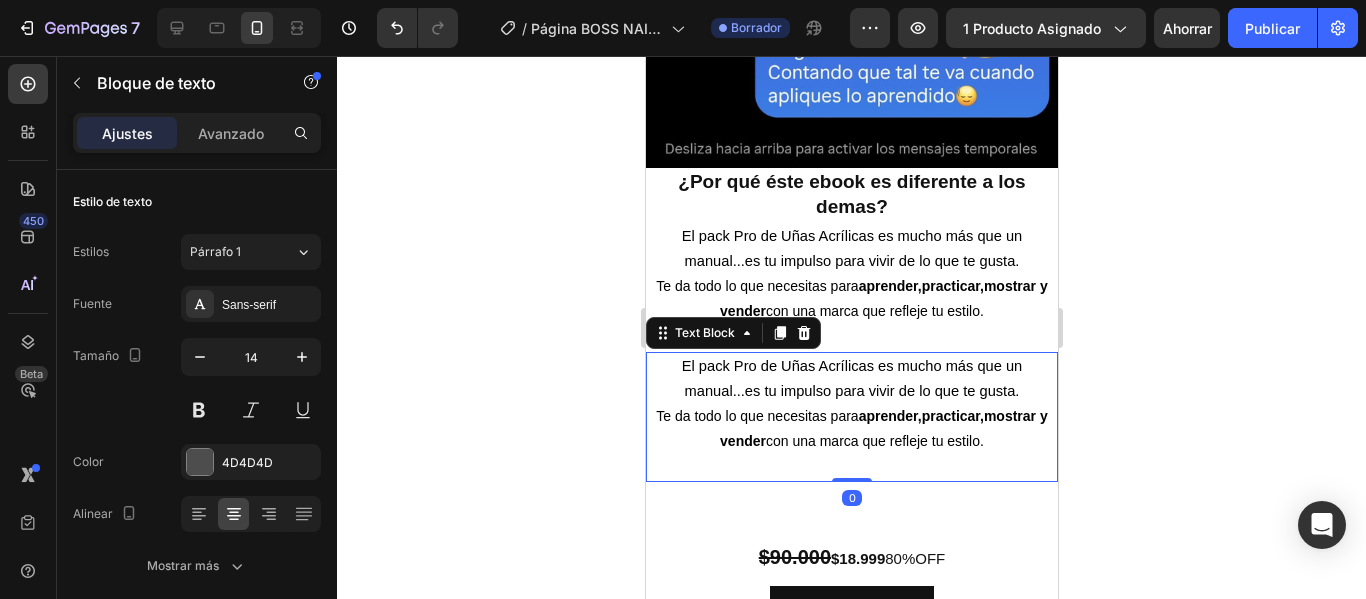 click on "Te da todo lo que necesitas para  aprender,practicar,mostrar y vender  con una marca que refleje tu estilo." at bounding box center (850, 428) 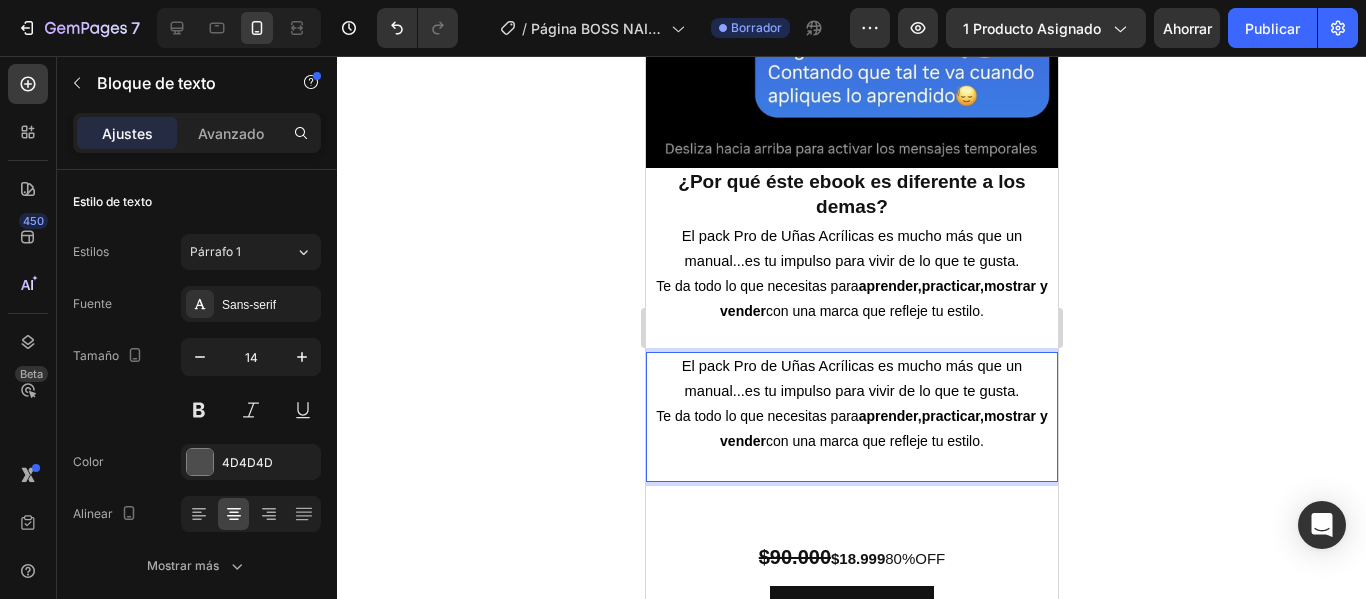 click on "Te da todo lo que necesitas para  aprender,practicar,mostrar y vender  con una marca que refleje tu estilo." at bounding box center [850, 428] 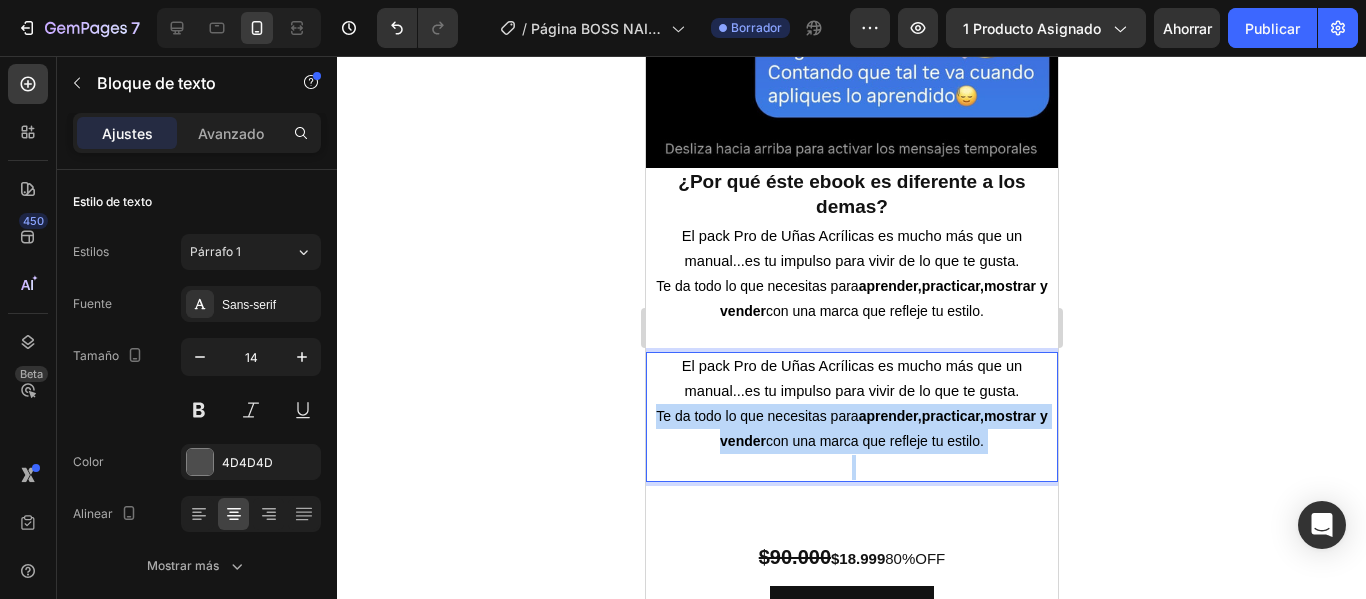 click on "Te da todo lo que necesitas para  aprender,practicar,mostrar y vender  con una marca que refleje tu estilo." at bounding box center (850, 428) 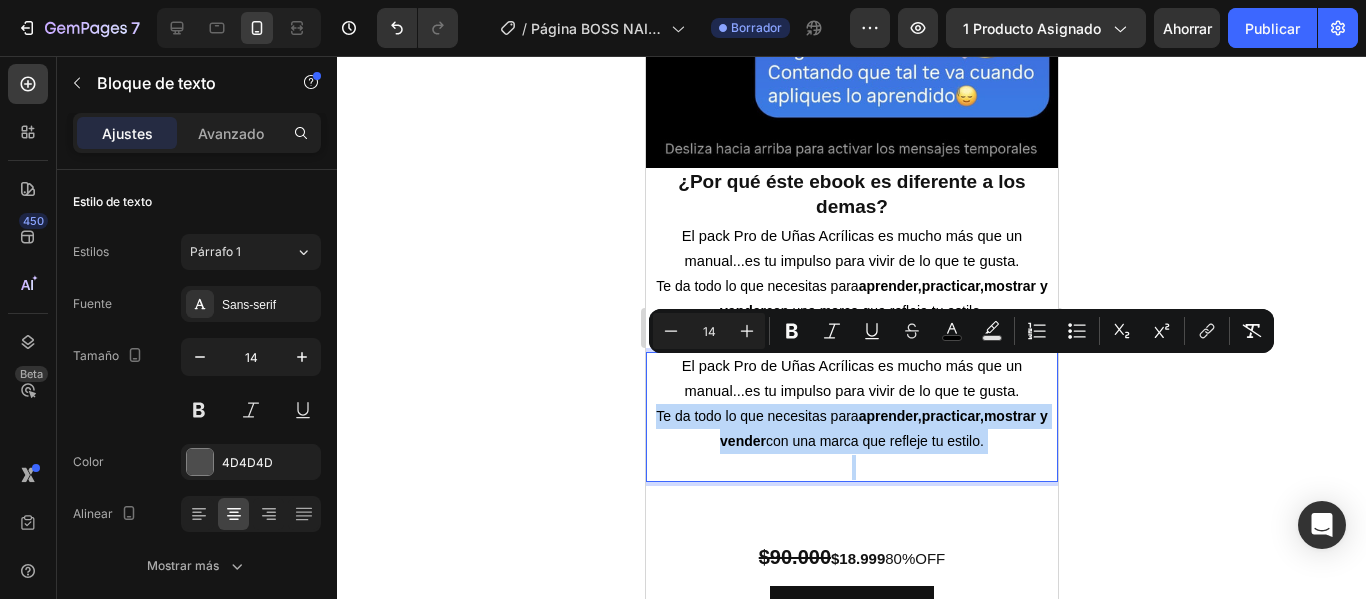click on "Te da todo lo que necesitas para  aprender,practicar,mostrar y vender  con una marca que refleje tu estilo." at bounding box center [850, 428] 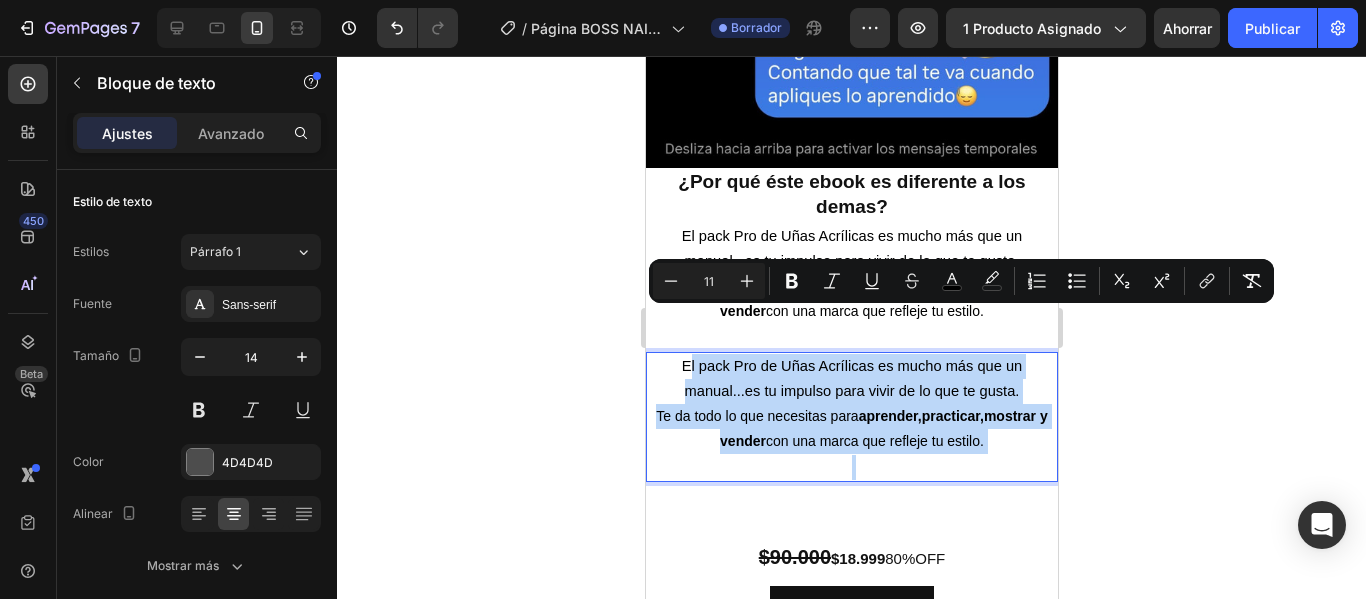 drag, startPoint x: 990, startPoint y: 394, endPoint x: 677, endPoint y: 317, distance: 322.33212 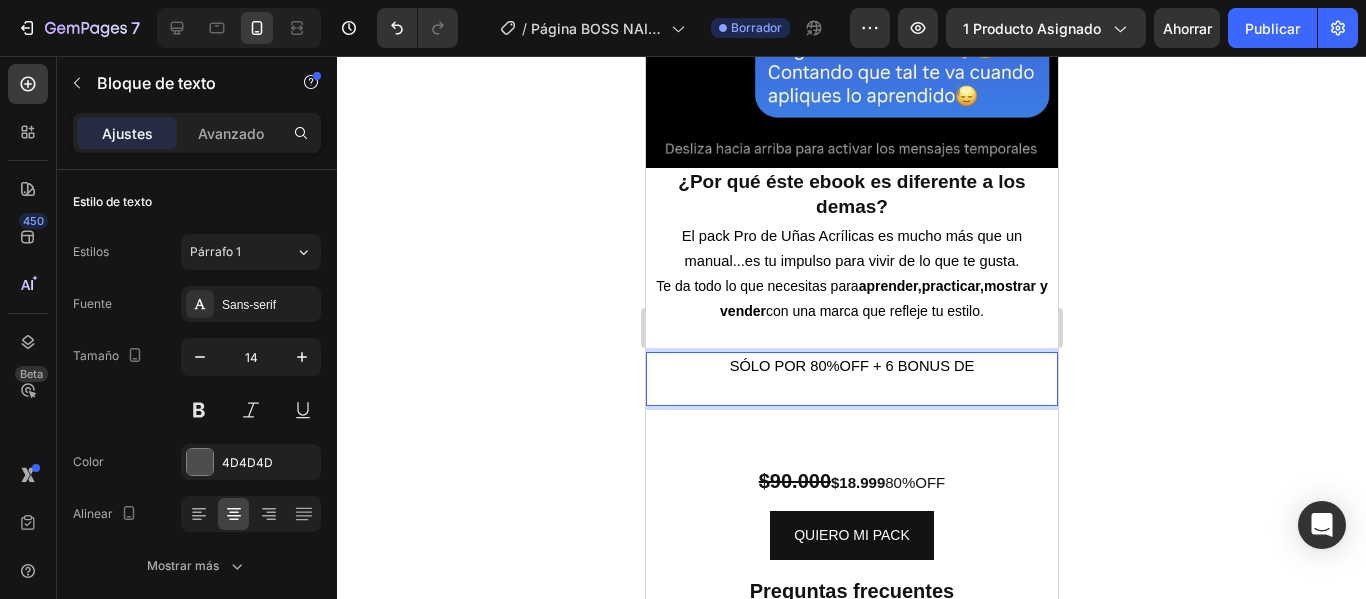 click on "SÓLO POR 80%OFF + 6 BONUS DE" at bounding box center [851, 366] 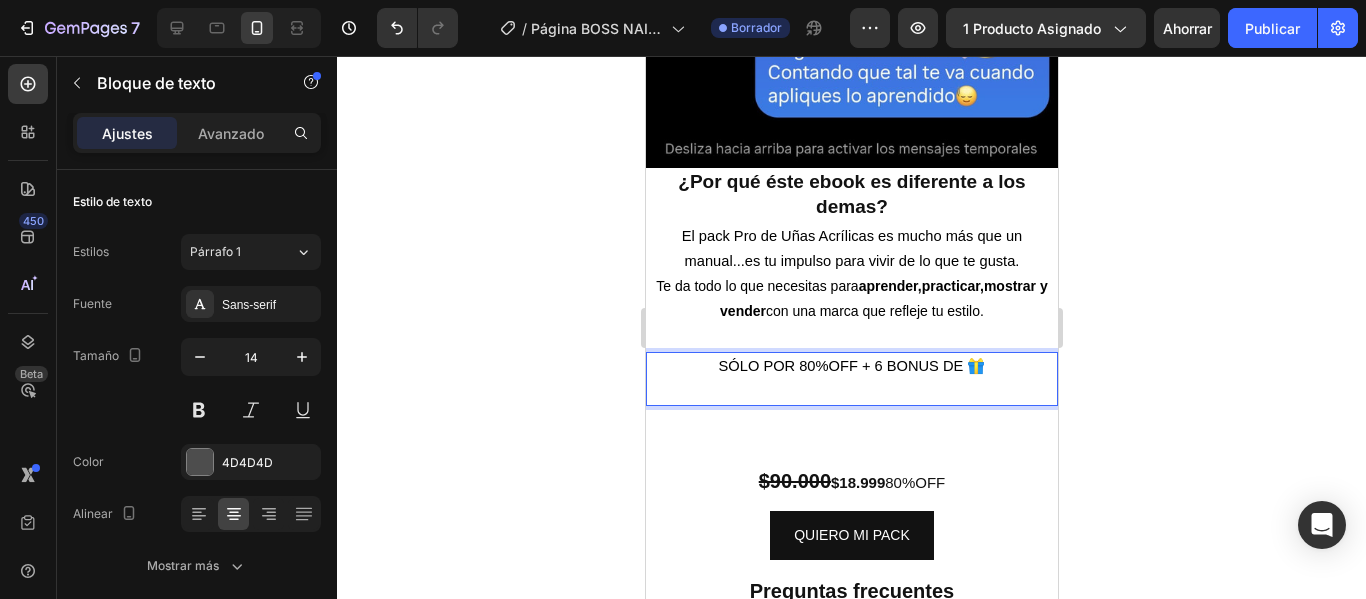 click on "SÓLO POR 80%OFF + 6 BONUS DE 🎁" at bounding box center (851, 366) 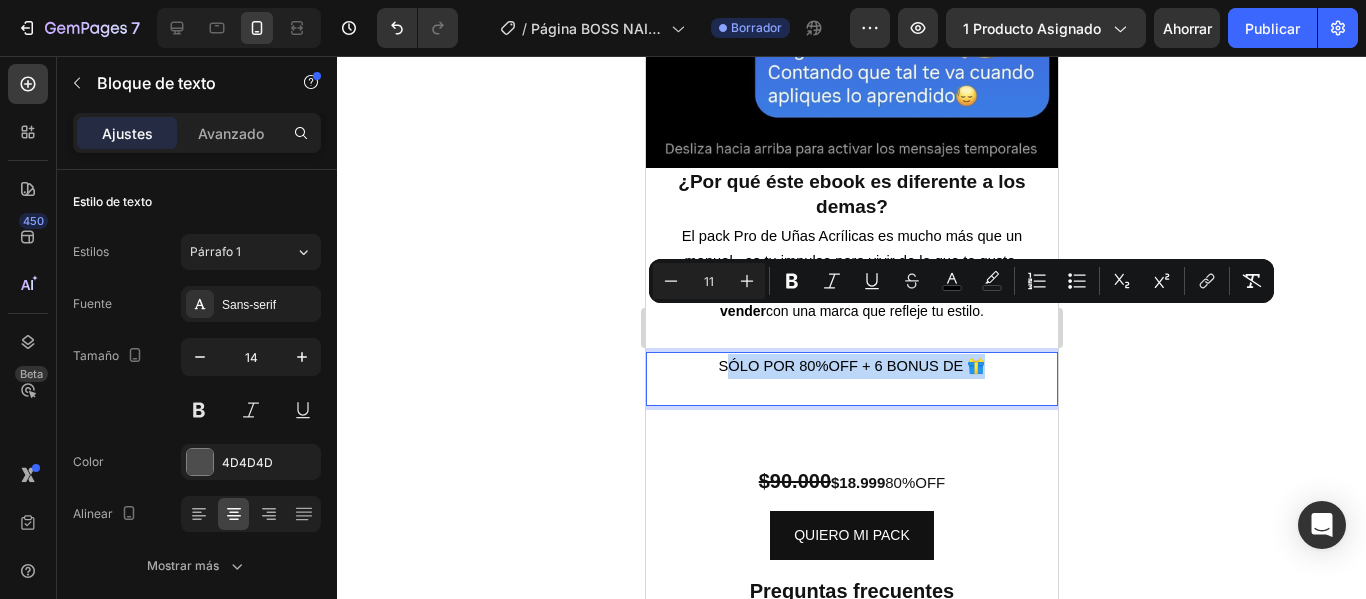 drag, startPoint x: 957, startPoint y: 323, endPoint x: 717, endPoint y: 325, distance: 240.00833 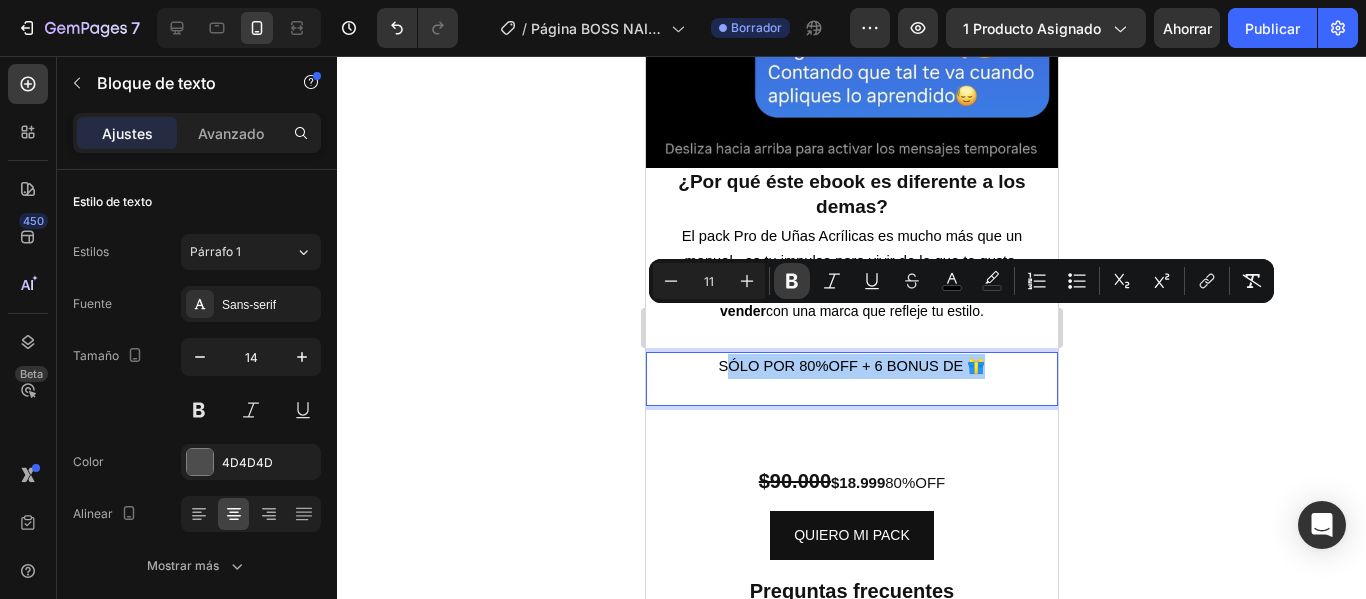 click 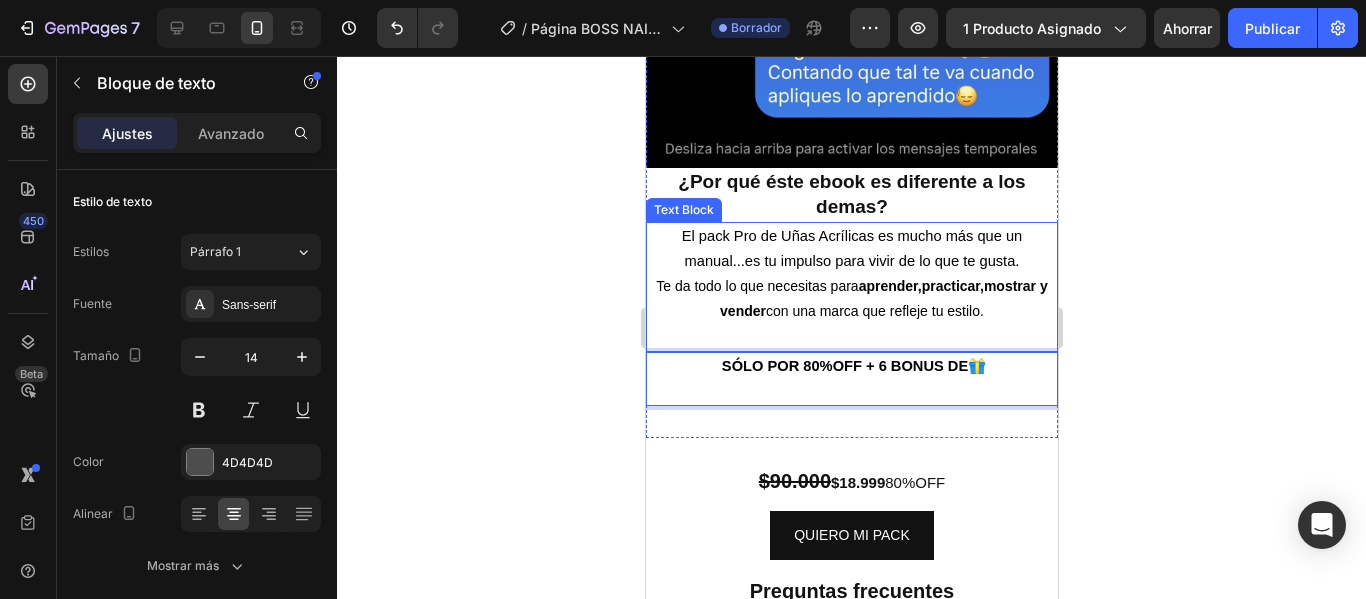 click on "Te da todo lo que necesitas para  aprender,practicar,mostrar y vender  con una marca que refleje tu estilo." at bounding box center [851, 299] 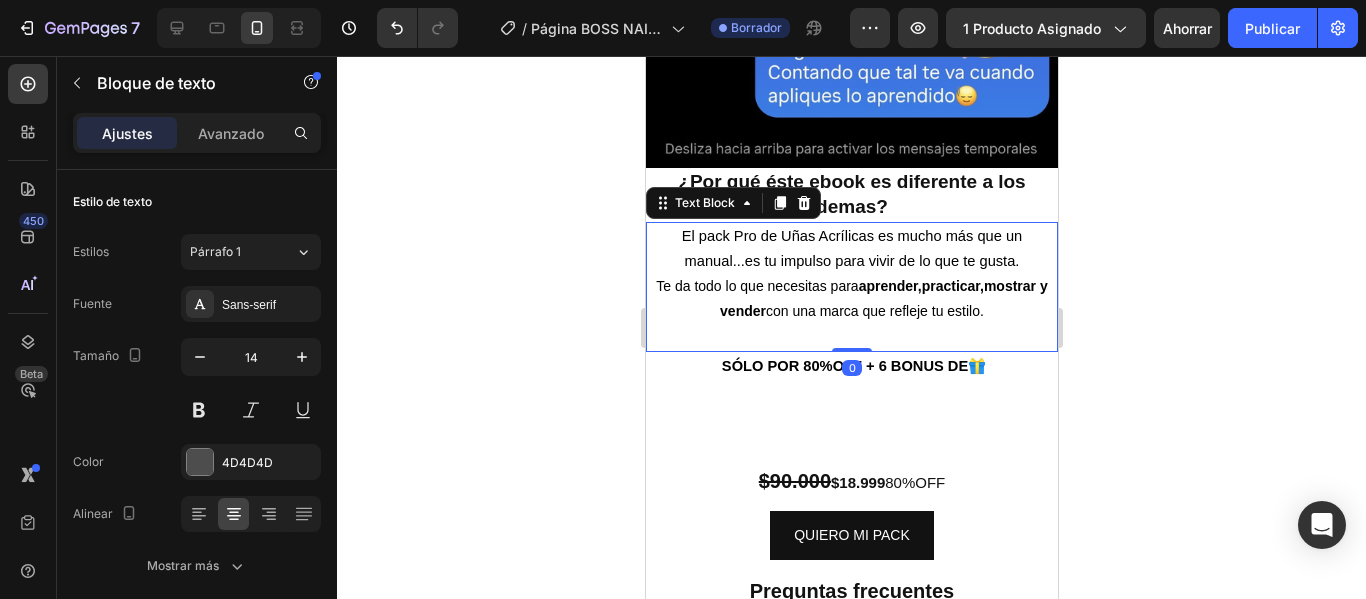 click 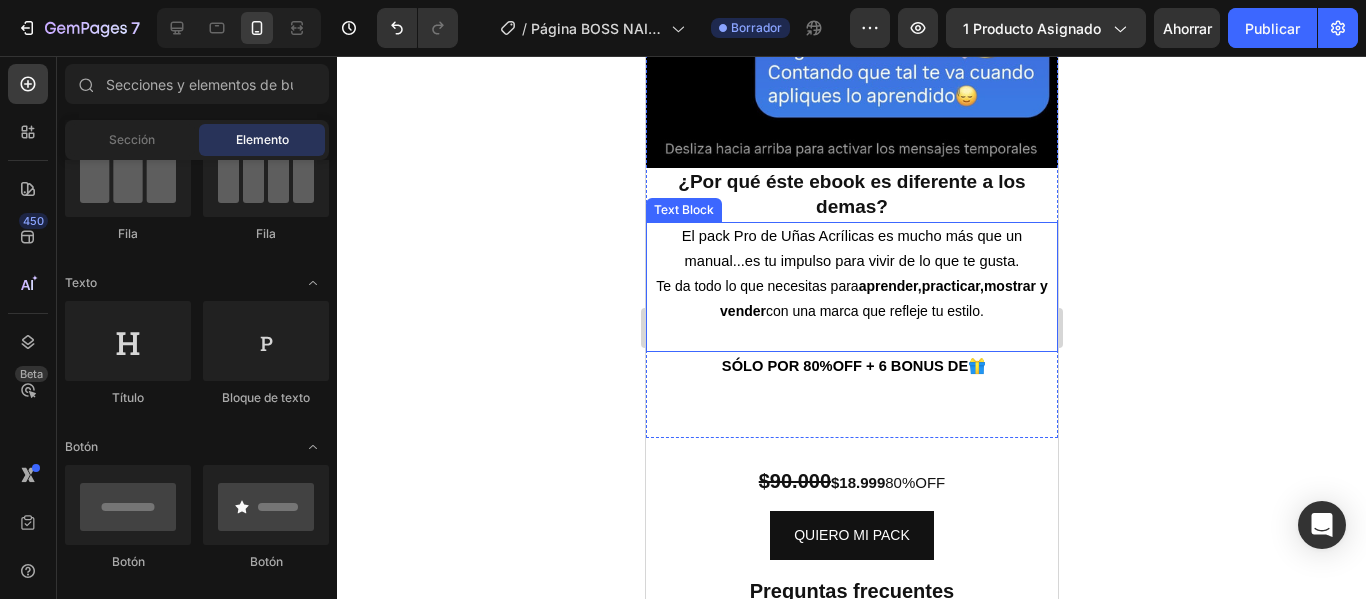 click on "Te da todo lo que necesitas para  aprender,practicar,mostrar y vender  con una marca que refleje tu estilo." at bounding box center (851, 299) 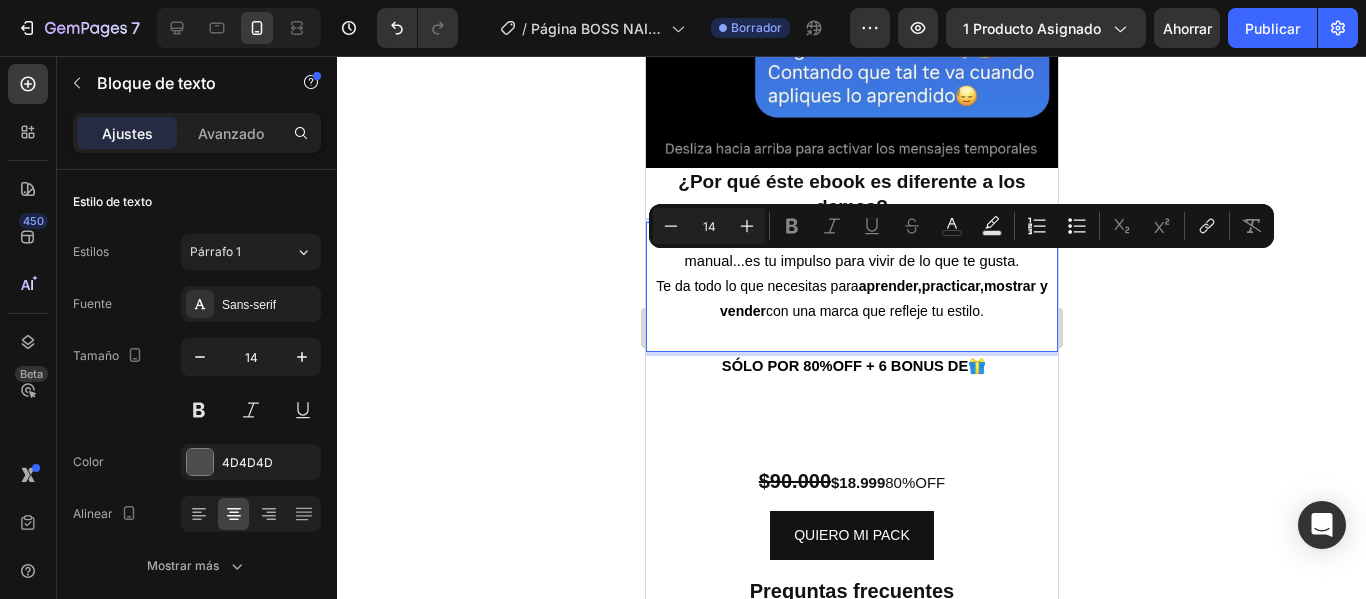 click on "Te da todo lo que necesitas para  aprender,practicar,mostrar y vender  con una marca que refleje tu estilo." at bounding box center (851, 299) 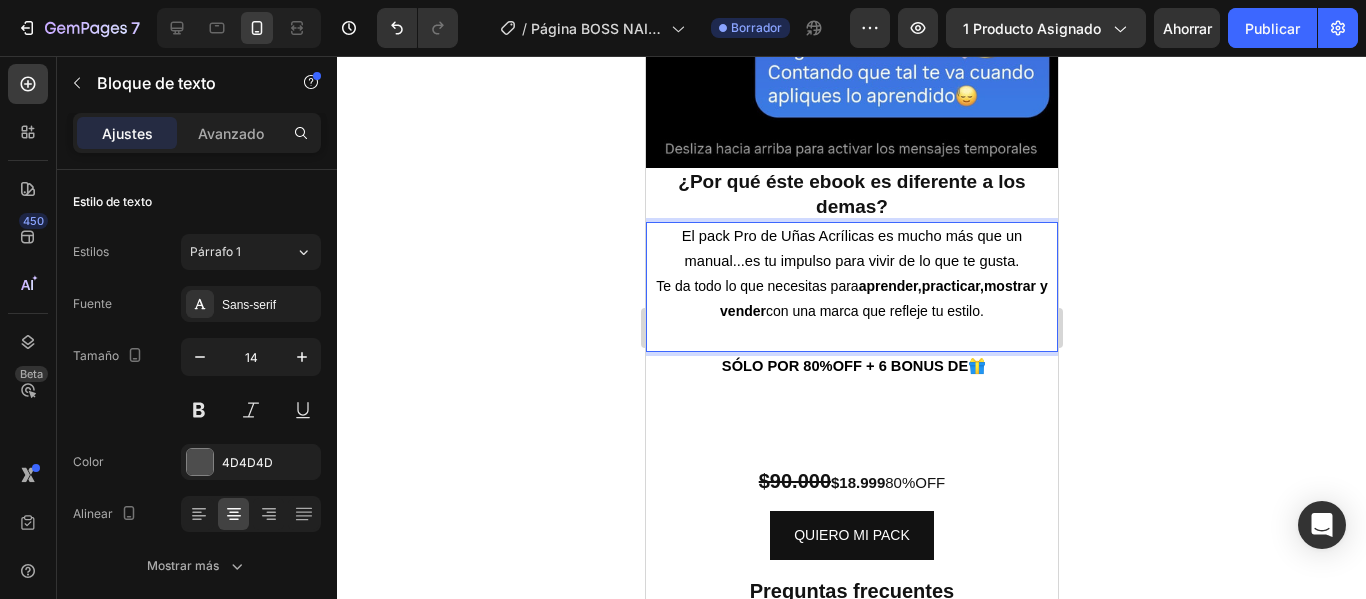 click on "Te da todo lo que necesitas para  aprender,practicar,mostrar y vender  con una marca que refleje tu estilo." at bounding box center (851, 299) 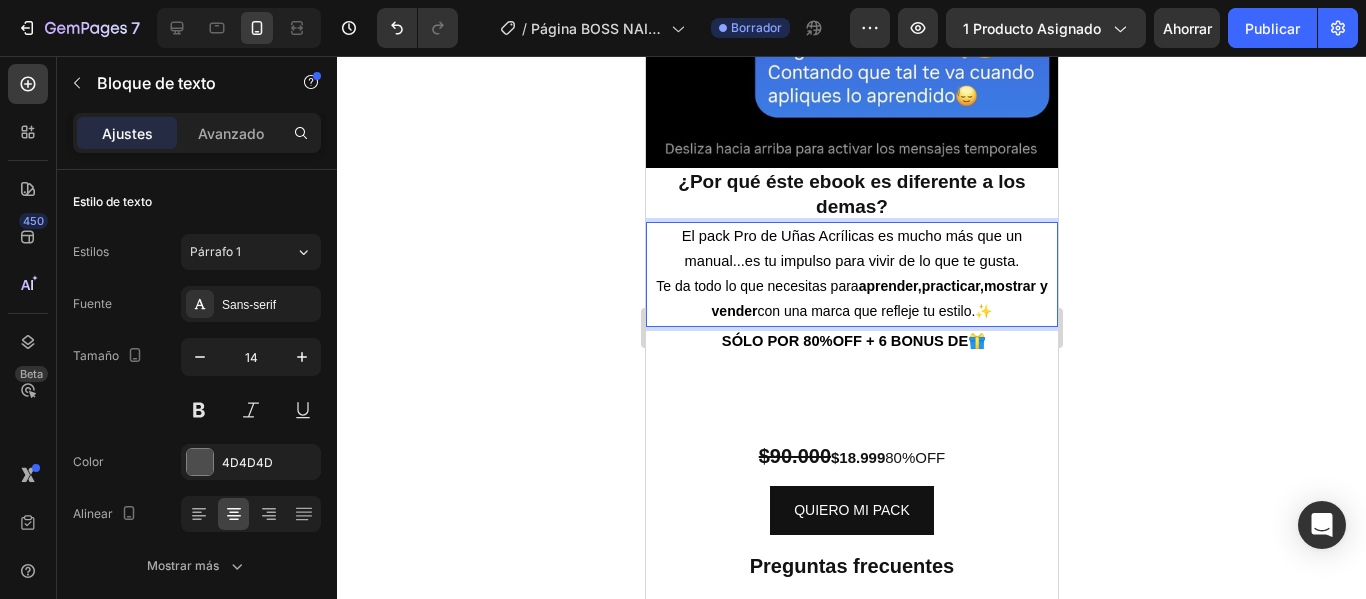 click 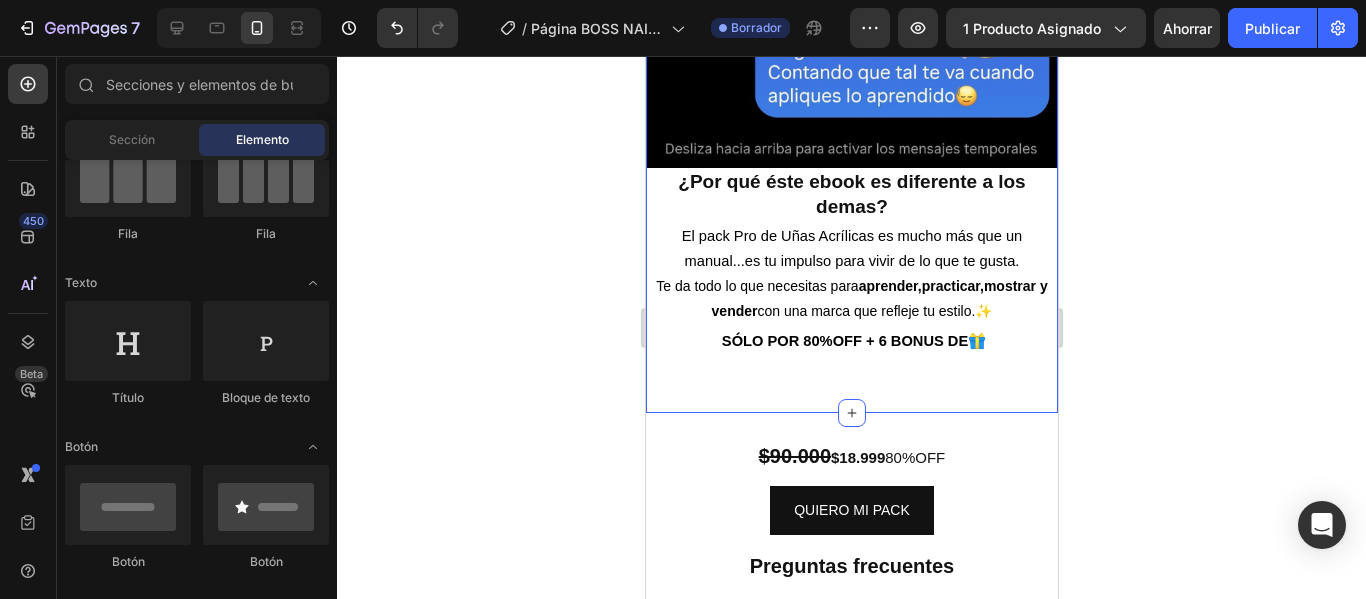 click on "Image Image Image ¿Por qué éste ebook es diferente a los demas? Heading El pack Pro de Uñas Acrílicas es mucho más que un manual...es tu impulso para vivir de lo que te gusta. Te da todo lo que necesitas para aprender,practicar,mostrar y vender con una marca que refleje tu estilo.✨ Text Block SÓLO POR 80%OFF + 6 BONUS DE 🎁 Text Block Section 4" at bounding box center [851, -366] 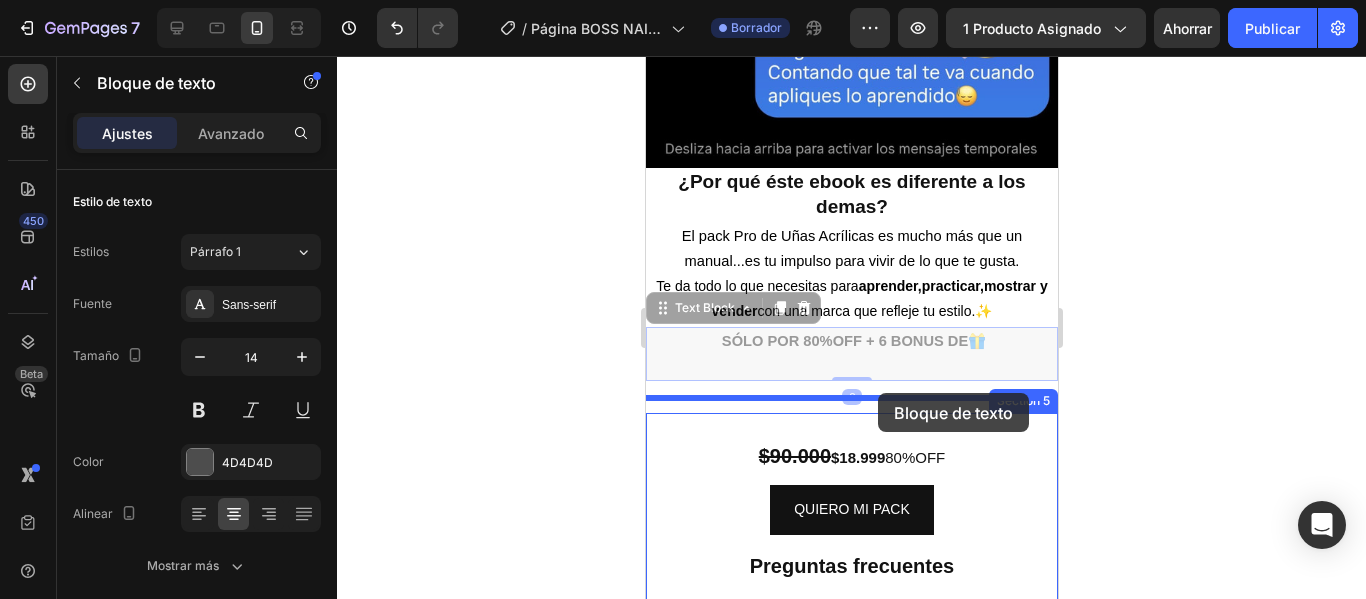 drag, startPoint x: 884, startPoint y: 300, endPoint x: 877, endPoint y: 393, distance: 93.26307 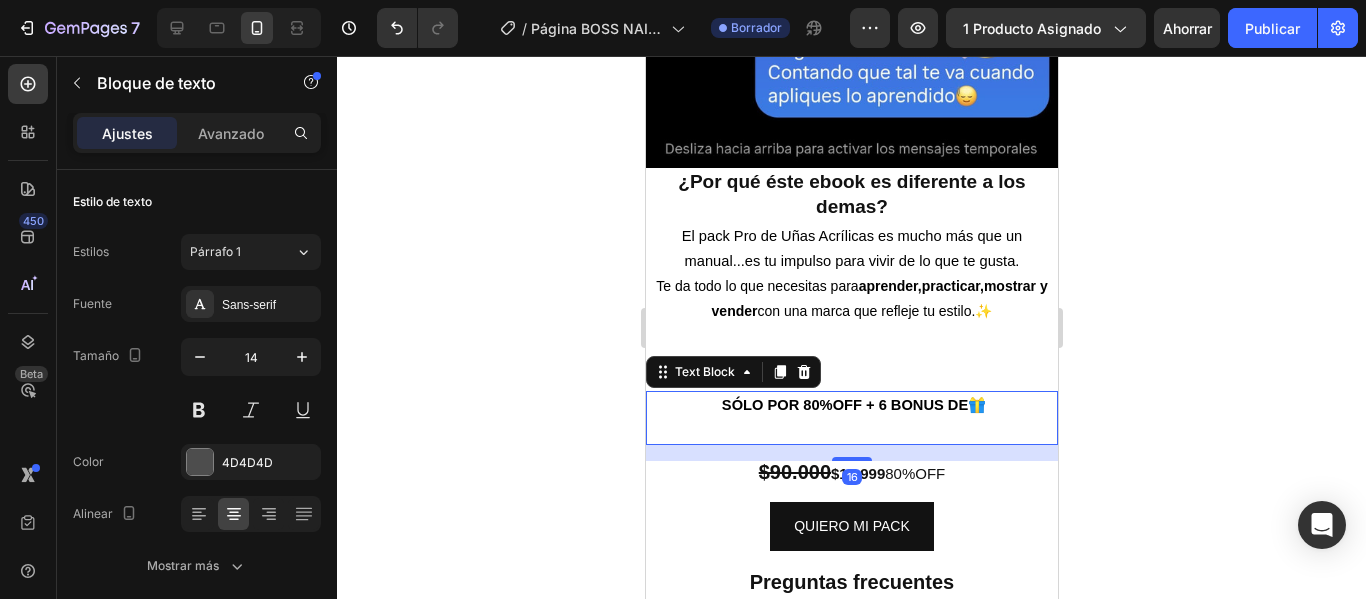 click 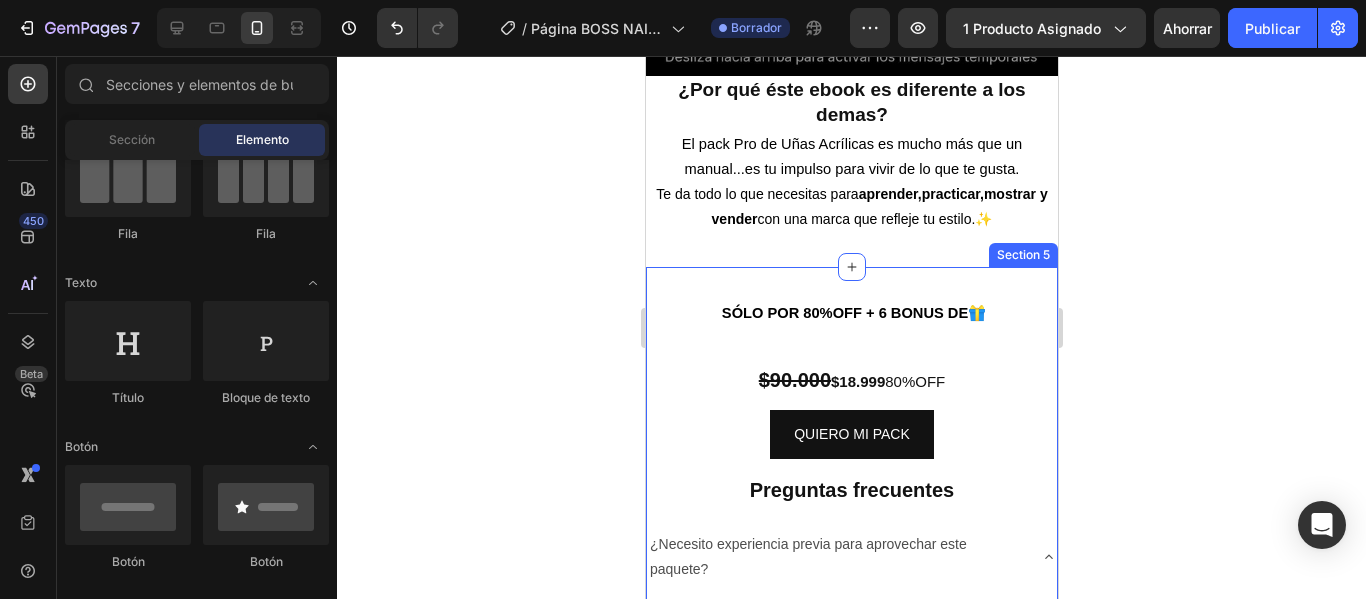 scroll, scrollTop: 5821, scrollLeft: 0, axis: vertical 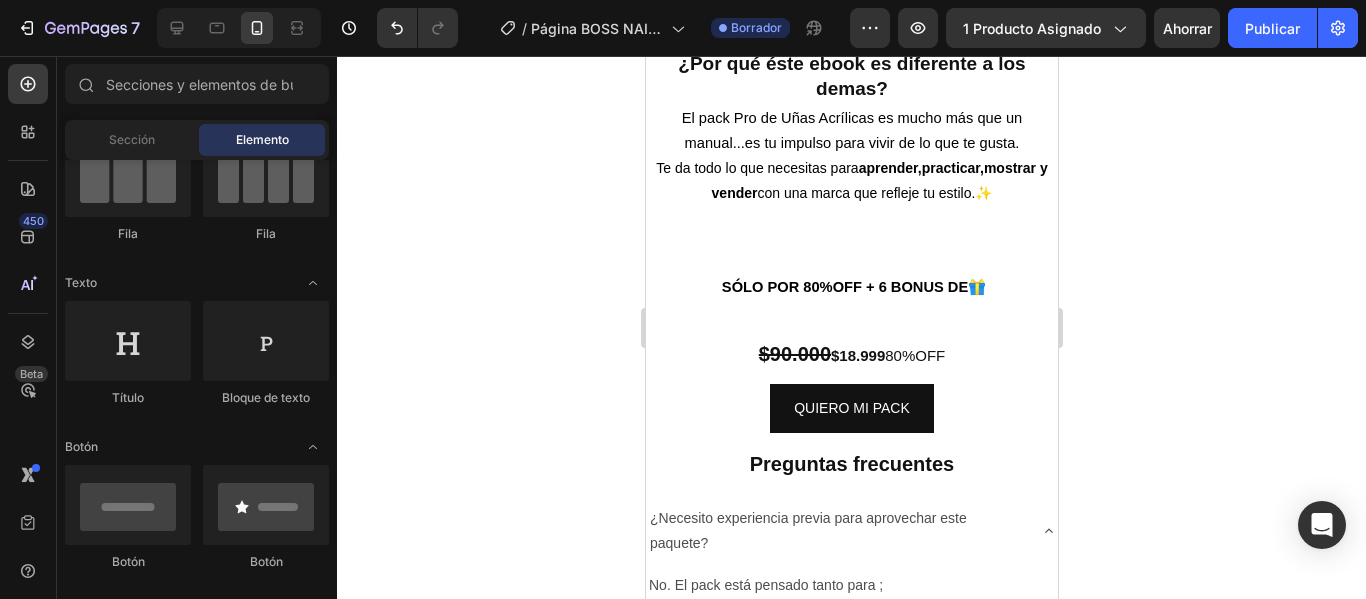 click 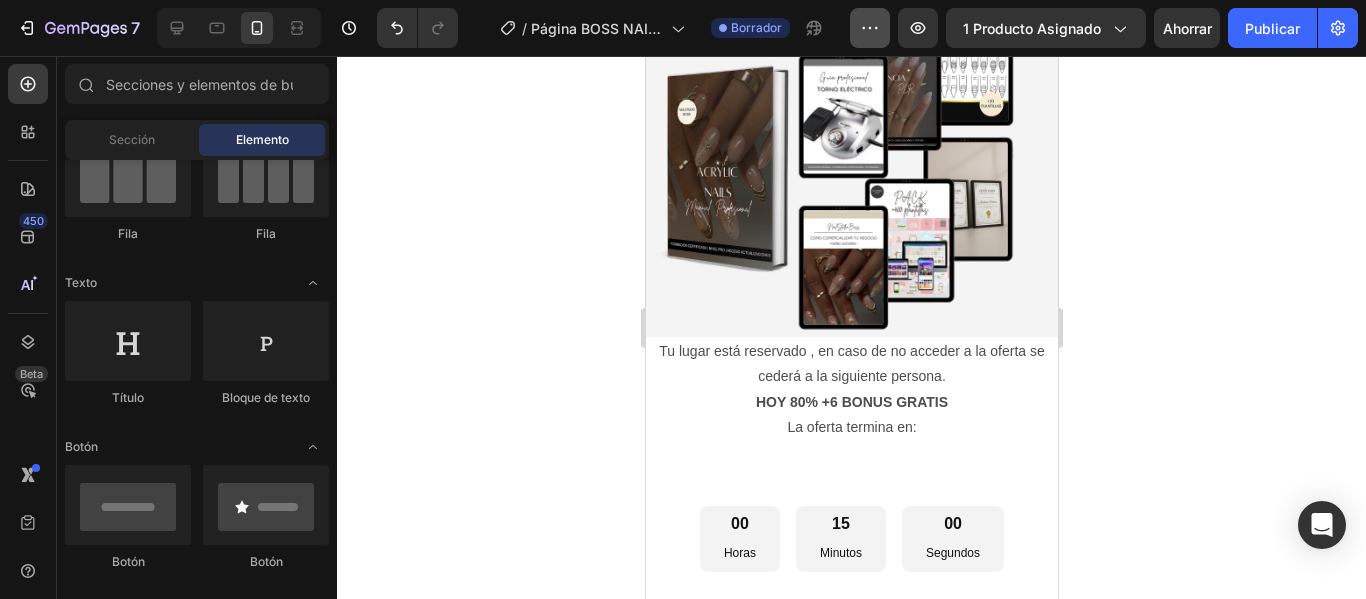 scroll, scrollTop: 2826, scrollLeft: 0, axis: vertical 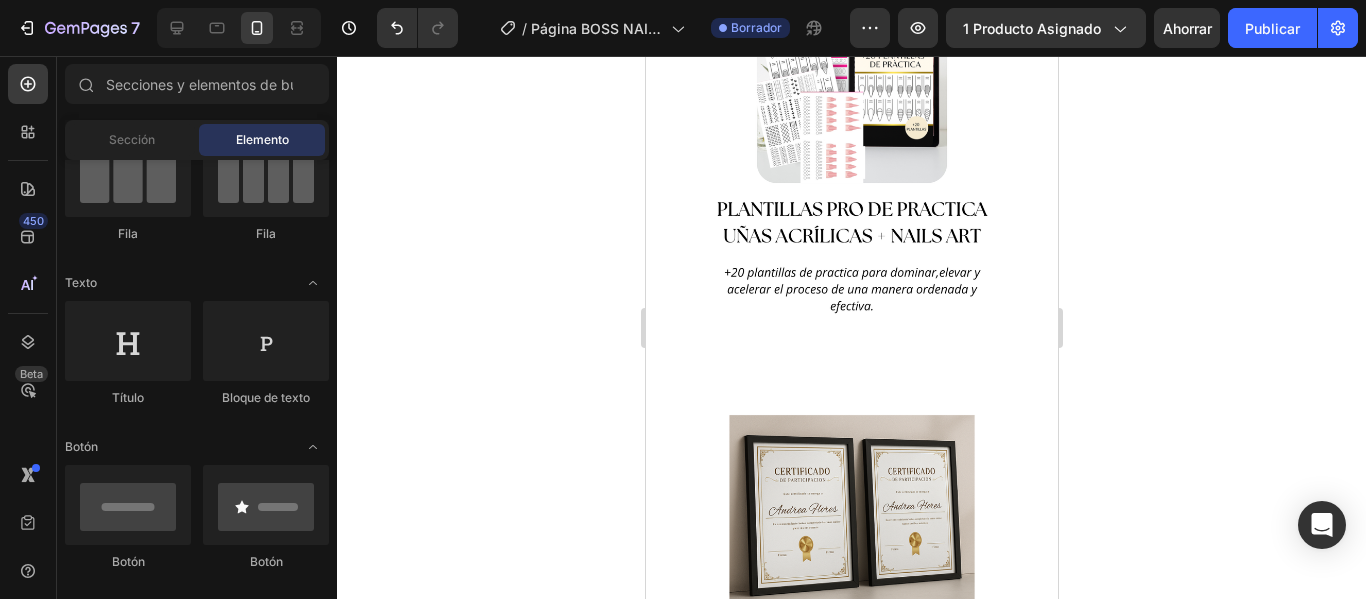 click on "¡QUIERO MI PACK YA!" at bounding box center (850, 1626) 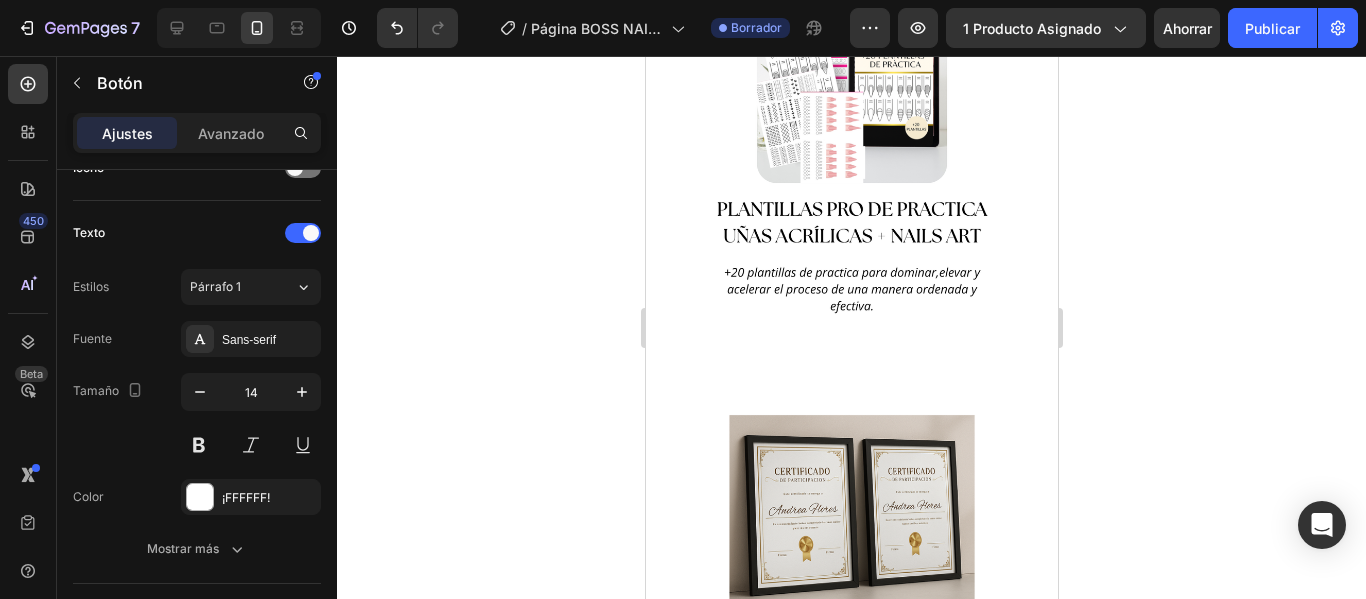 scroll, scrollTop: 840, scrollLeft: 0, axis: vertical 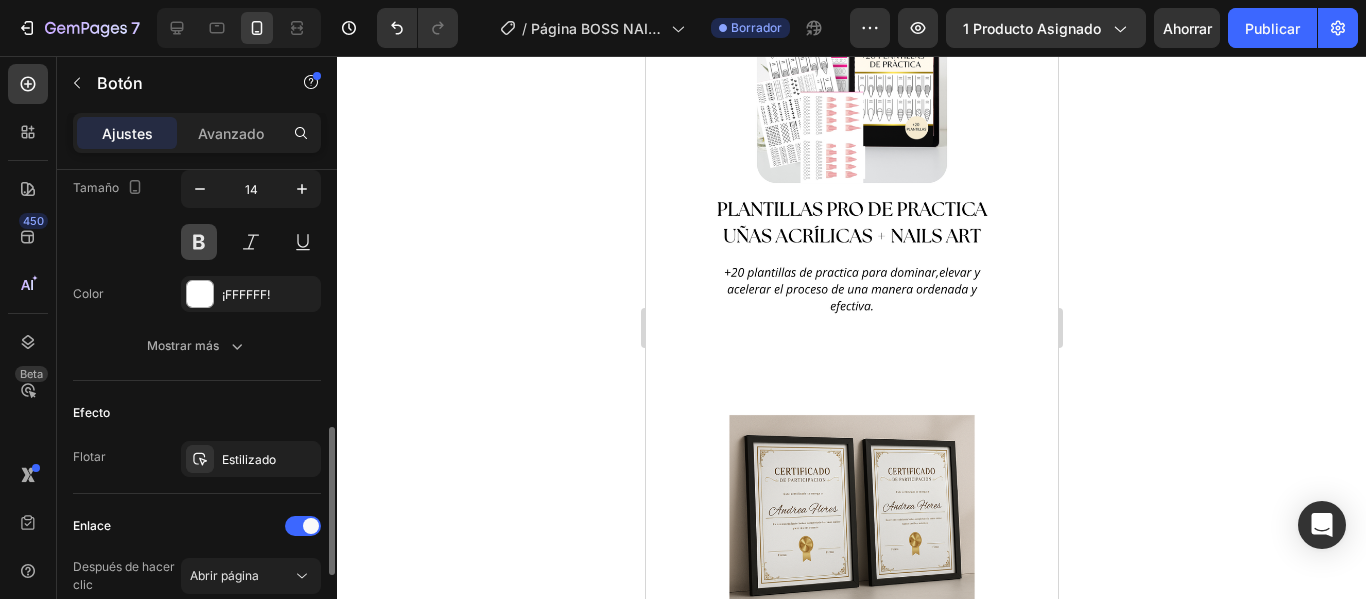 click at bounding box center [199, 242] 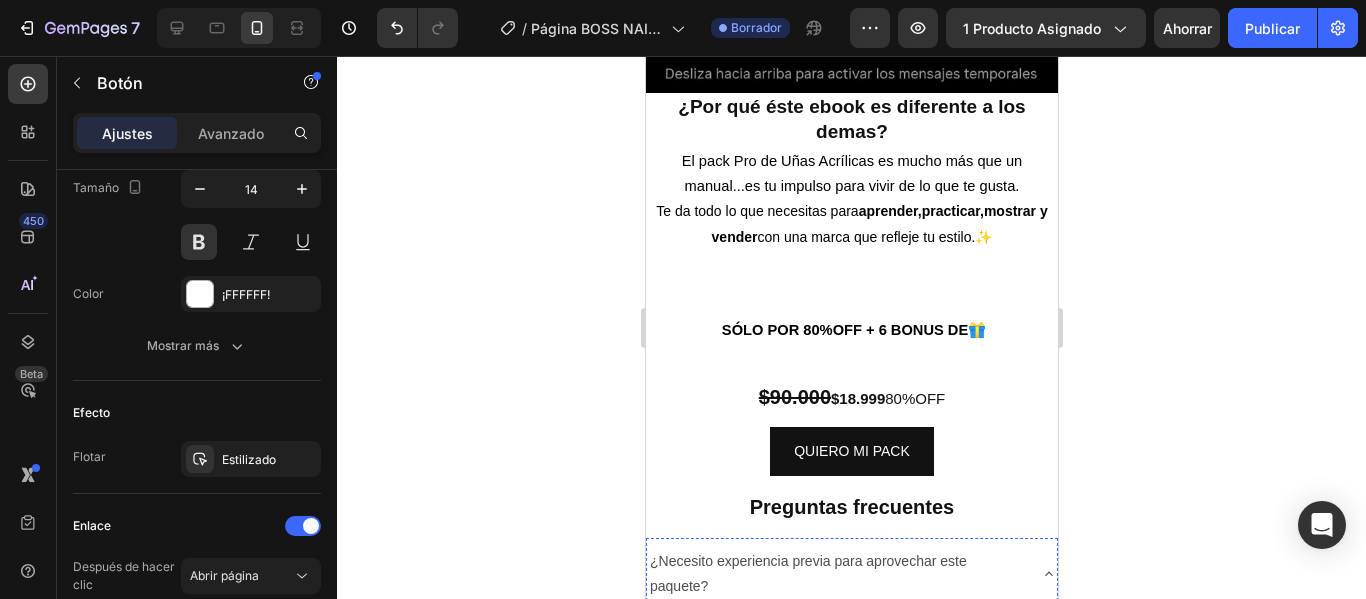 scroll, scrollTop: 5049, scrollLeft: 0, axis: vertical 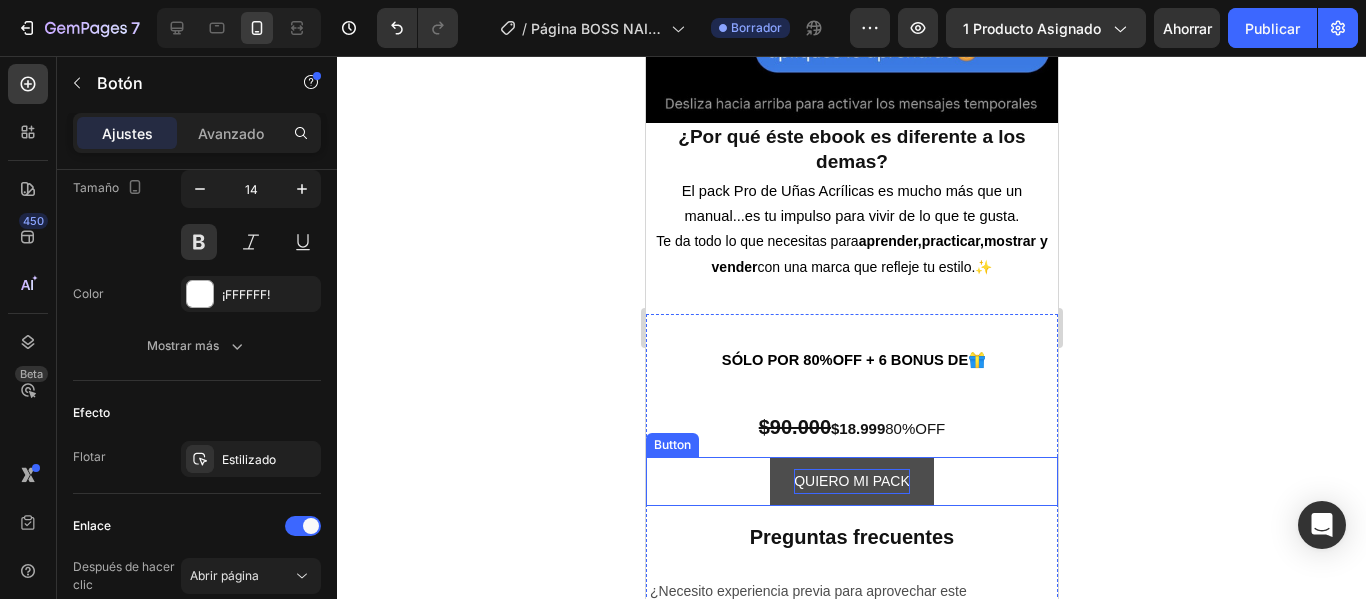 click on "QUIERO MI PACK" at bounding box center (851, 481) 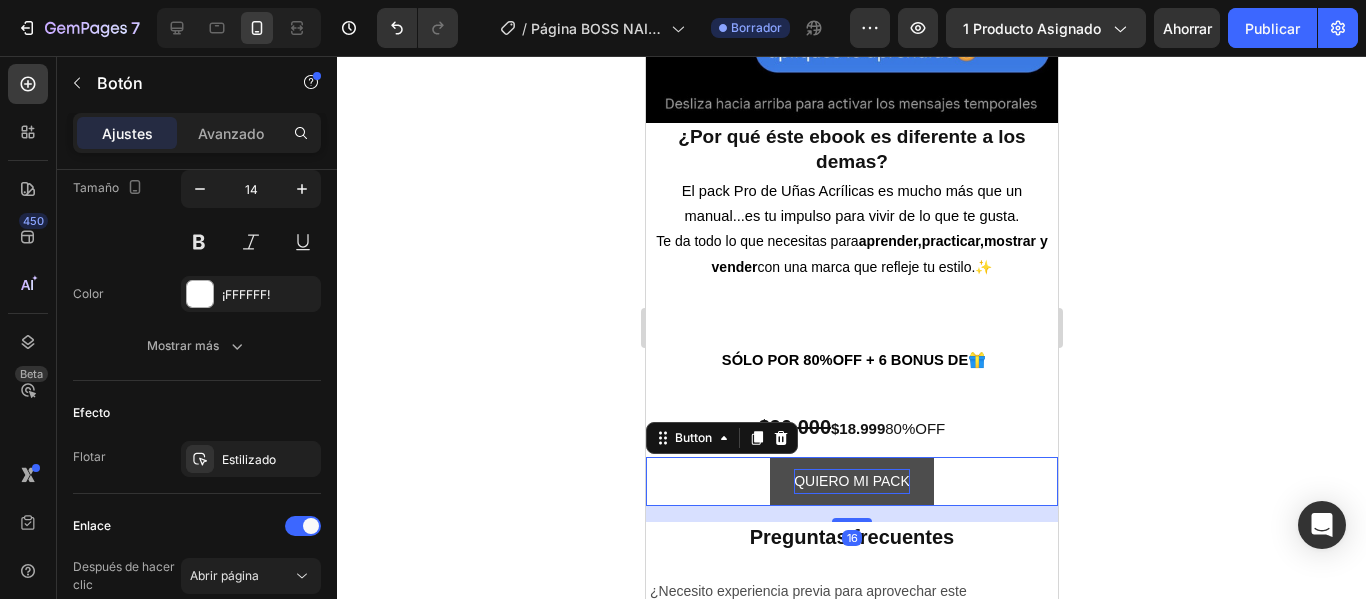 click on "QUIERO MI PACK" at bounding box center [851, 481] 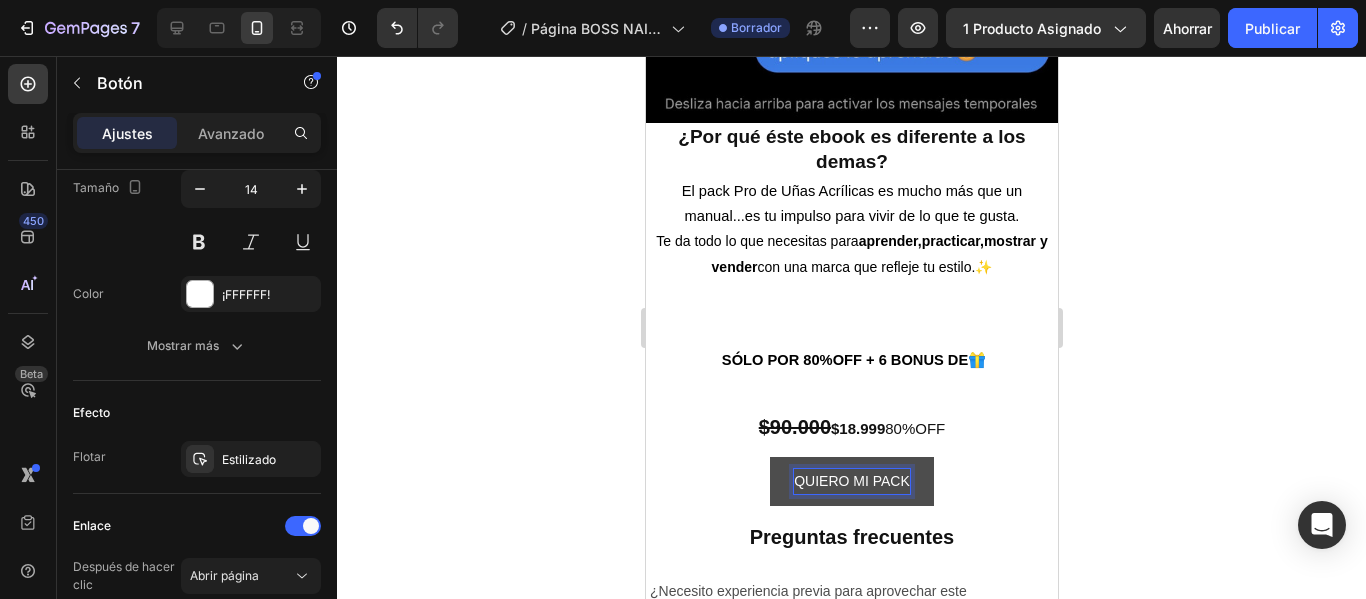 click on "QUIERO MI PACK" at bounding box center [851, 481] 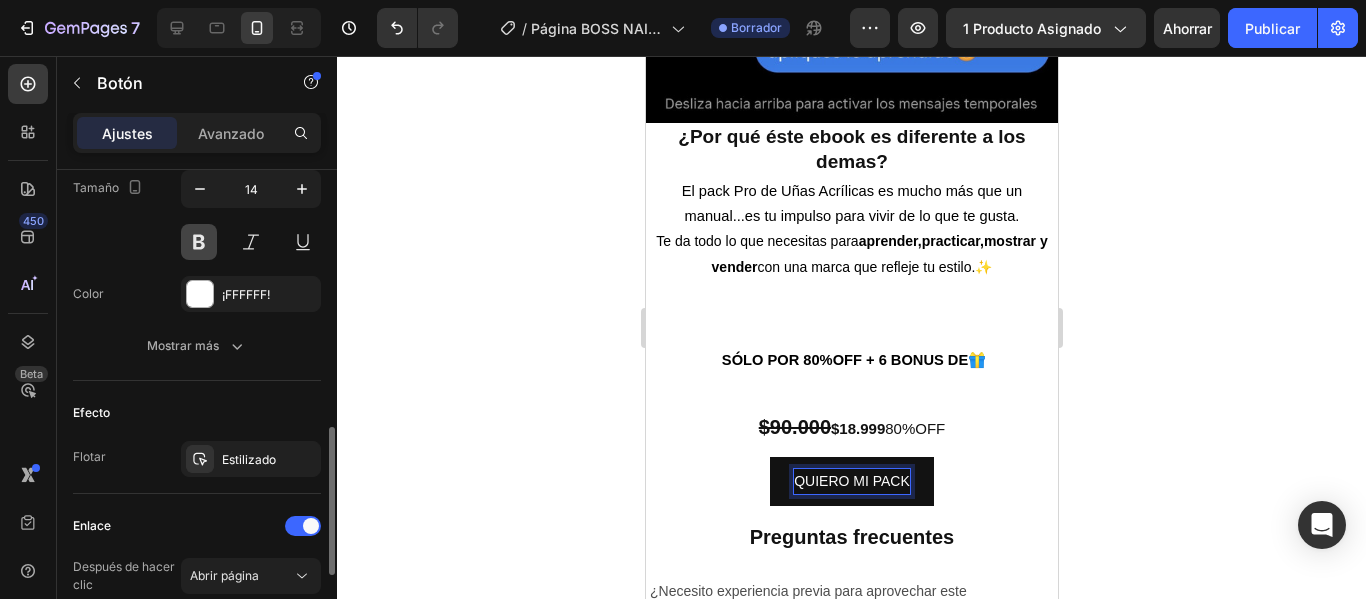click at bounding box center [199, 242] 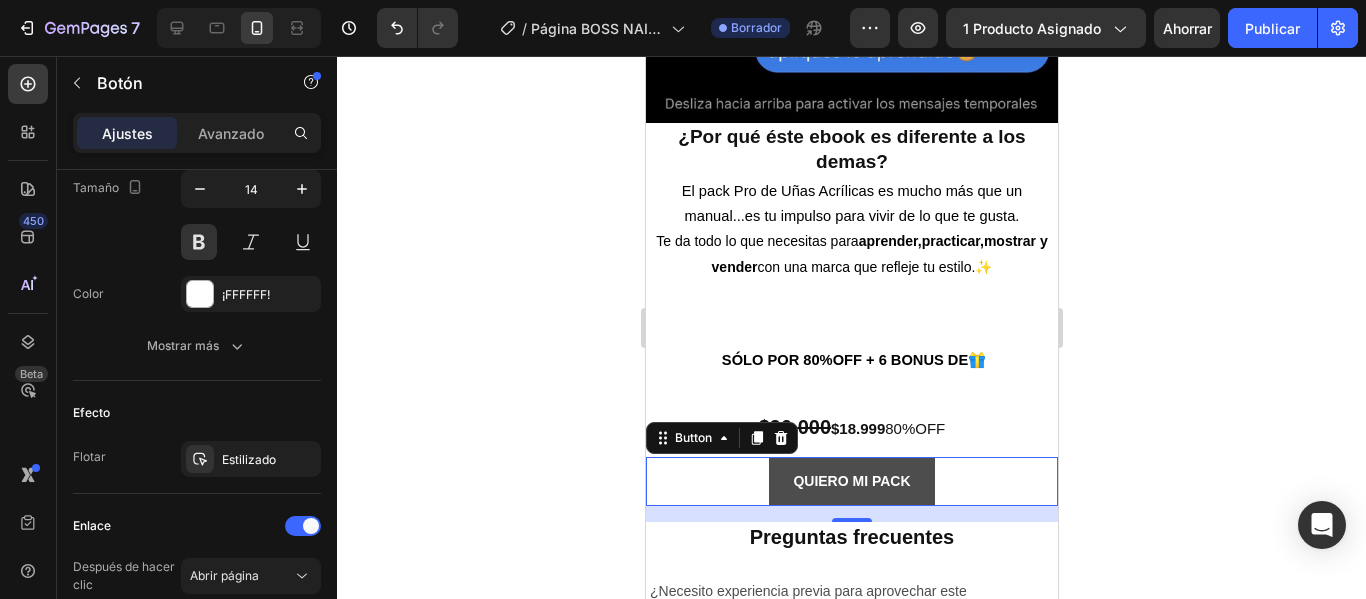 click on "QUIERO MI PACK" at bounding box center (850, 481) 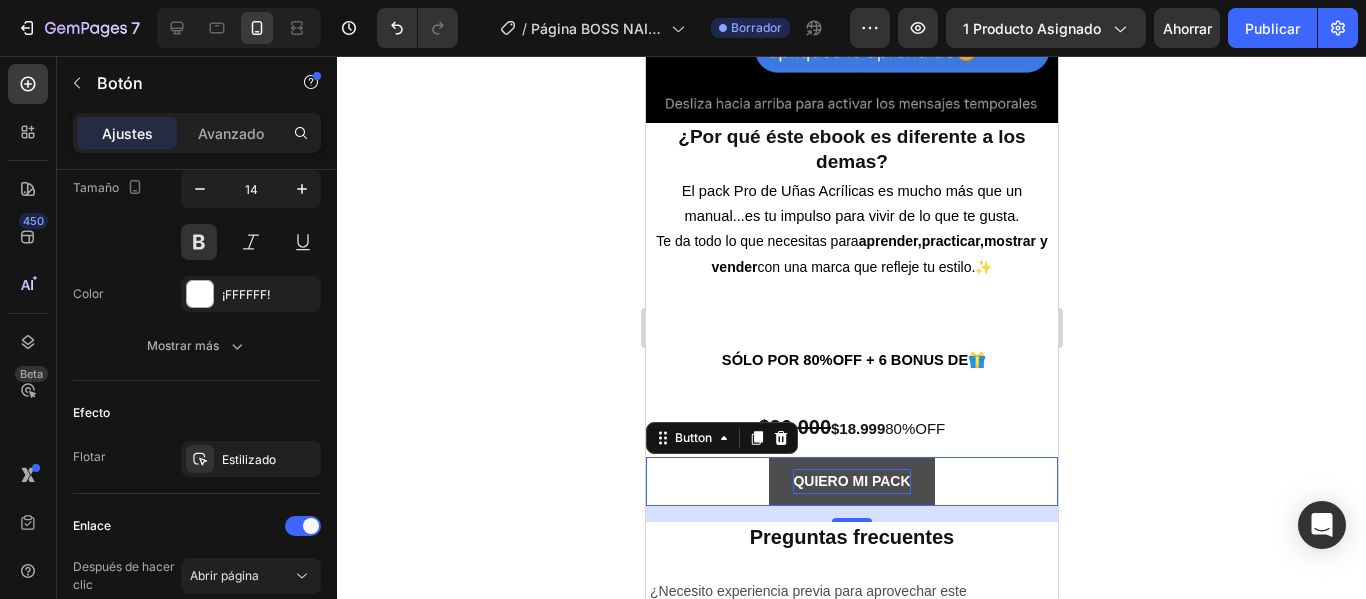 click on "QUIERO MI PACK" at bounding box center [850, 481] 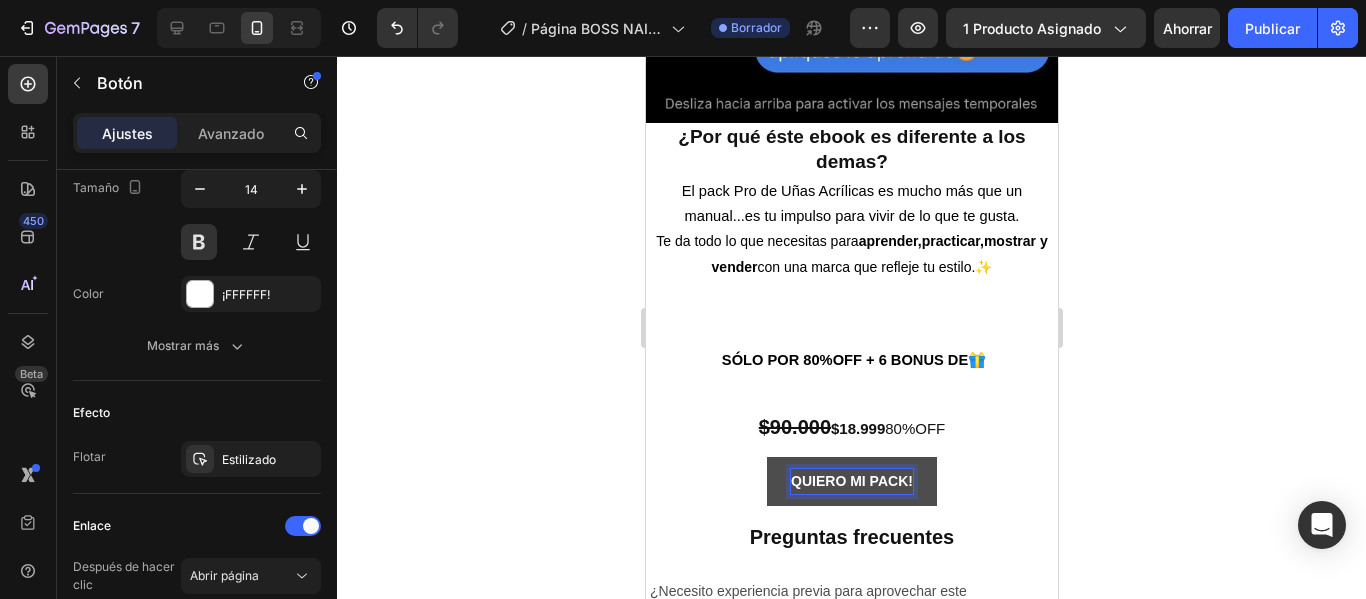 click on "QUIERO MI PACK!" at bounding box center (851, 481) 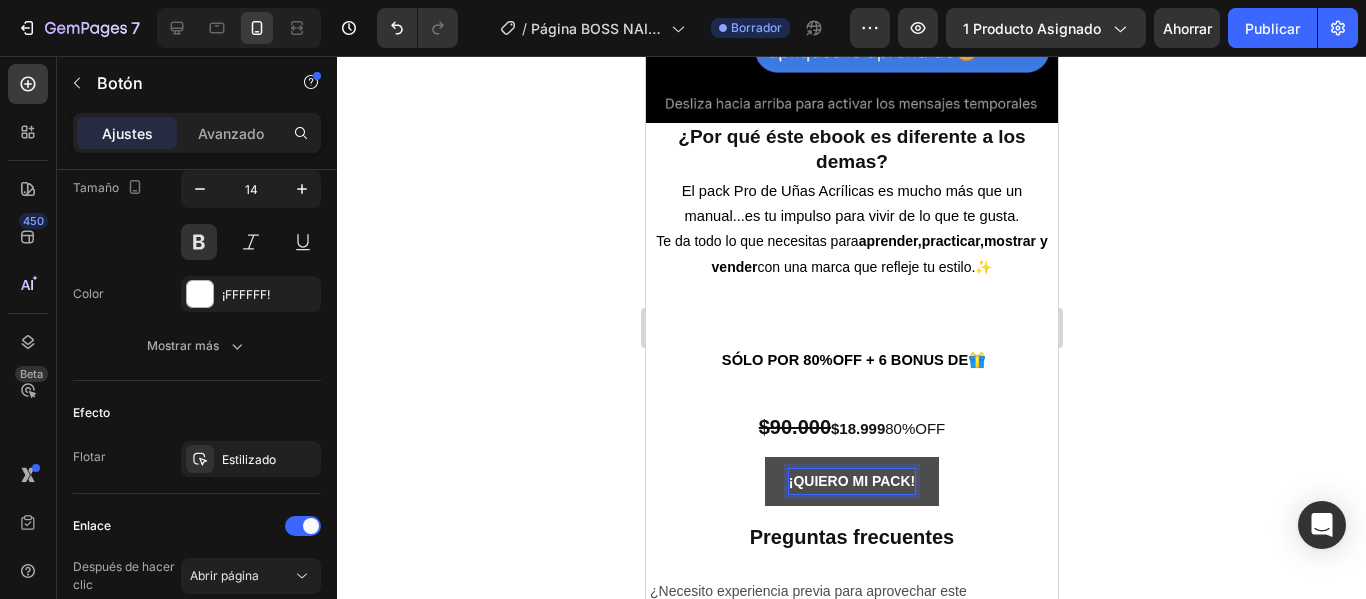 click 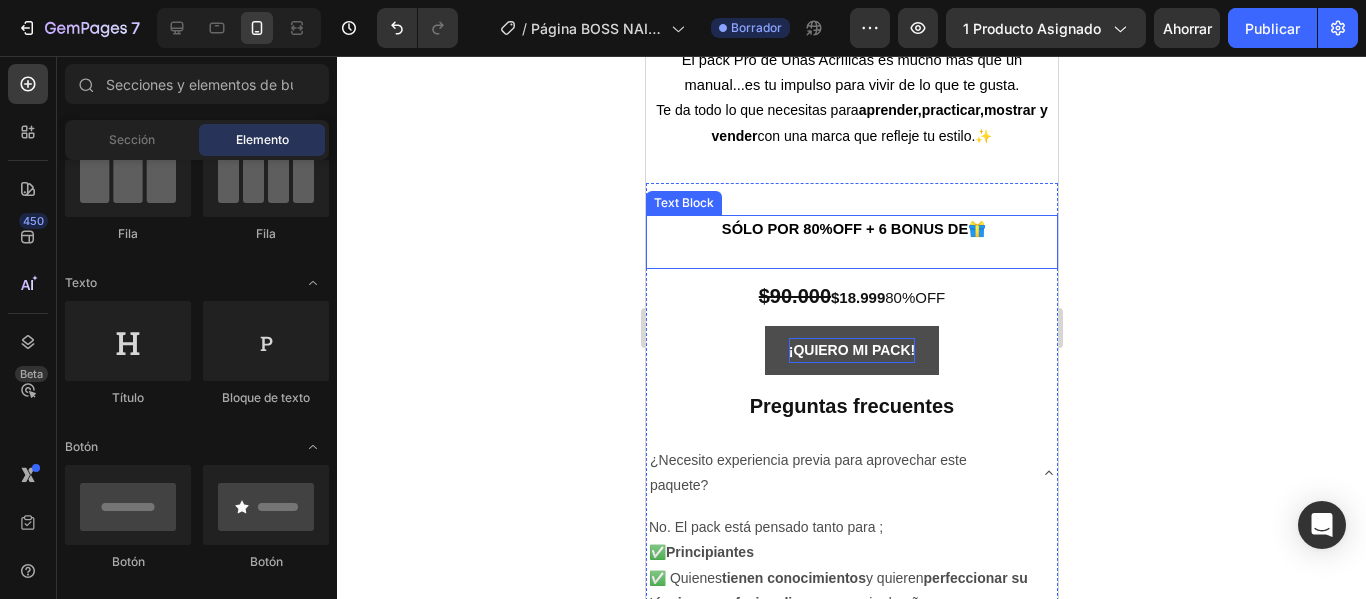 scroll, scrollTop: 5179, scrollLeft: 0, axis: vertical 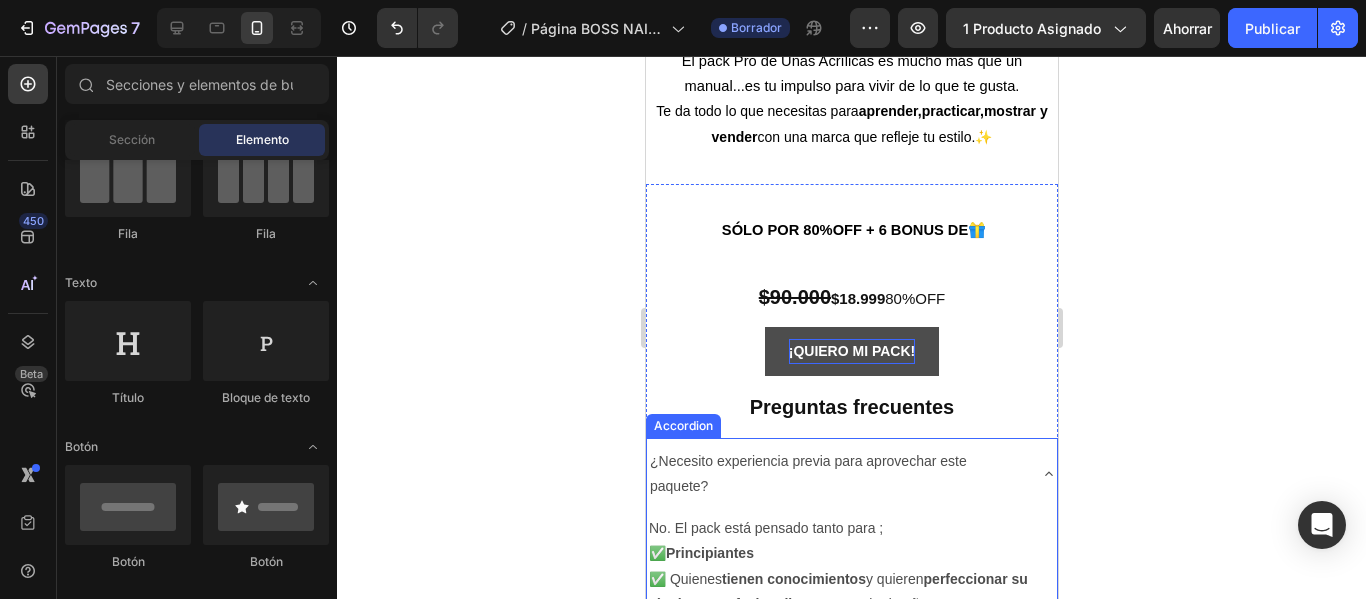 click 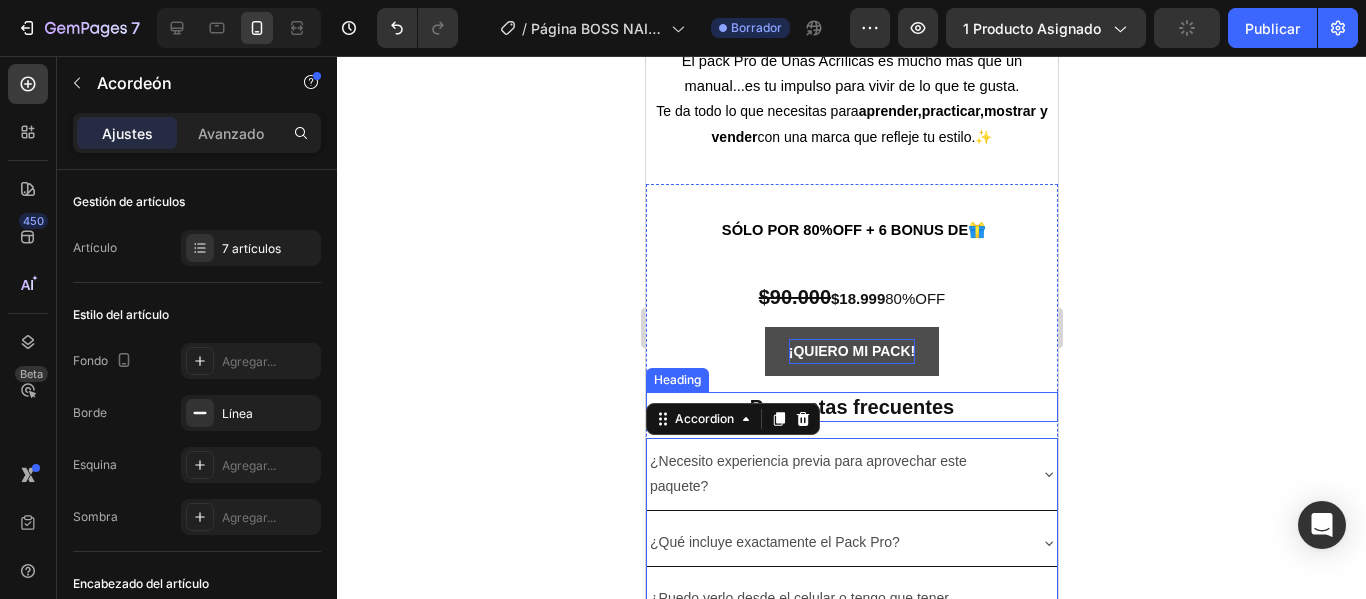 click on "Preguntas frecuentes" at bounding box center (851, 407) 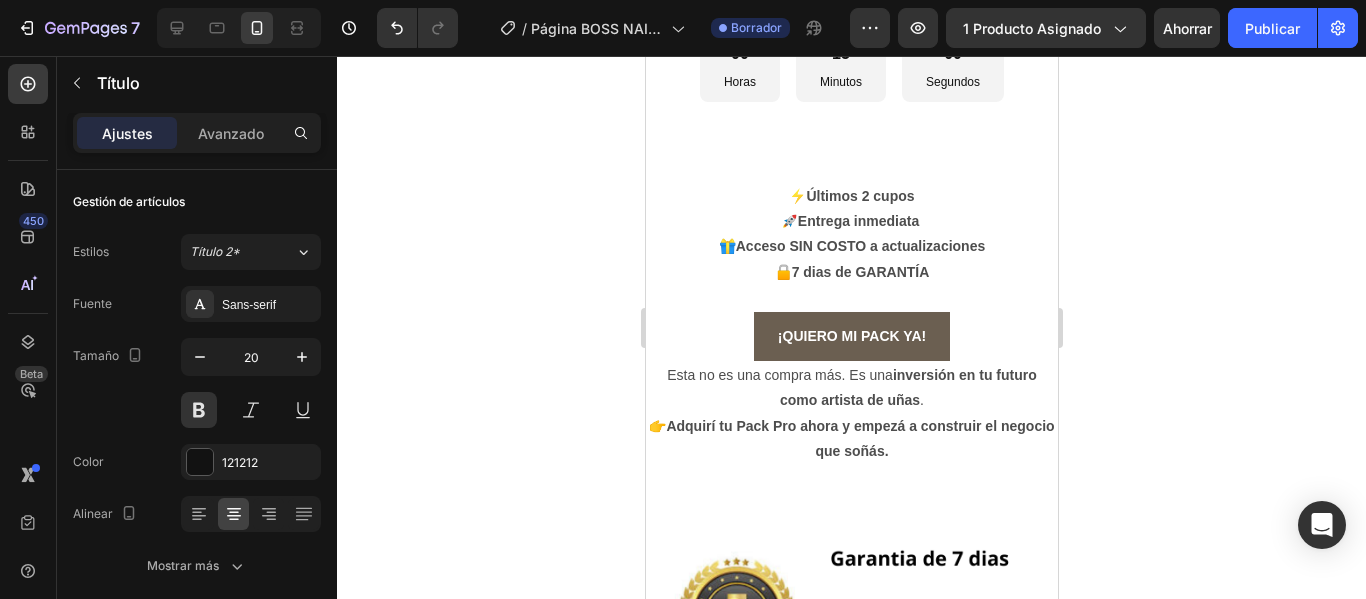 scroll, scrollTop: 4029, scrollLeft: 0, axis: vertical 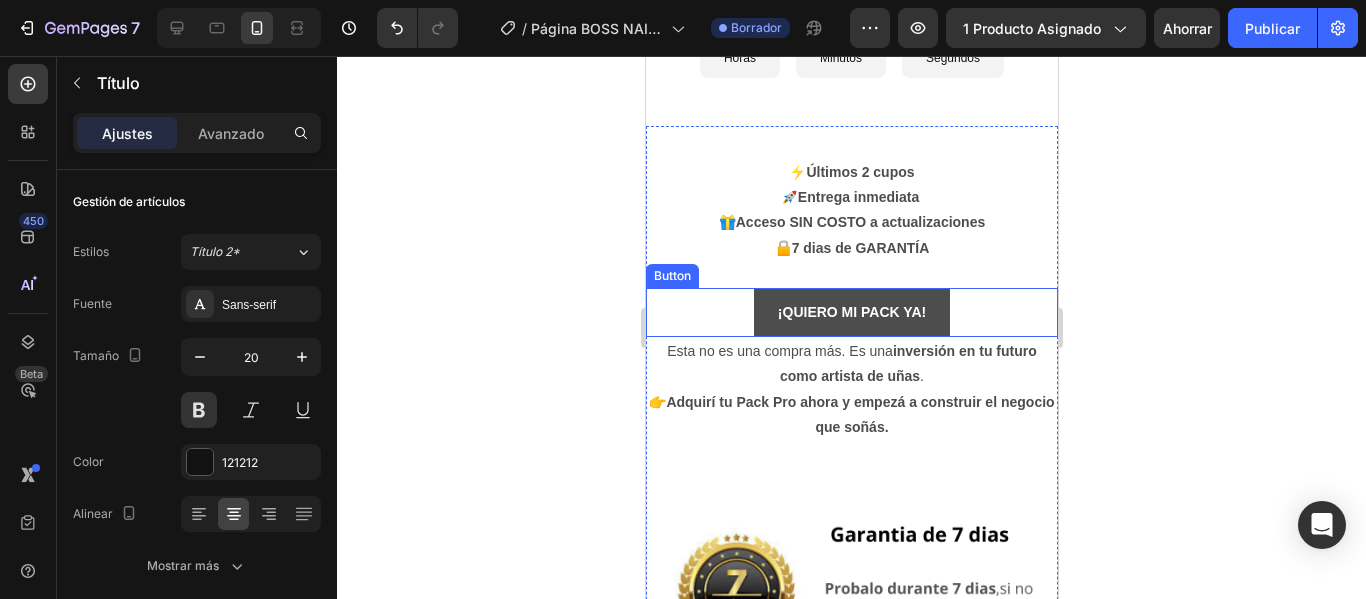click on "¡QUIERO MI PACK YA!" at bounding box center (851, 312) 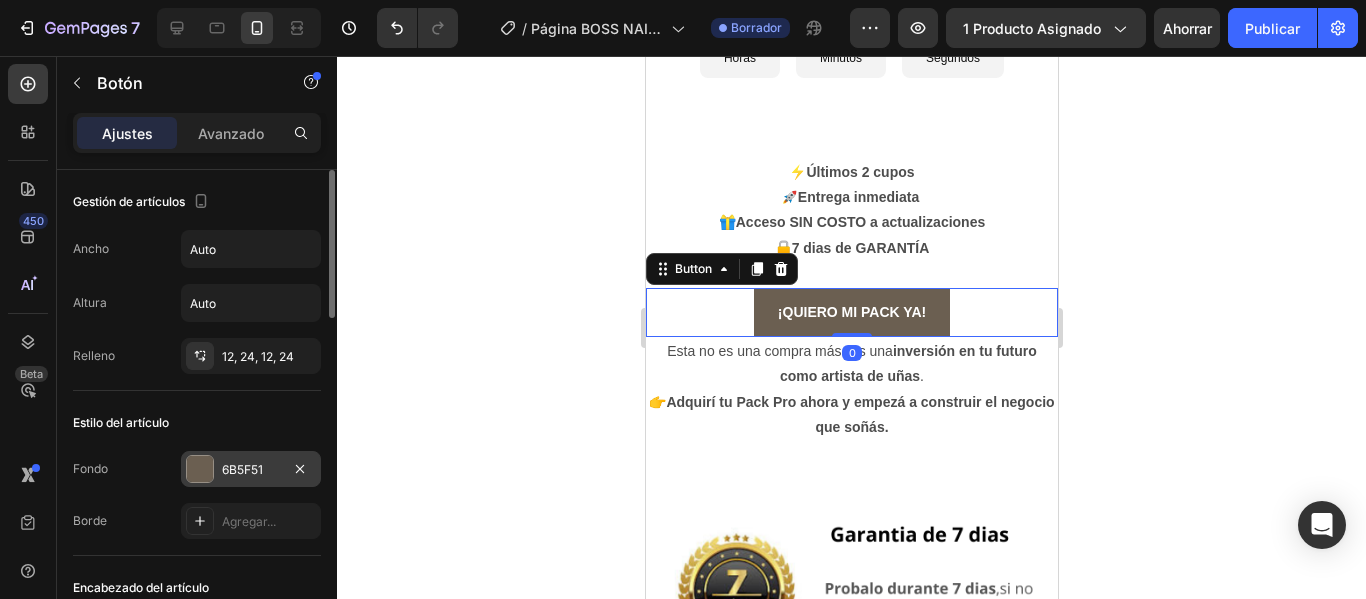 click on "6B5F51" at bounding box center (242, 469) 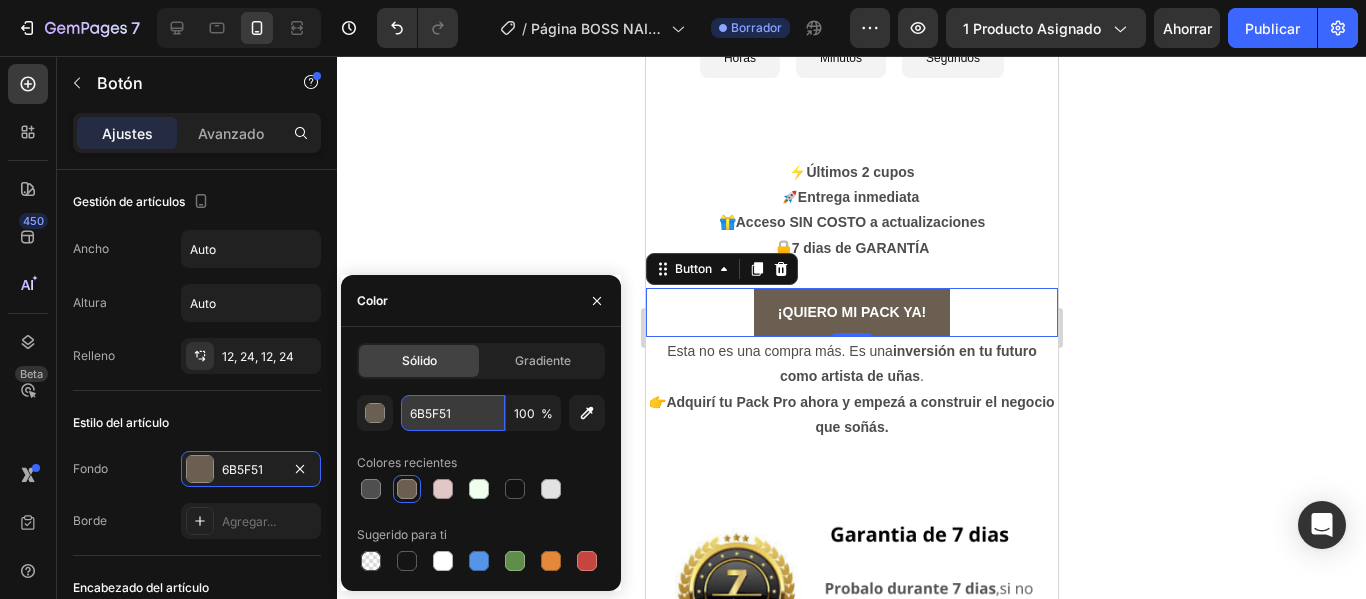 click on "6B5F51" at bounding box center (453, 413) 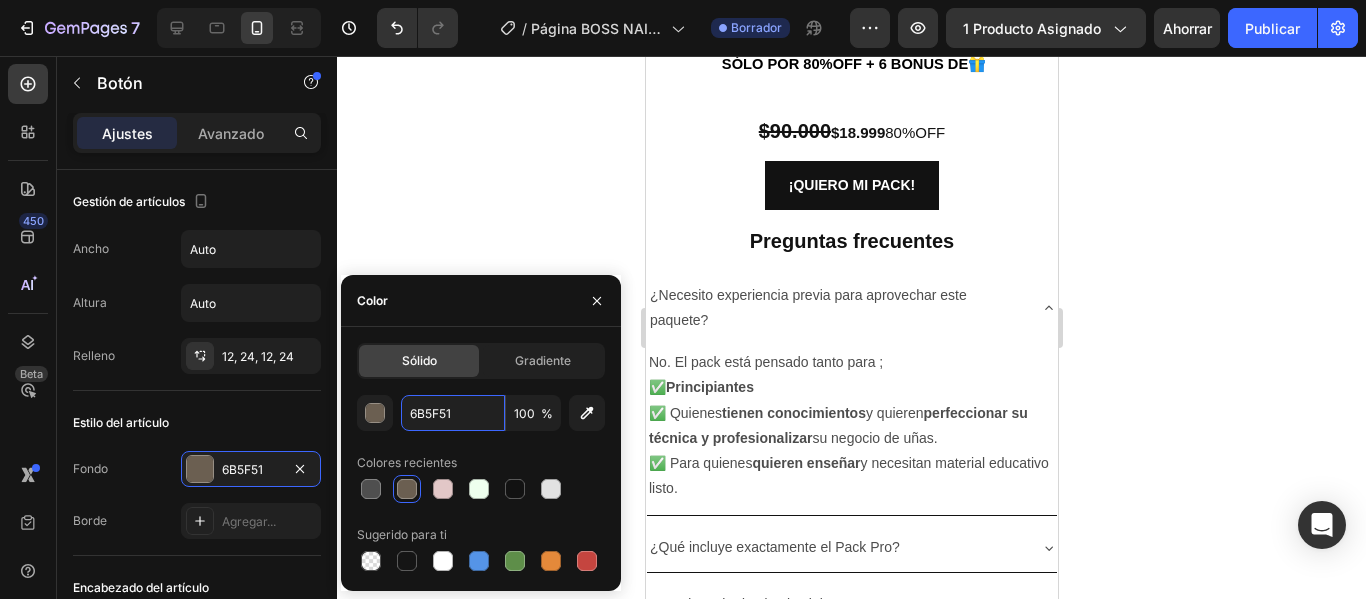 scroll, scrollTop: 6329, scrollLeft: 0, axis: vertical 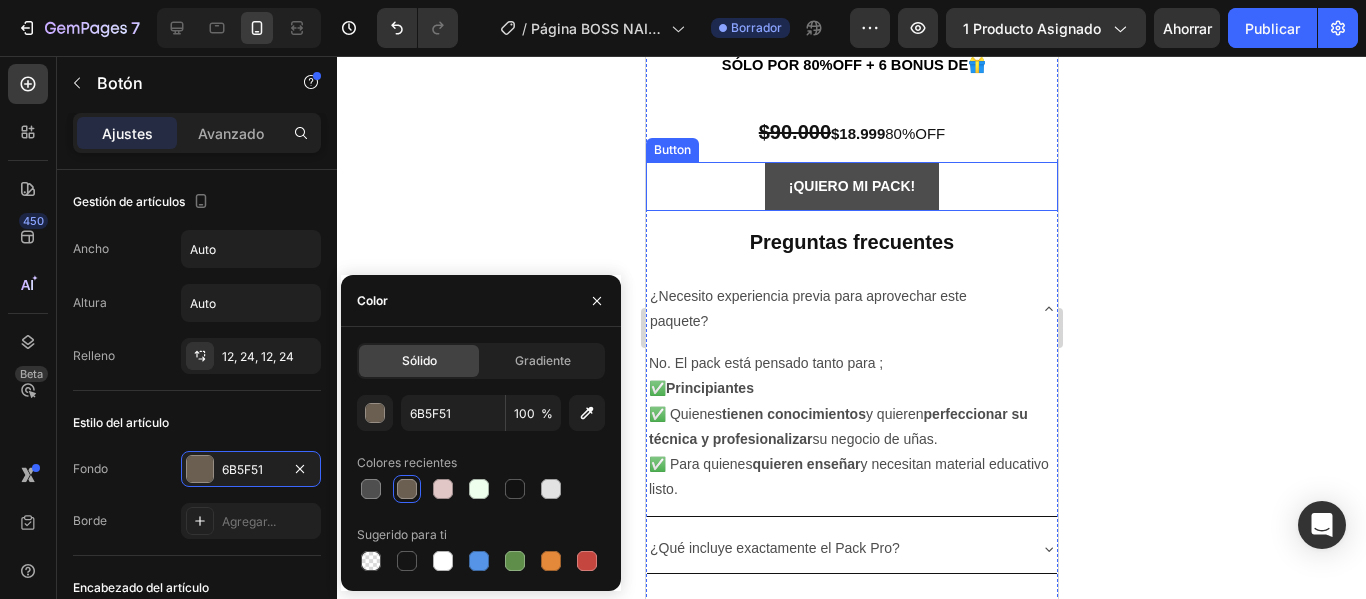 click on "¡QUIERO MI PACK!" at bounding box center [851, 186] 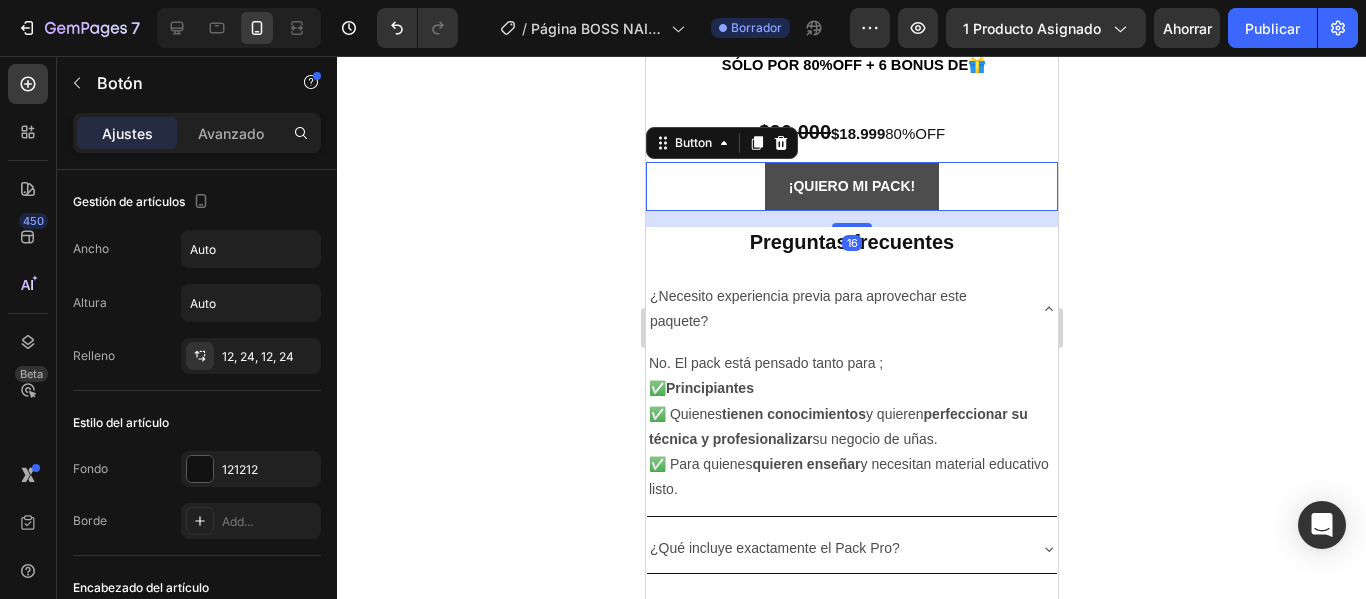 scroll, scrollTop: 840, scrollLeft: 0, axis: vertical 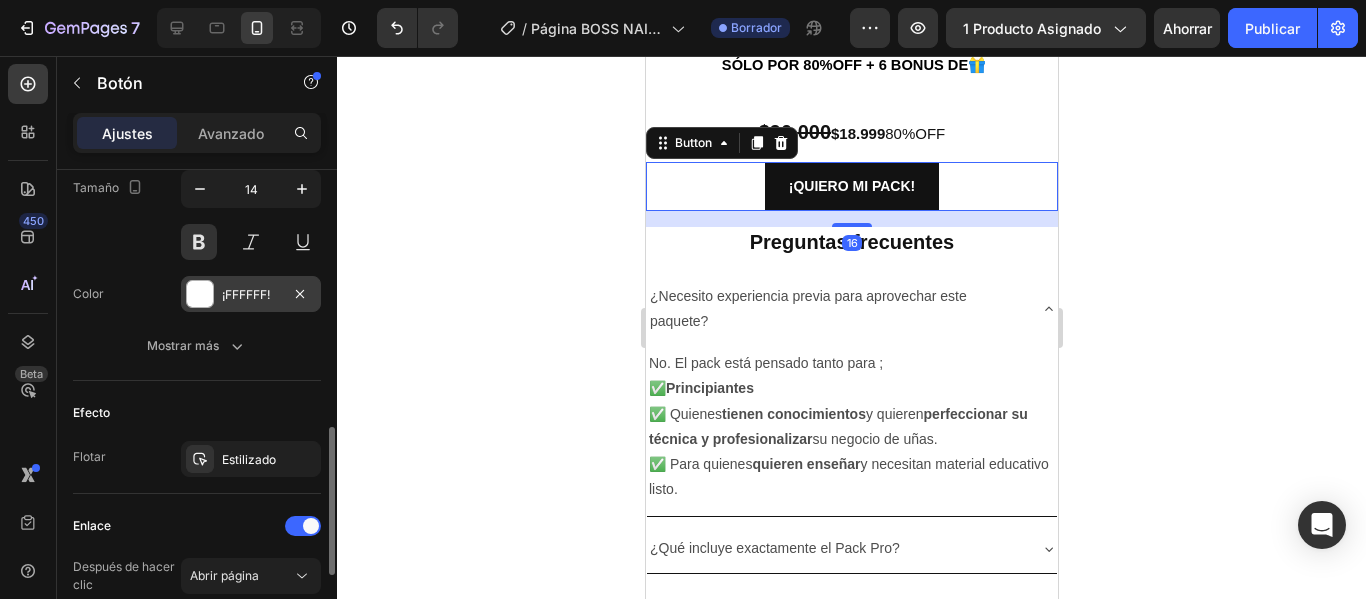 click on "¡FFFFFF!" at bounding box center (246, 294) 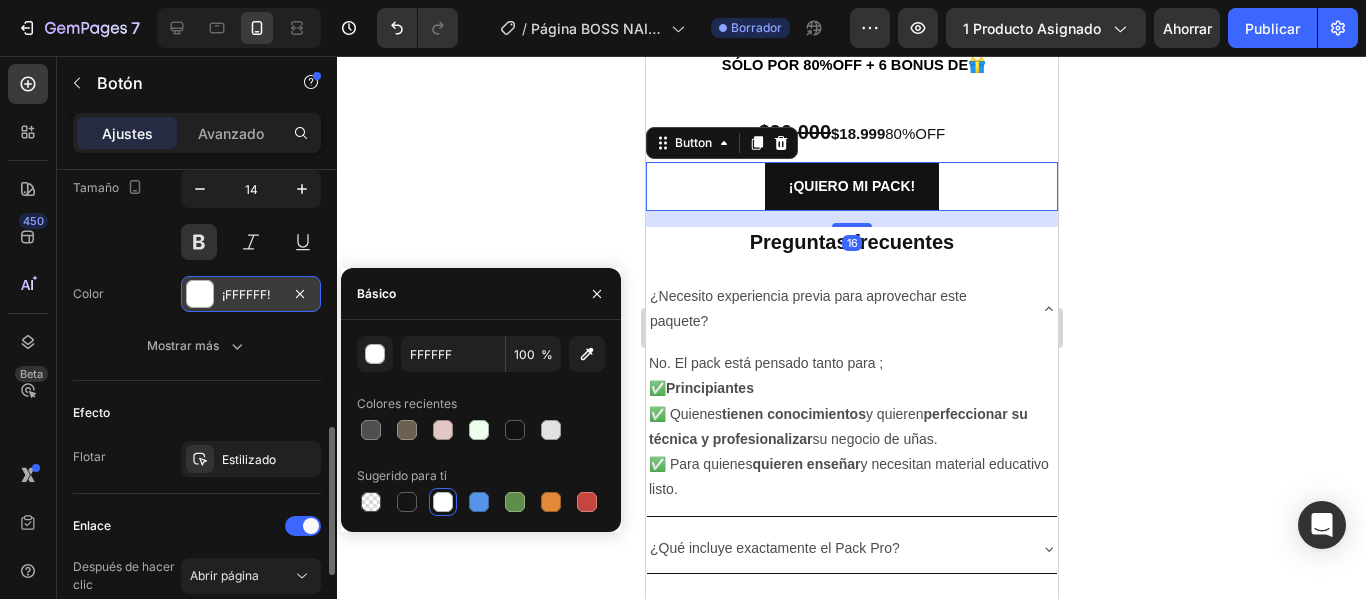 click on "¡FFFFFF!" at bounding box center [246, 294] 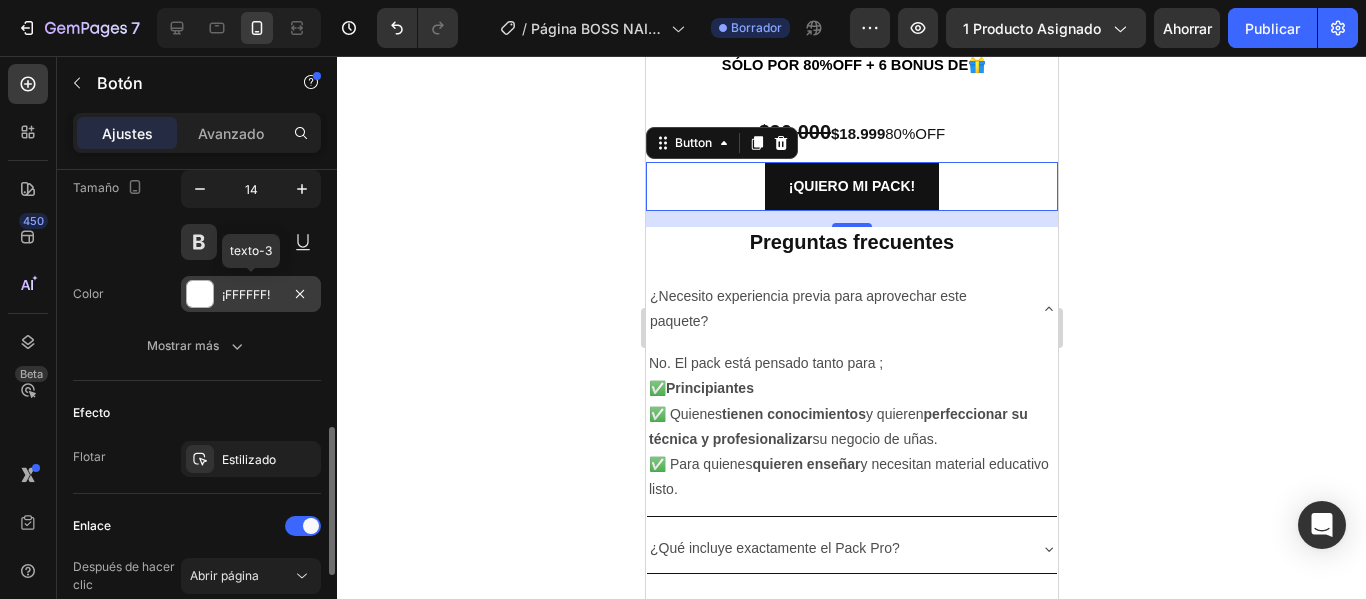 click on "¡FFFFFF!" at bounding box center [246, 294] 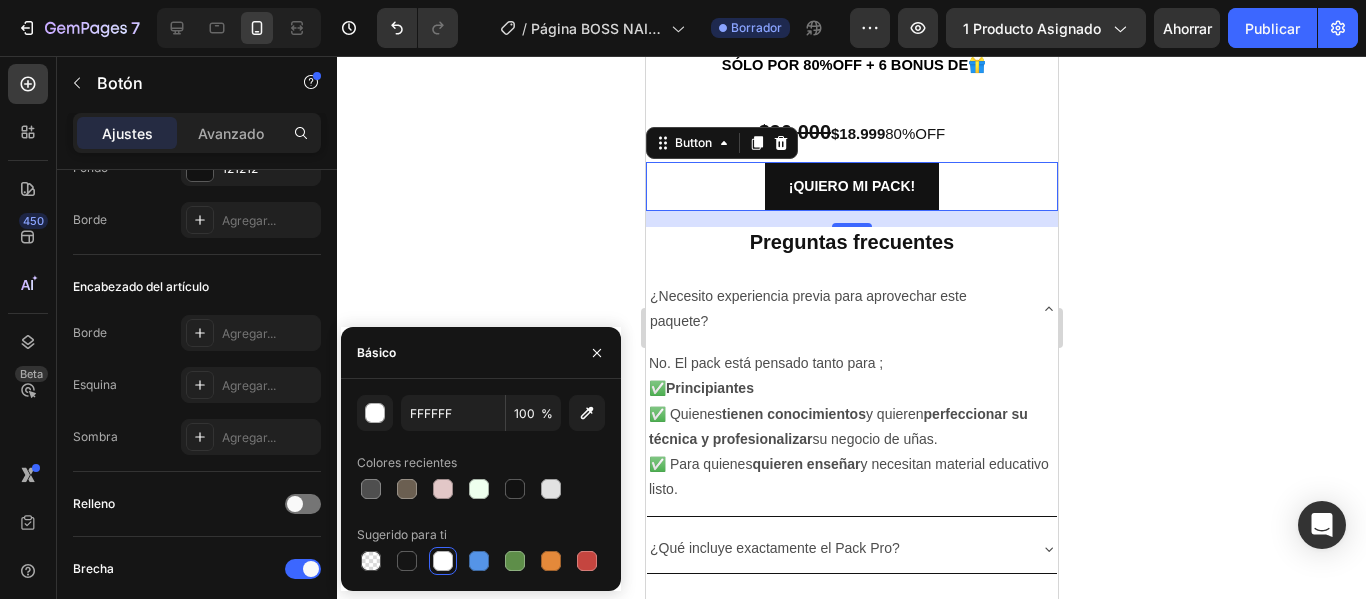 scroll, scrollTop: 0, scrollLeft: 0, axis: both 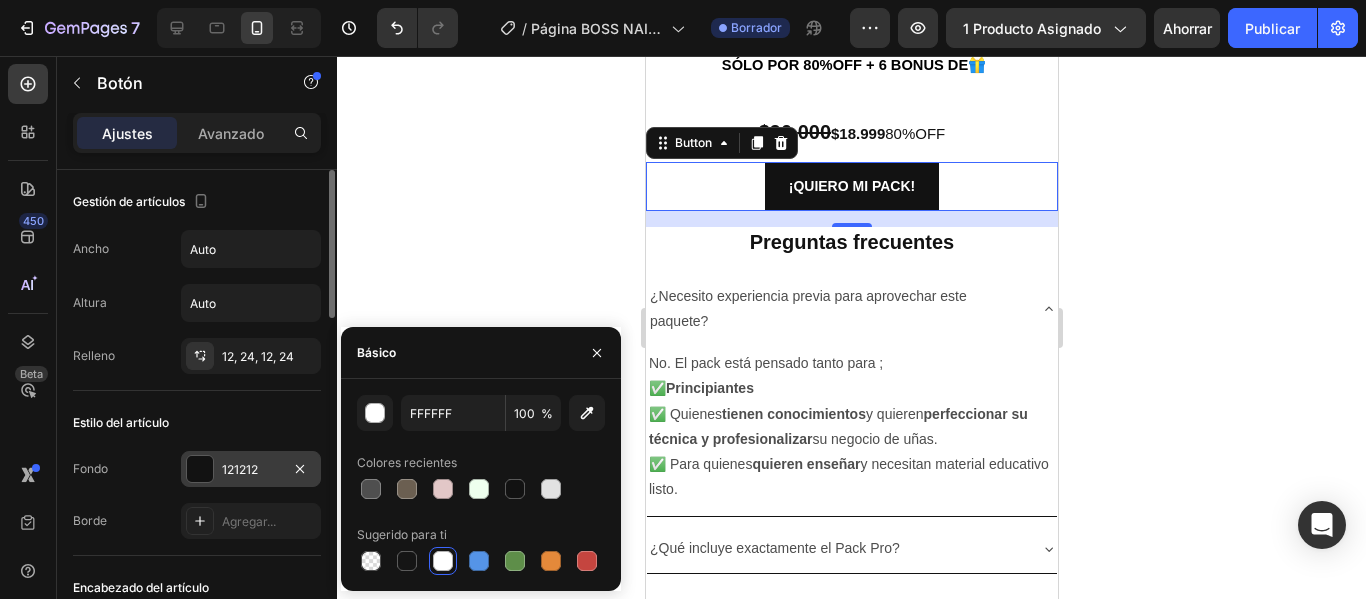 click on "121212" at bounding box center [251, 469] 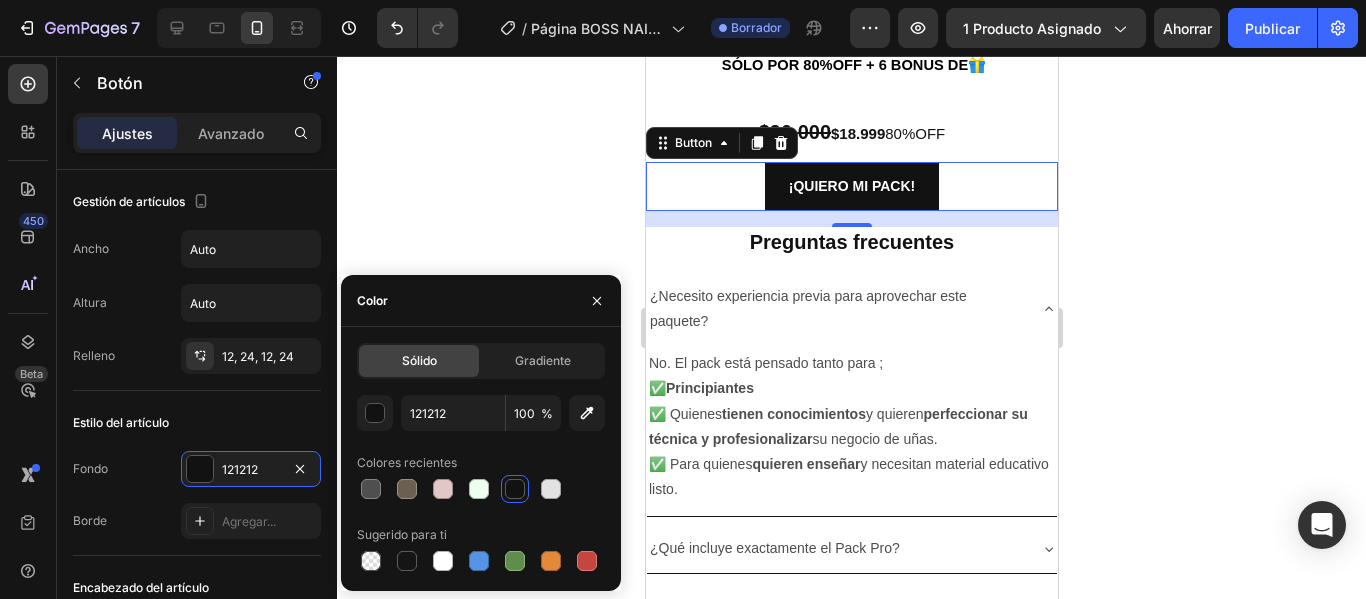 click on "Sólido Gradiente 121212 100 % Colores recientes Sugerido para ti" 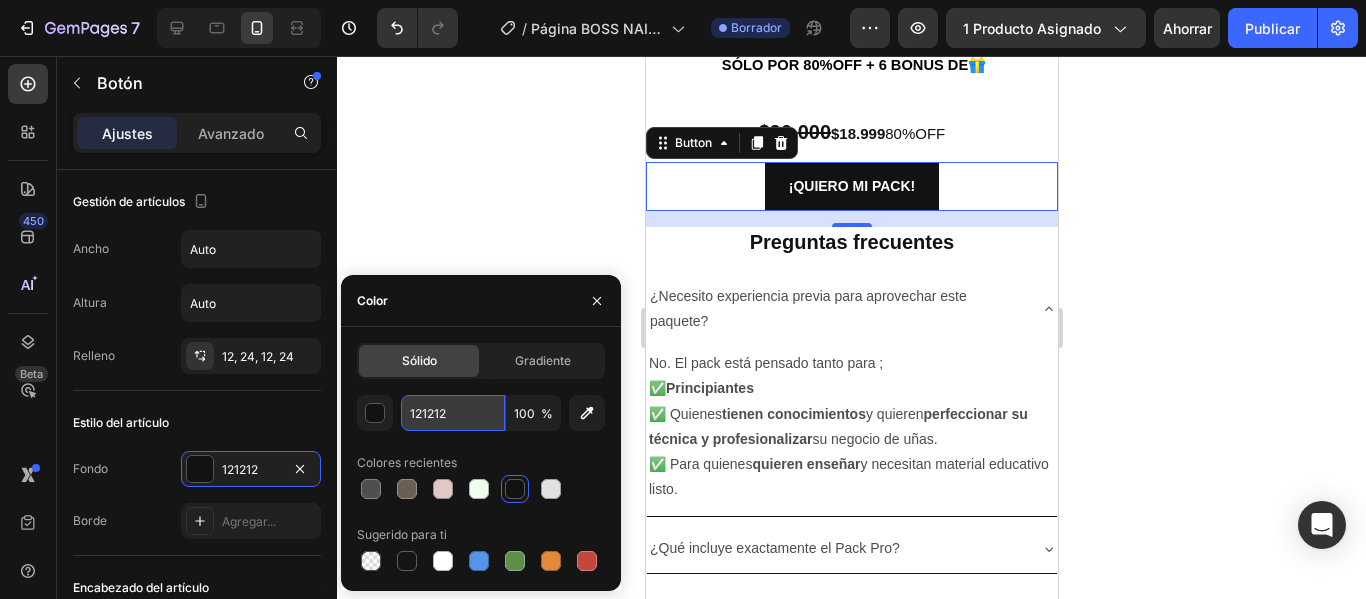 click on "121212" at bounding box center [453, 413] 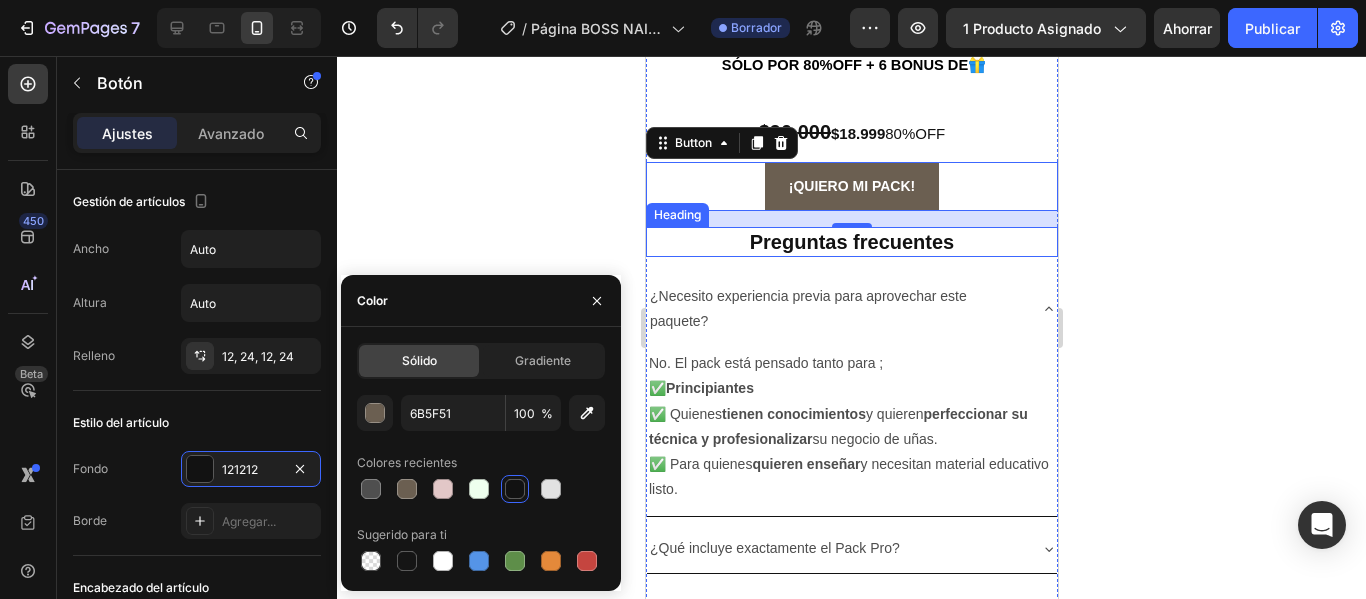 click on "Preguntas frecuentes" at bounding box center [851, 242] 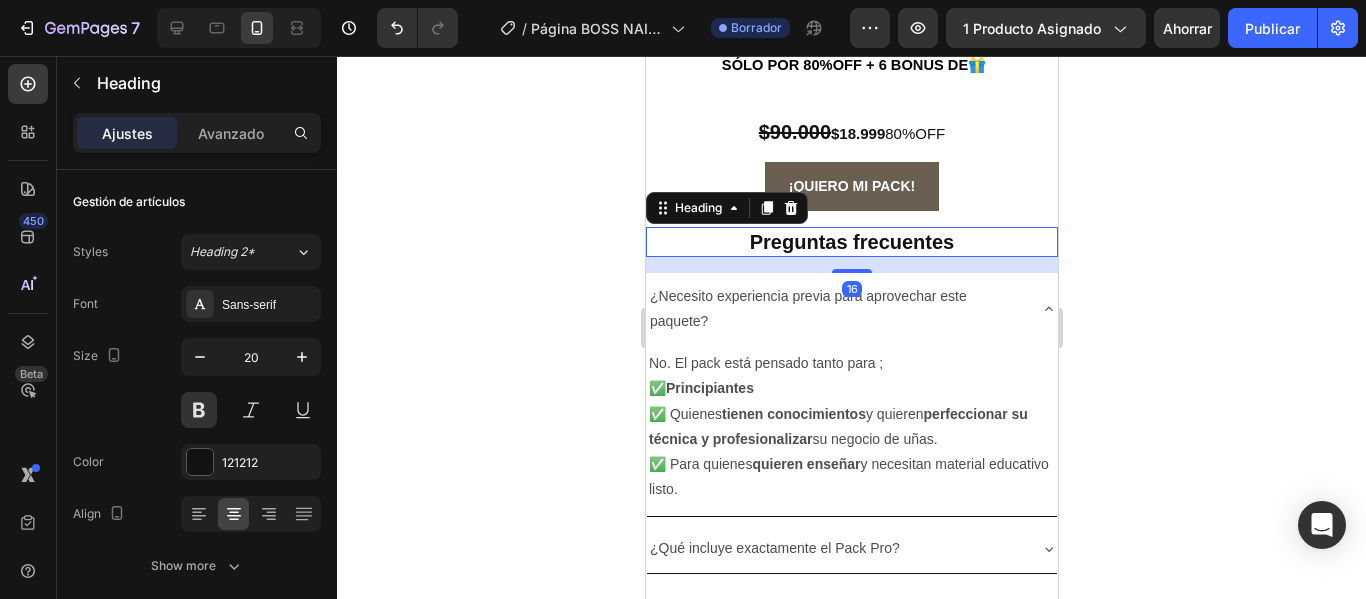 click on "Preguntas frecuentes" at bounding box center (851, 242) 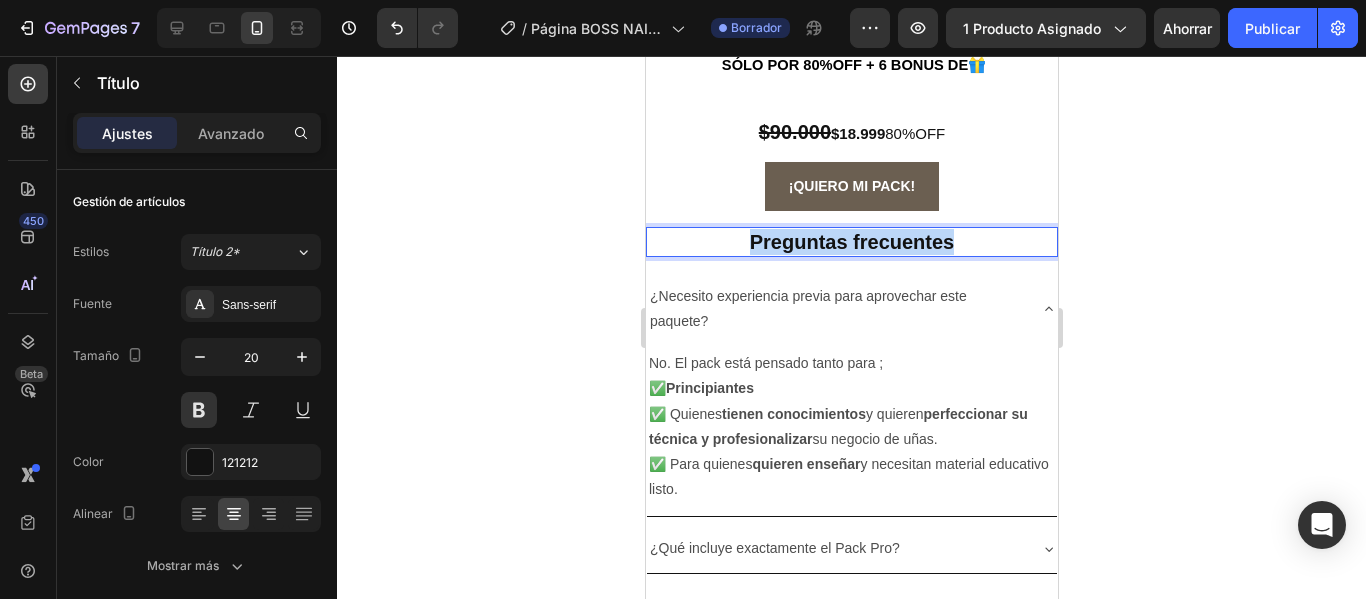 click on "Preguntas frecuentes" at bounding box center [851, 242] 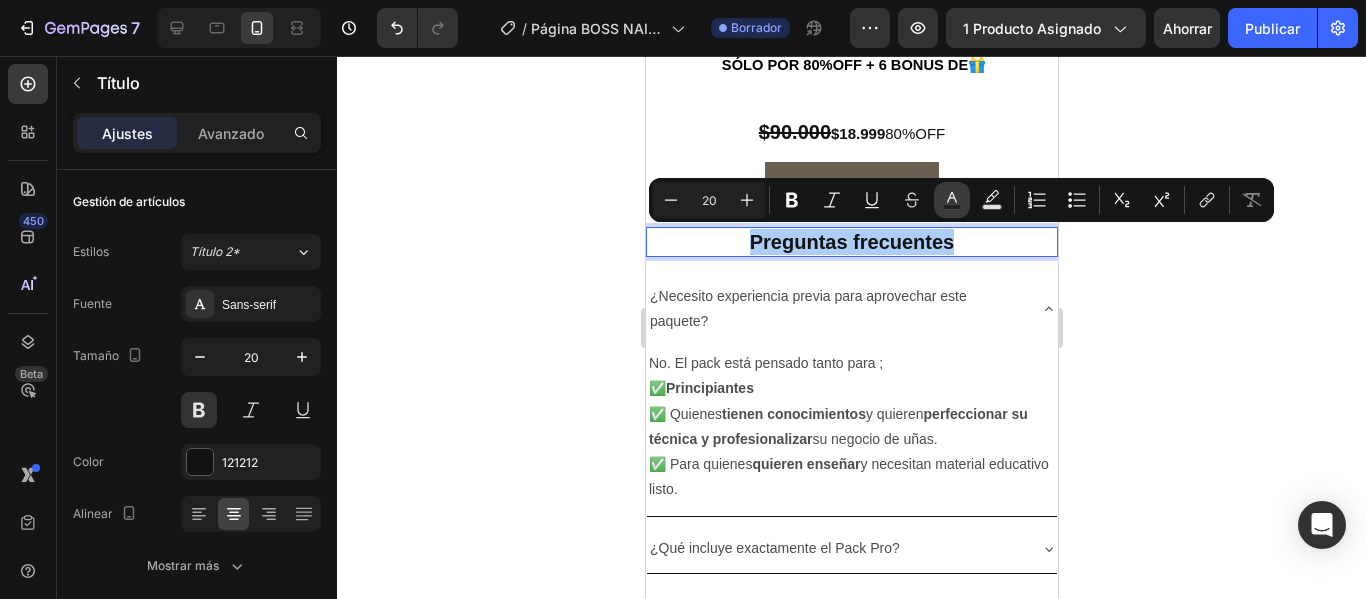 click on "Text Color" at bounding box center (952, 200) 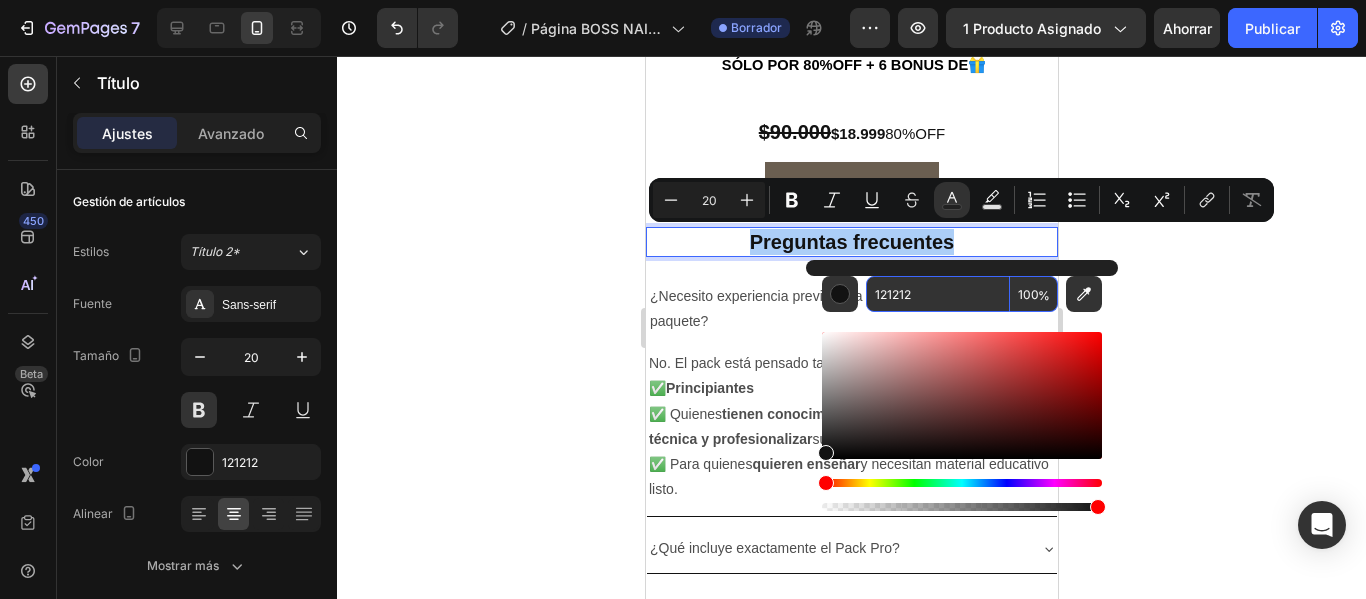 click on "121212" at bounding box center [938, 294] 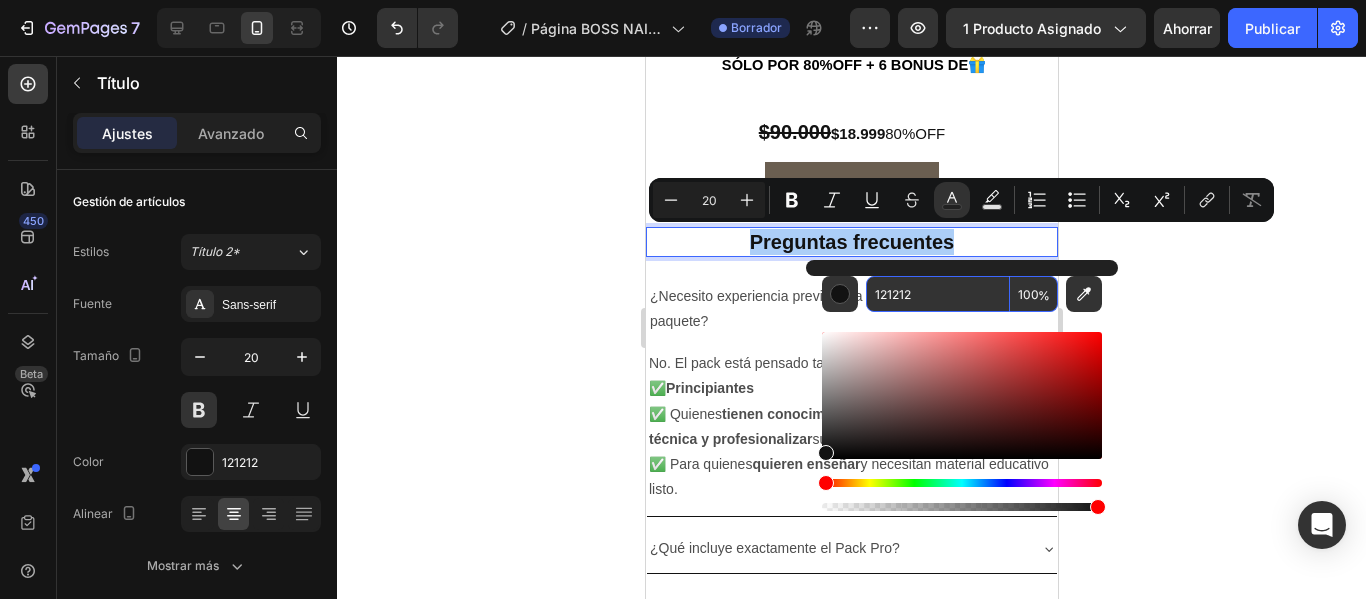 paste on "6B5F51" 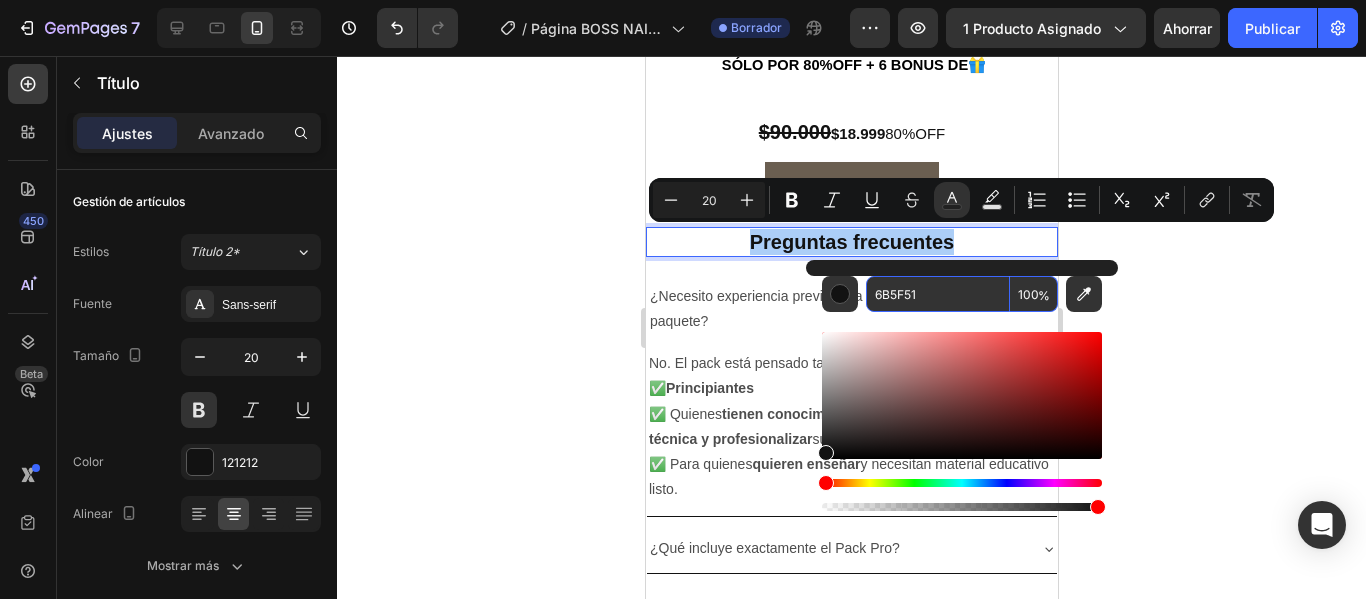 type on "6B5F51" 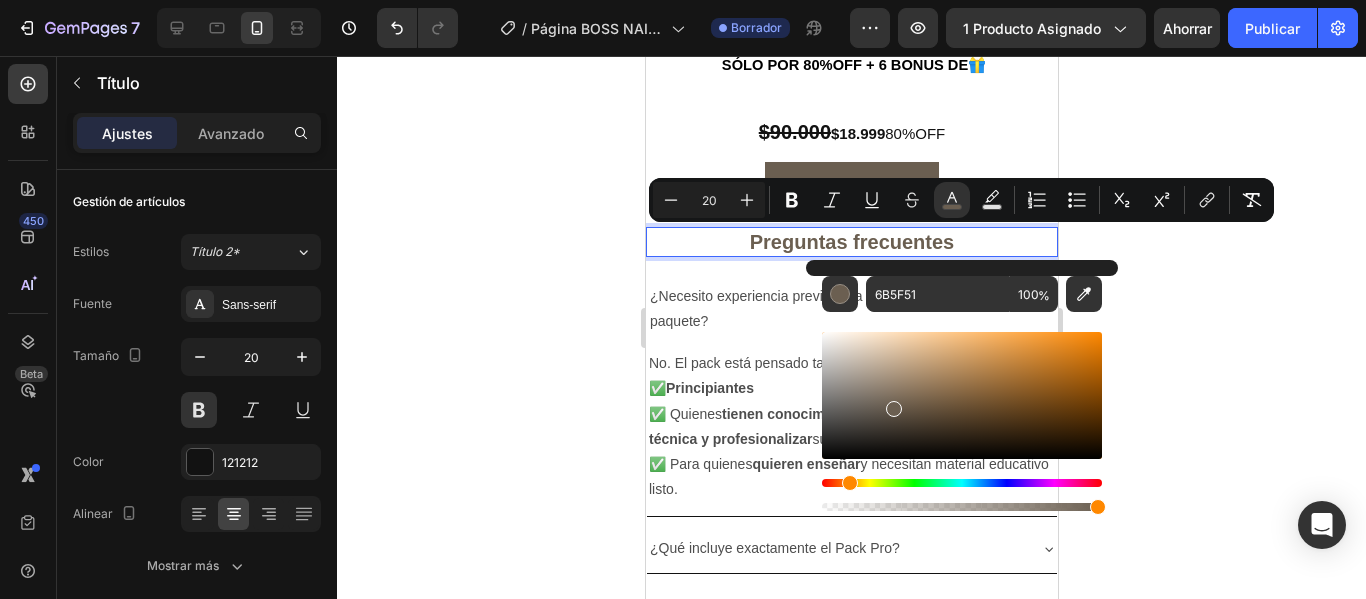 click 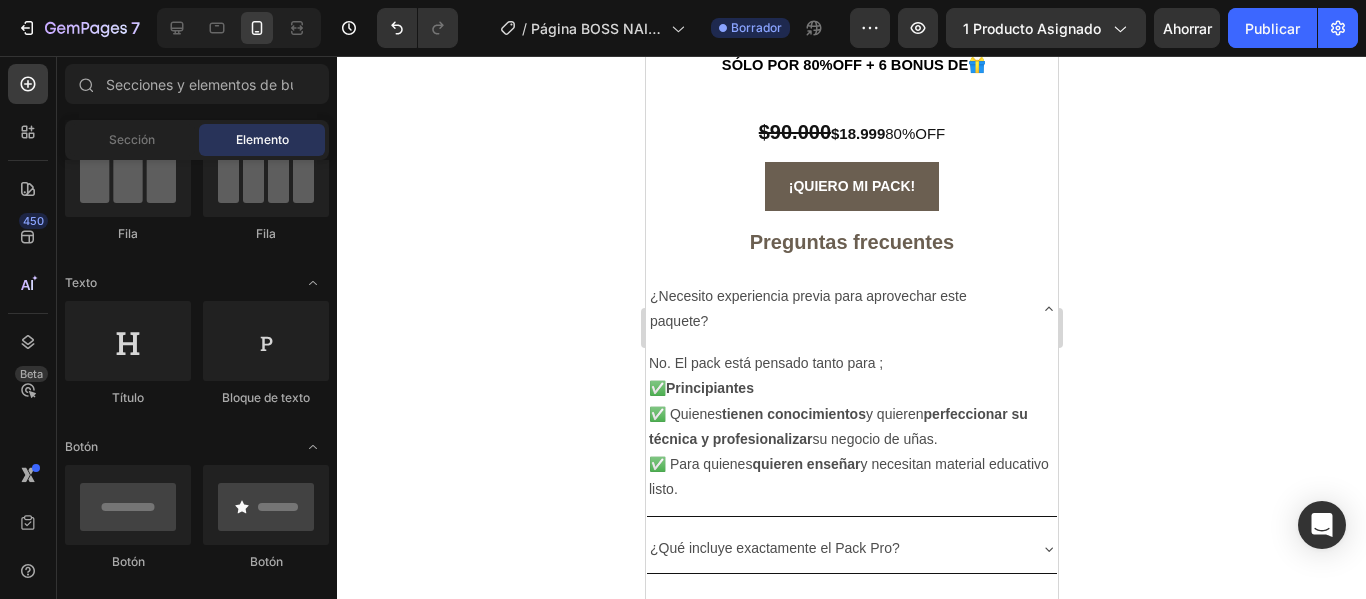 click 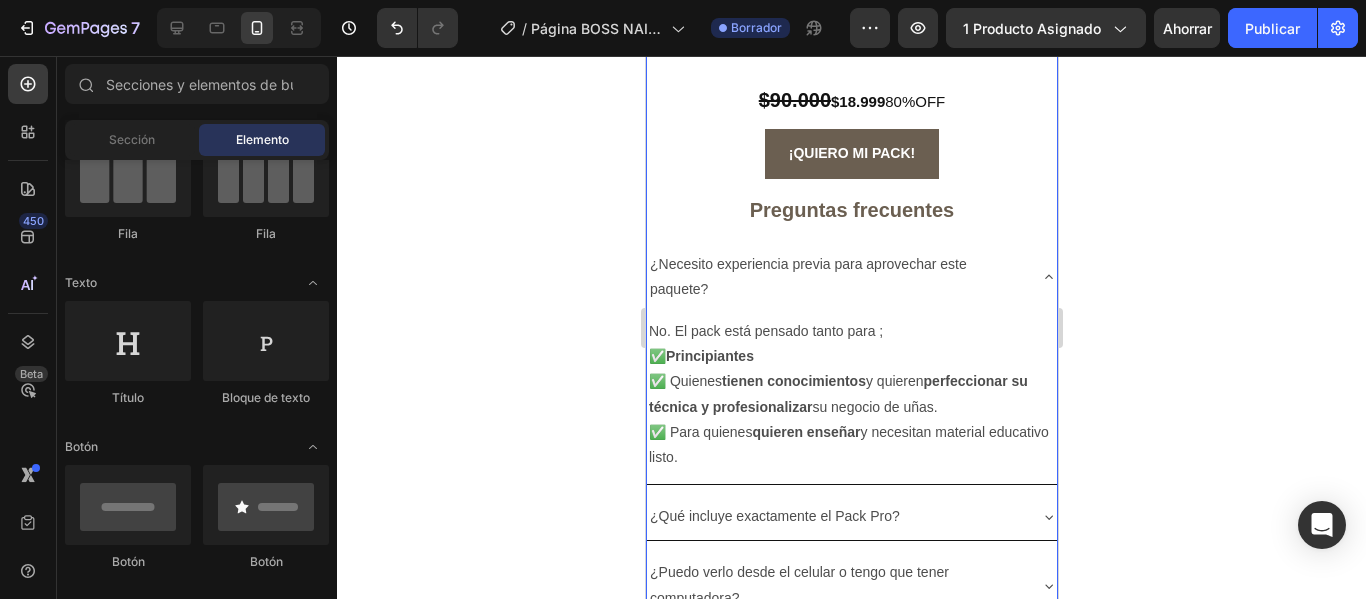 scroll, scrollTop: 6248, scrollLeft: 0, axis: vertical 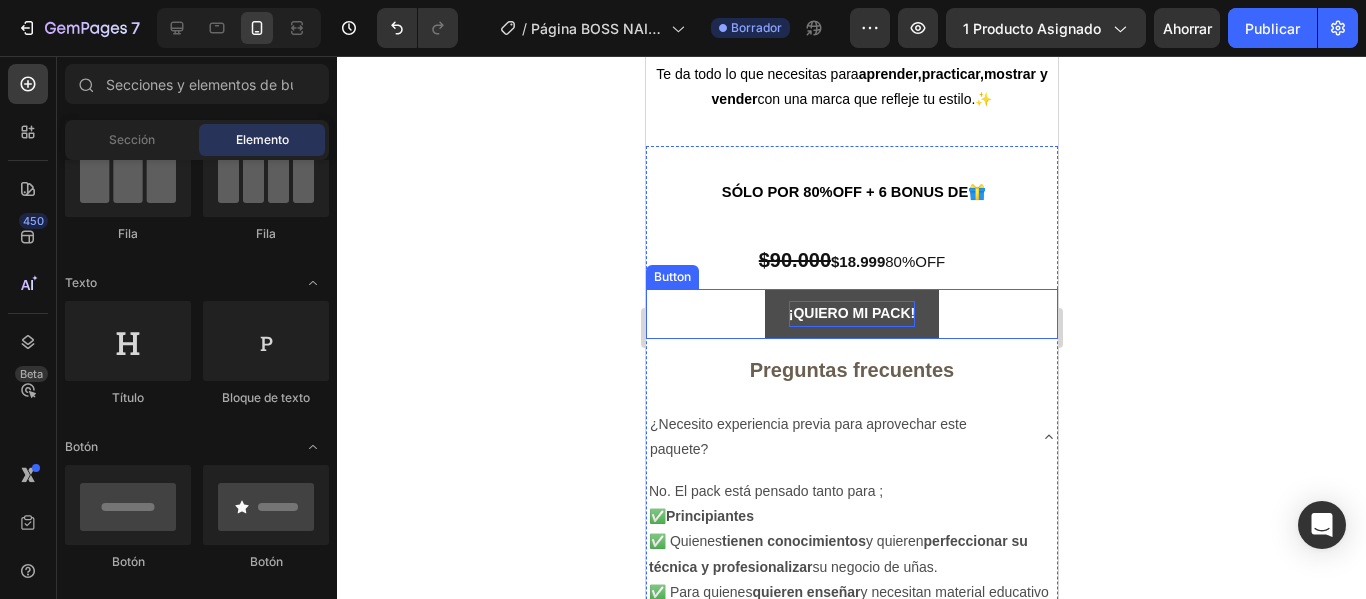 click on "¡QUIERO MI PACK!" at bounding box center (851, 313) 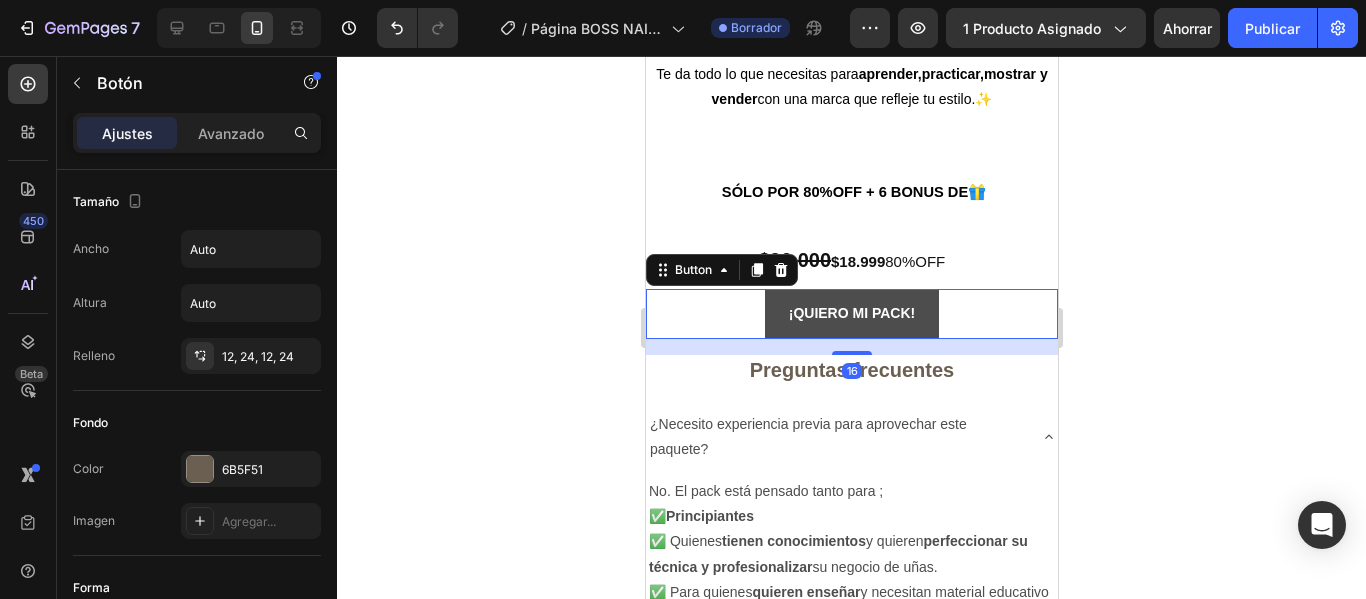 click on "¡QUIERO MI PACK!" at bounding box center (851, 313) 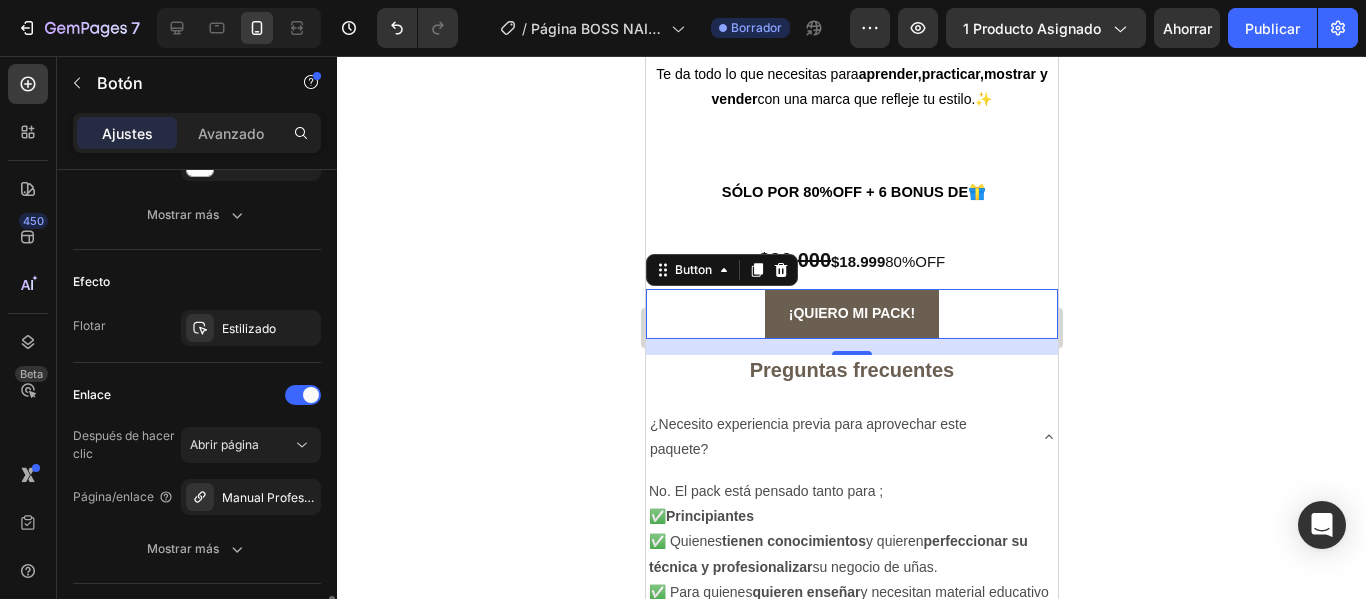 scroll, scrollTop: 1104, scrollLeft: 0, axis: vertical 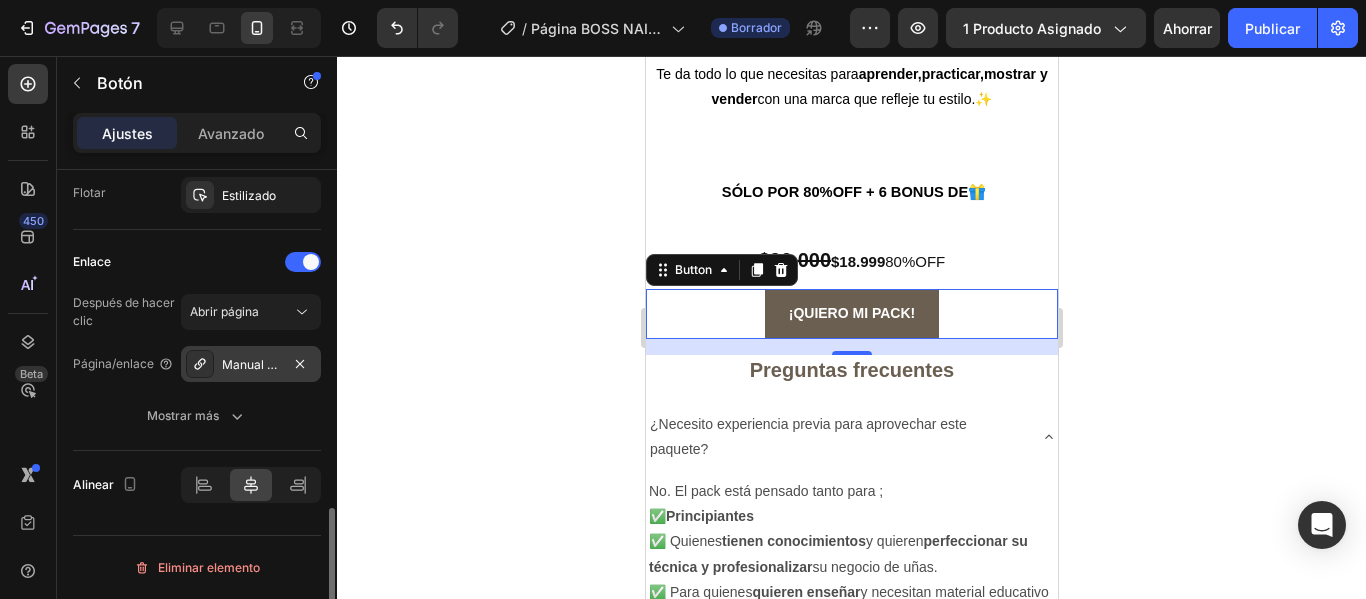 click on "Manual Profesional Acrílico +6 Bonos GRATIS" at bounding box center (251, 364) 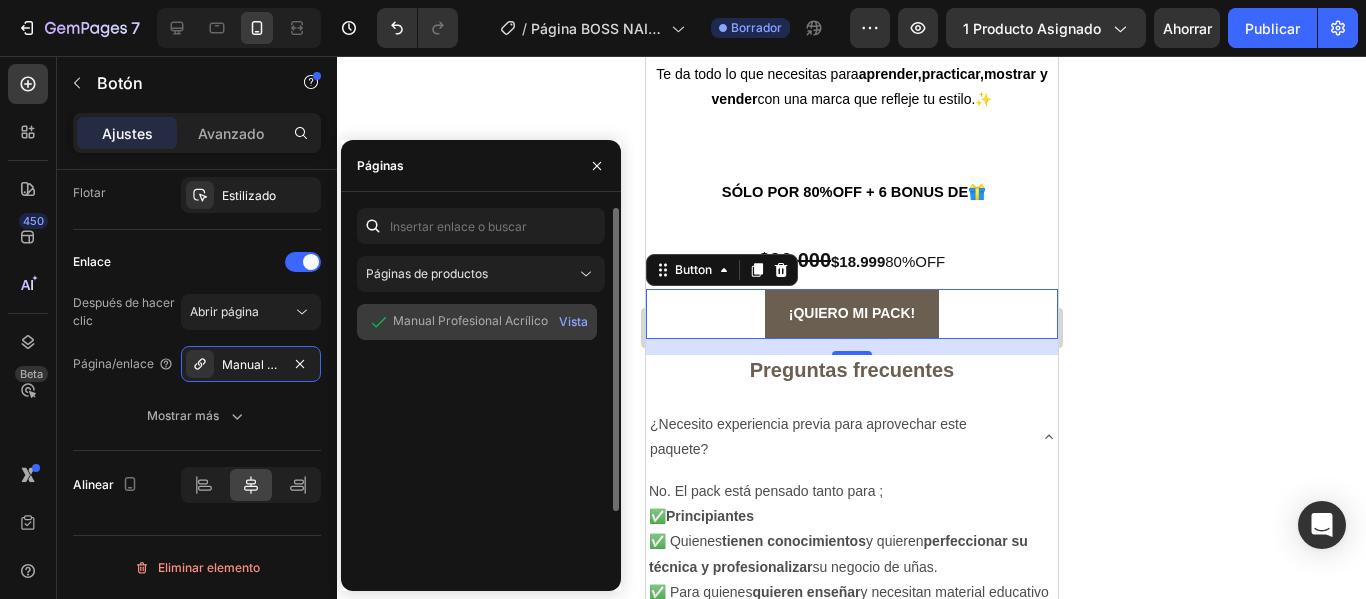 click on "Manual Profesional Acrílico +6 Bonos GRATIS Vista" 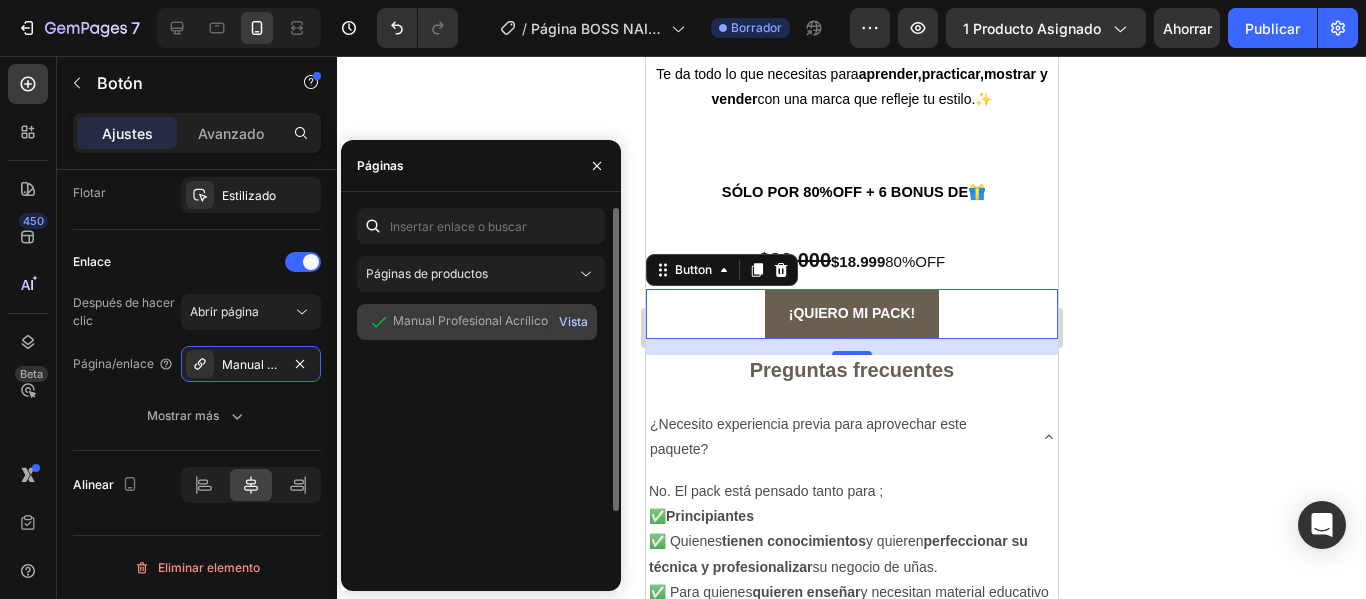 click on "Vista" at bounding box center [573, 321] 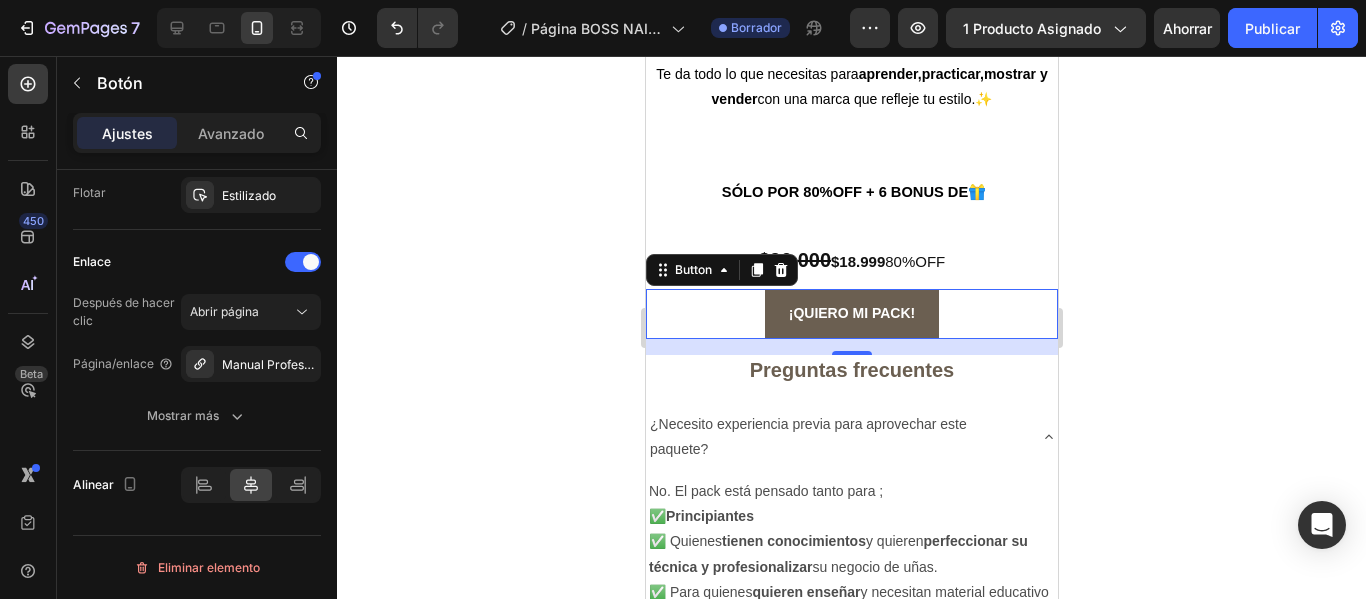 click 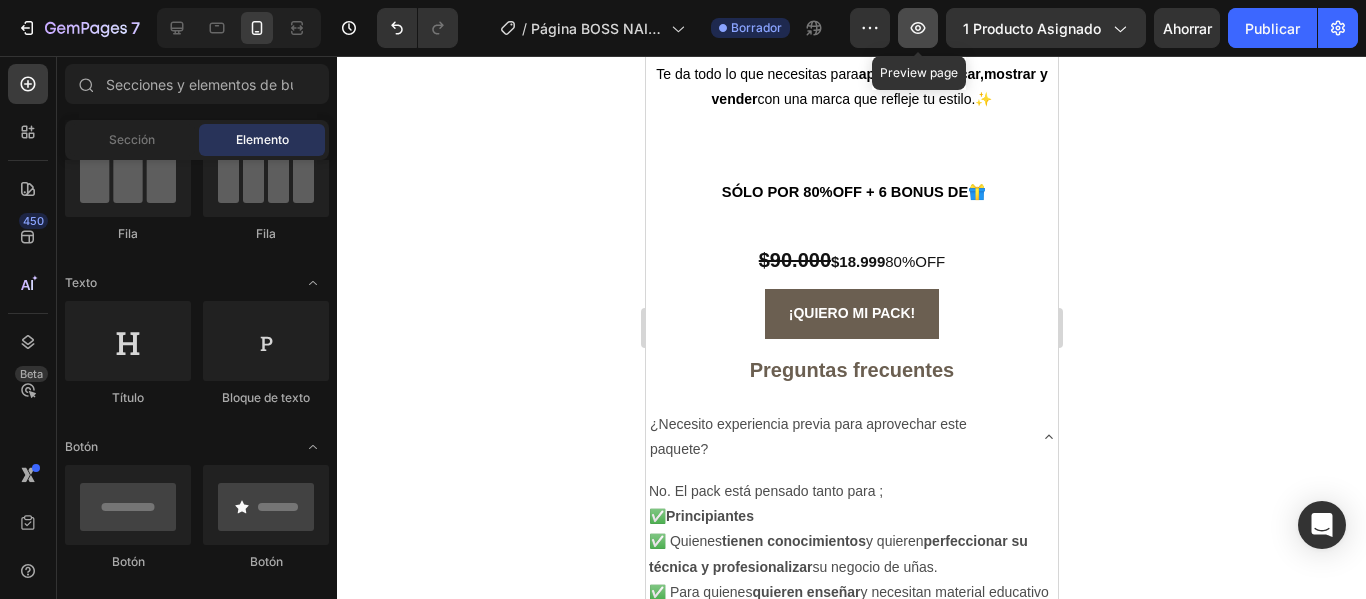 click 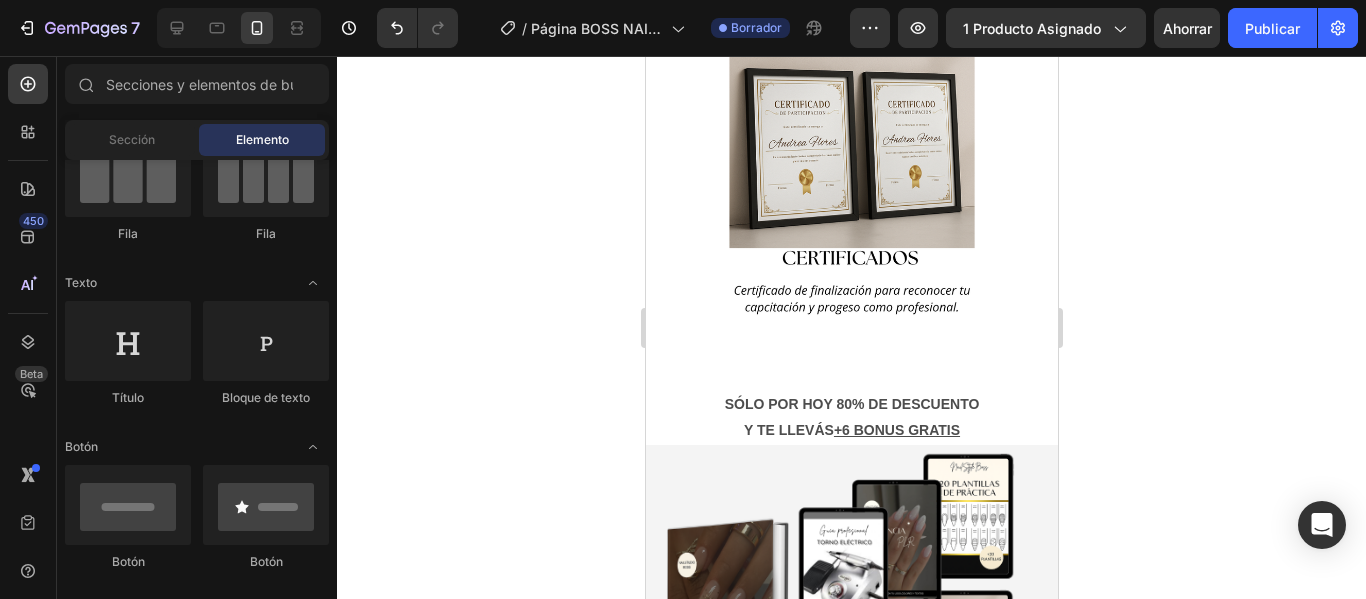 scroll, scrollTop: 3190, scrollLeft: 0, axis: vertical 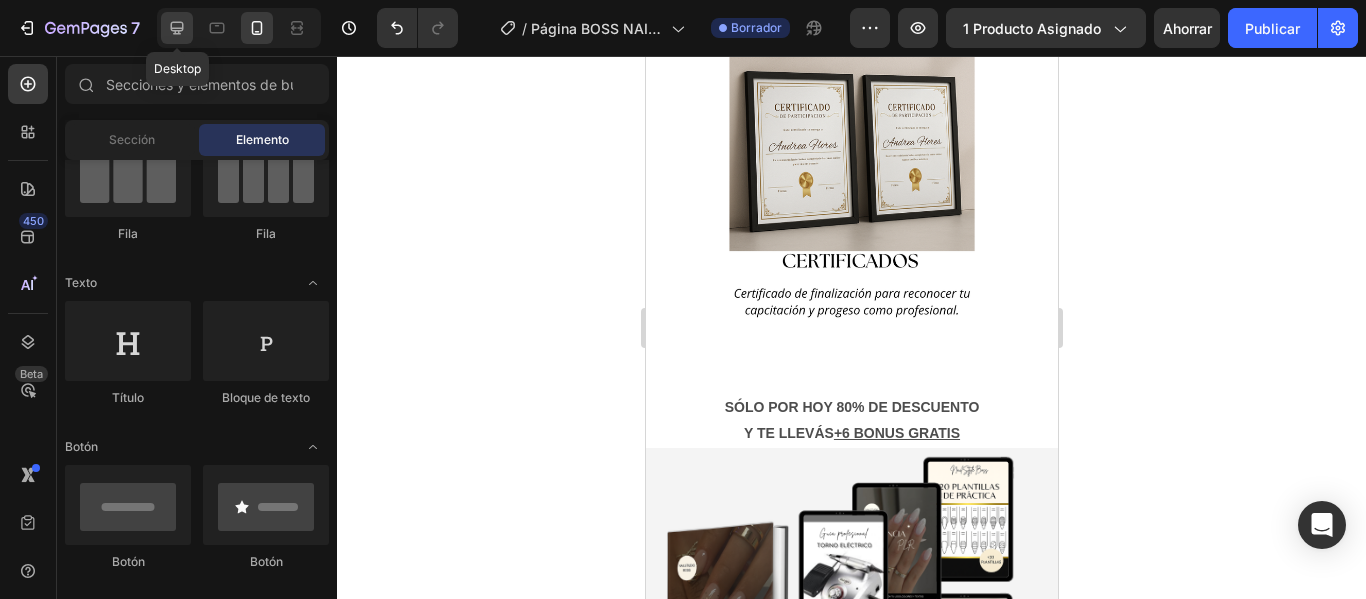 click 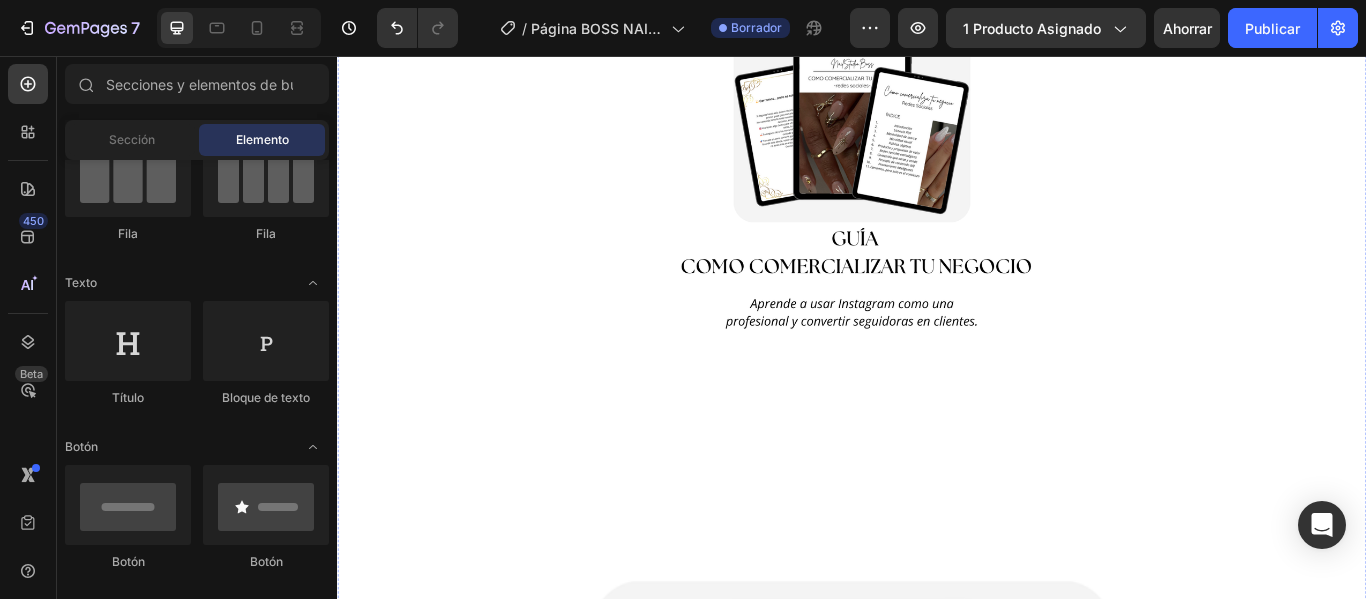 scroll, scrollTop: 4476, scrollLeft: 0, axis: vertical 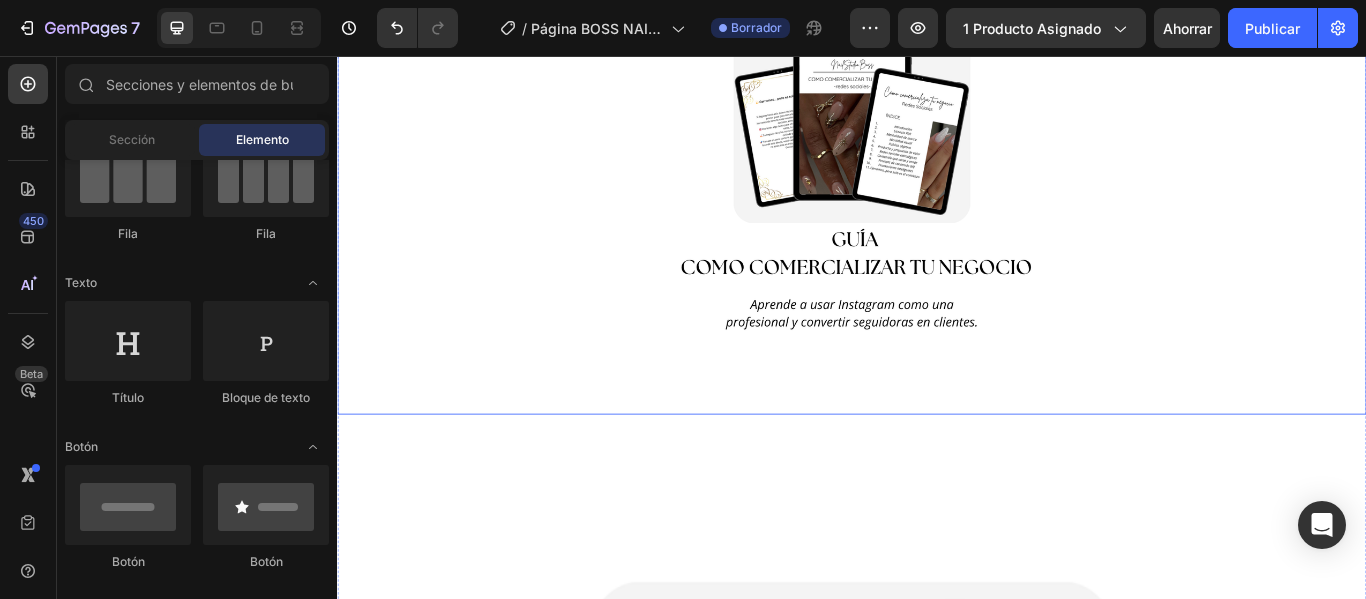 click at bounding box center [937, 224] 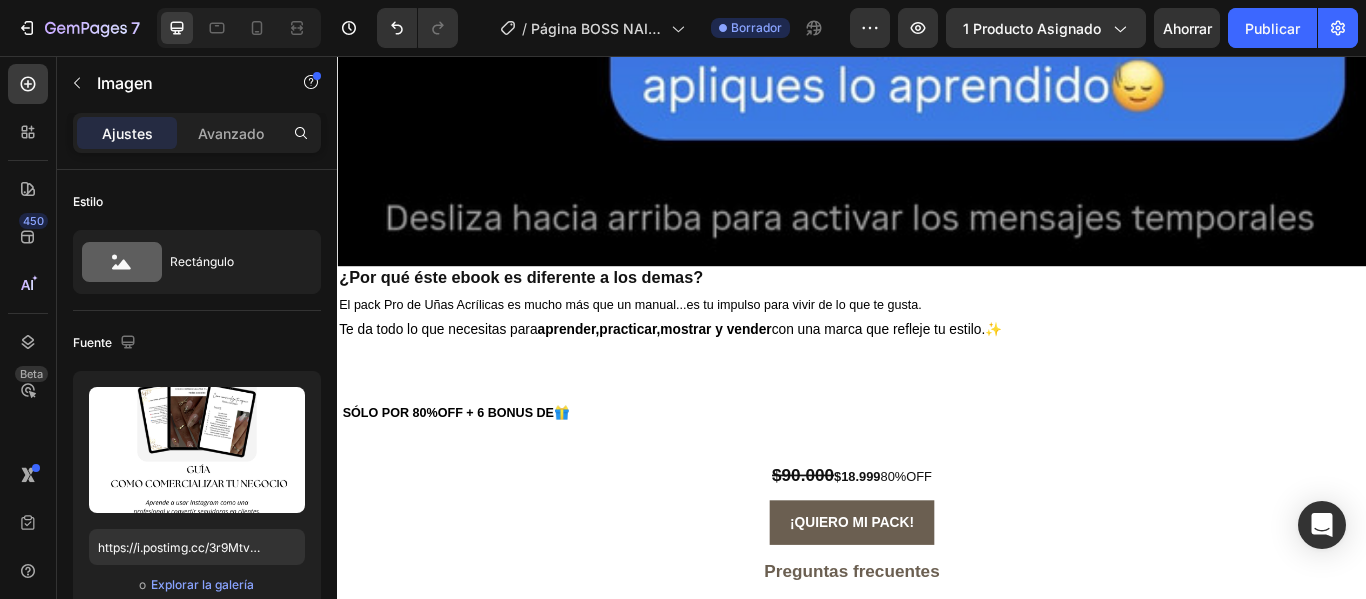 scroll, scrollTop: 14009, scrollLeft: 0, axis: vertical 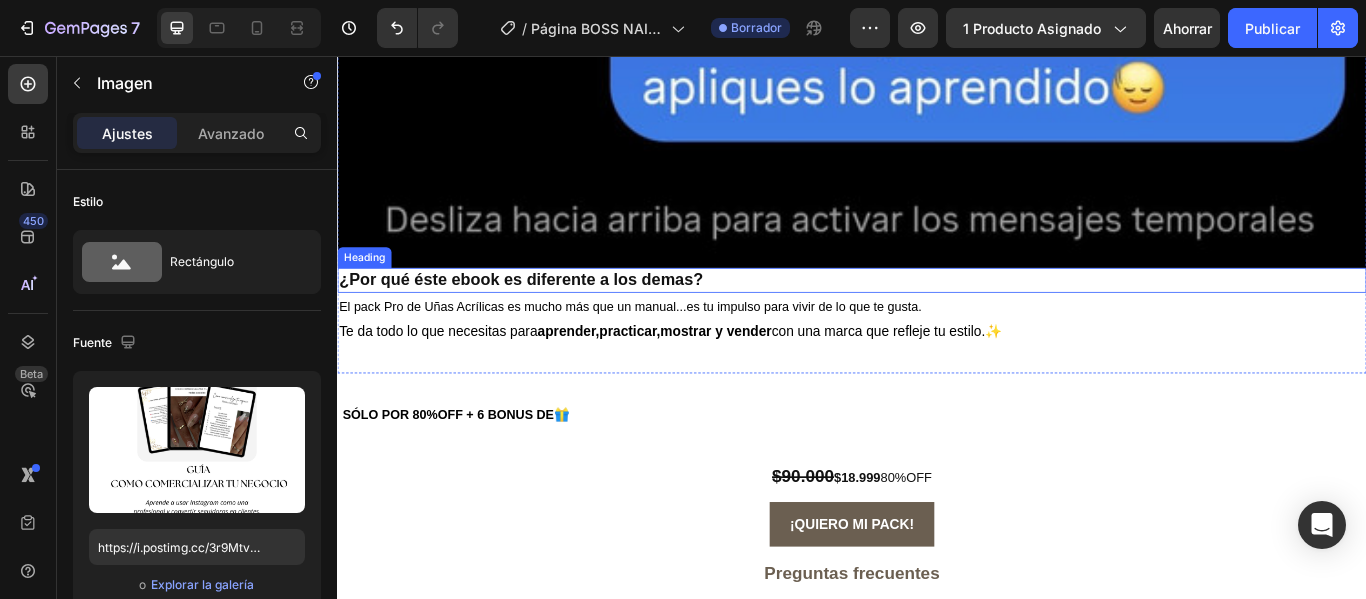click on "¿Por qué éste ebook es diferente a los demas?" at bounding box center (937, 317) 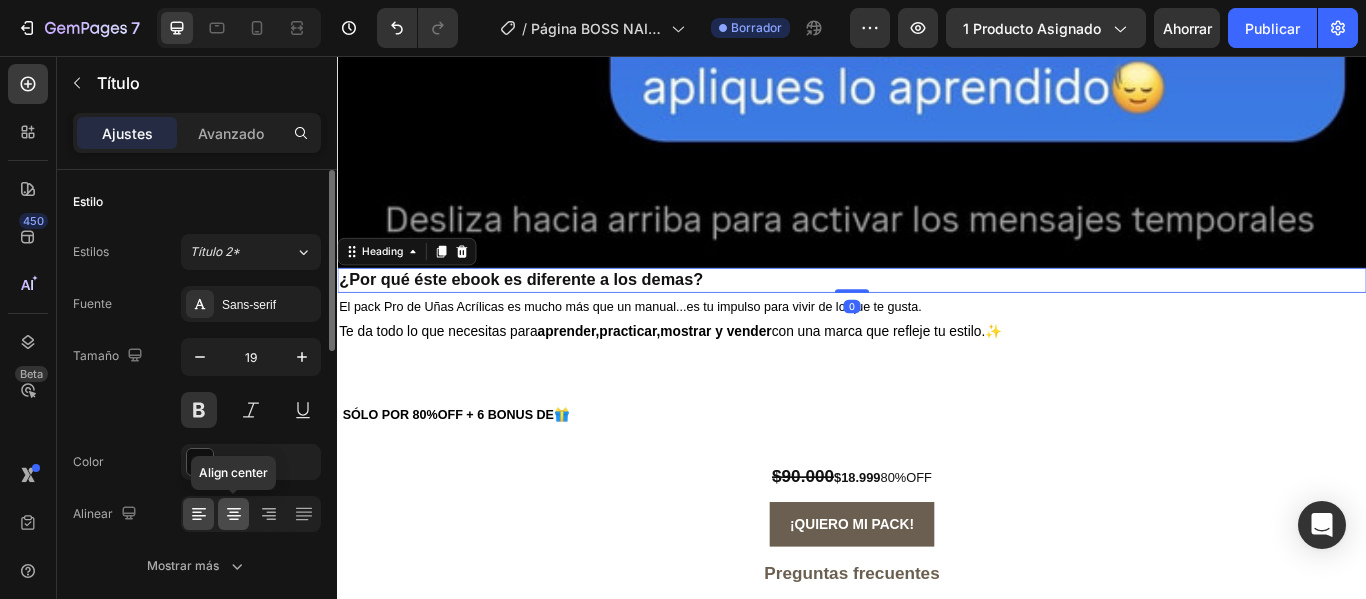 click 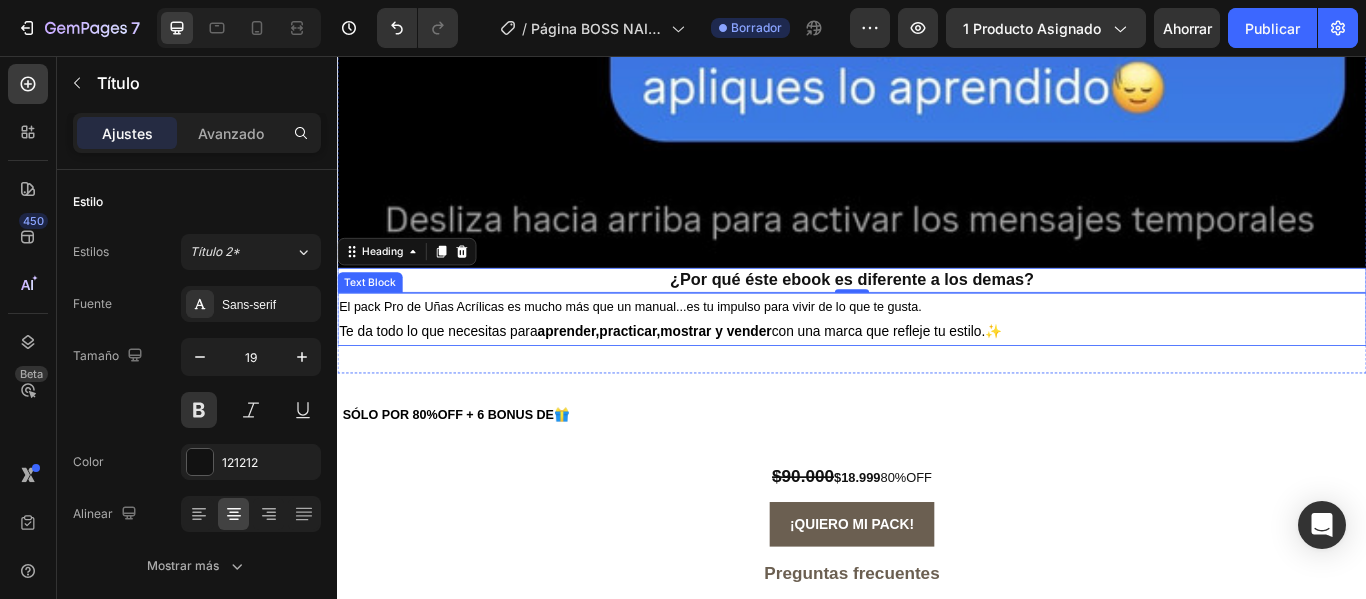 click on "aprender,practicar,mostrar y vender" at bounding box center (706, 376) 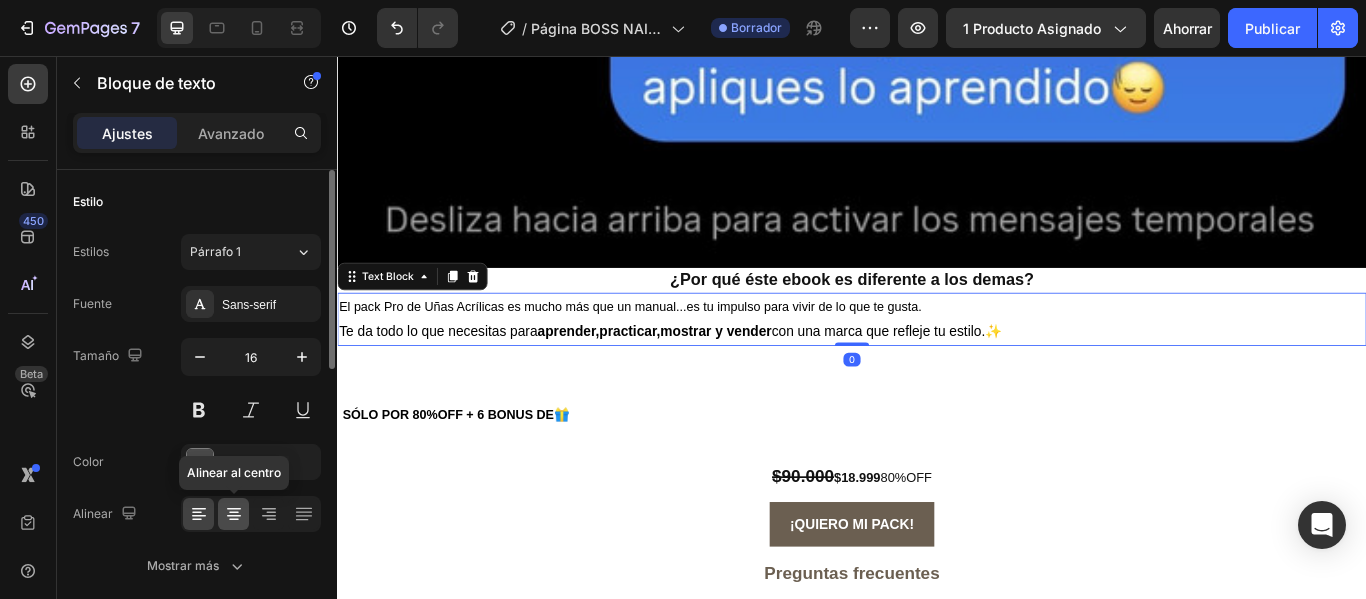 click 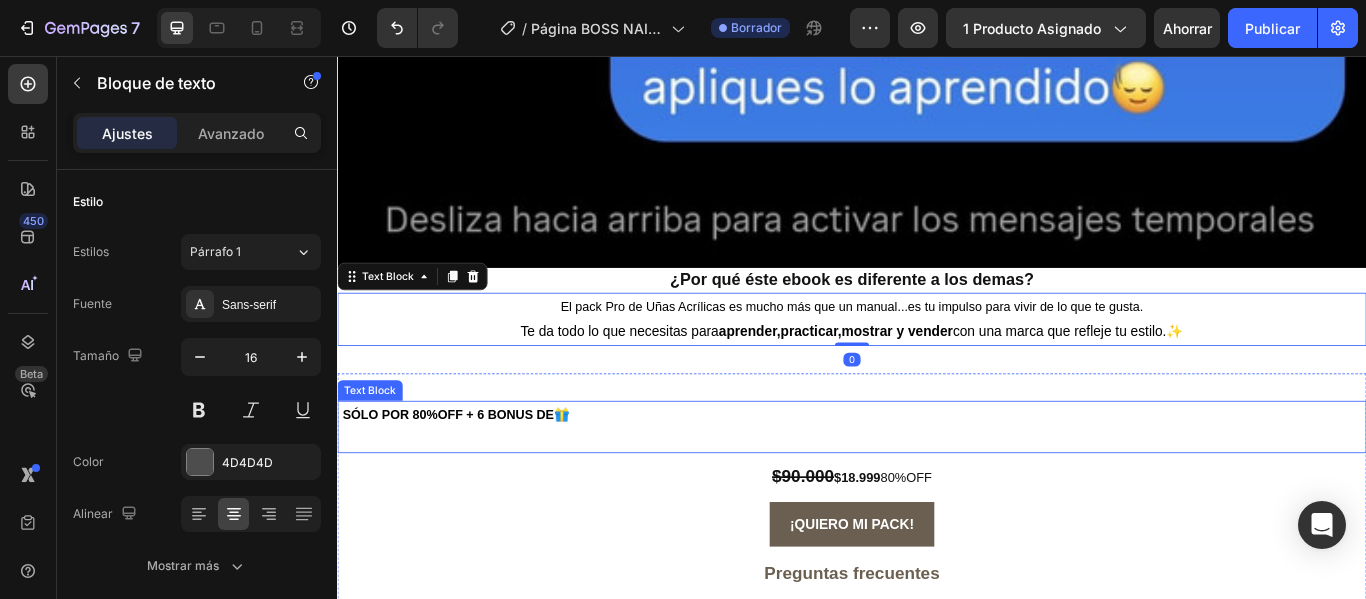 click on "SÓLO POR 80%OFF + 6 BONUS DE" at bounding box center [466, 474] 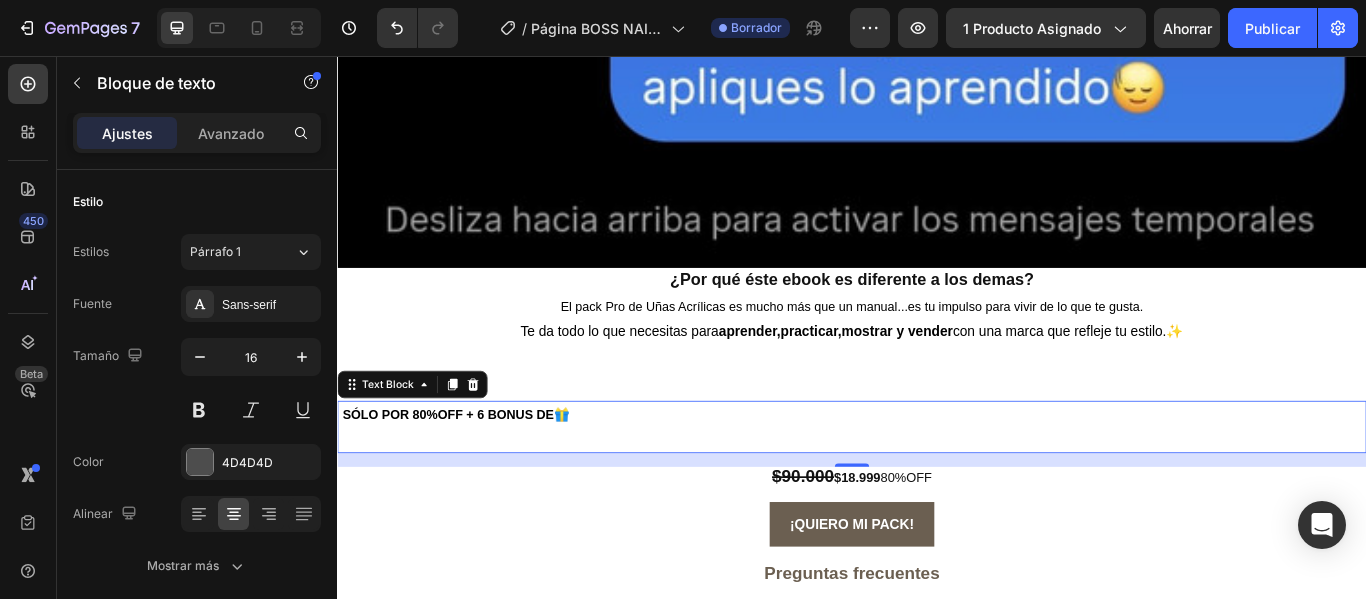 scroll, scrollTop: 699, scrollLeft: 0, axis: vertical 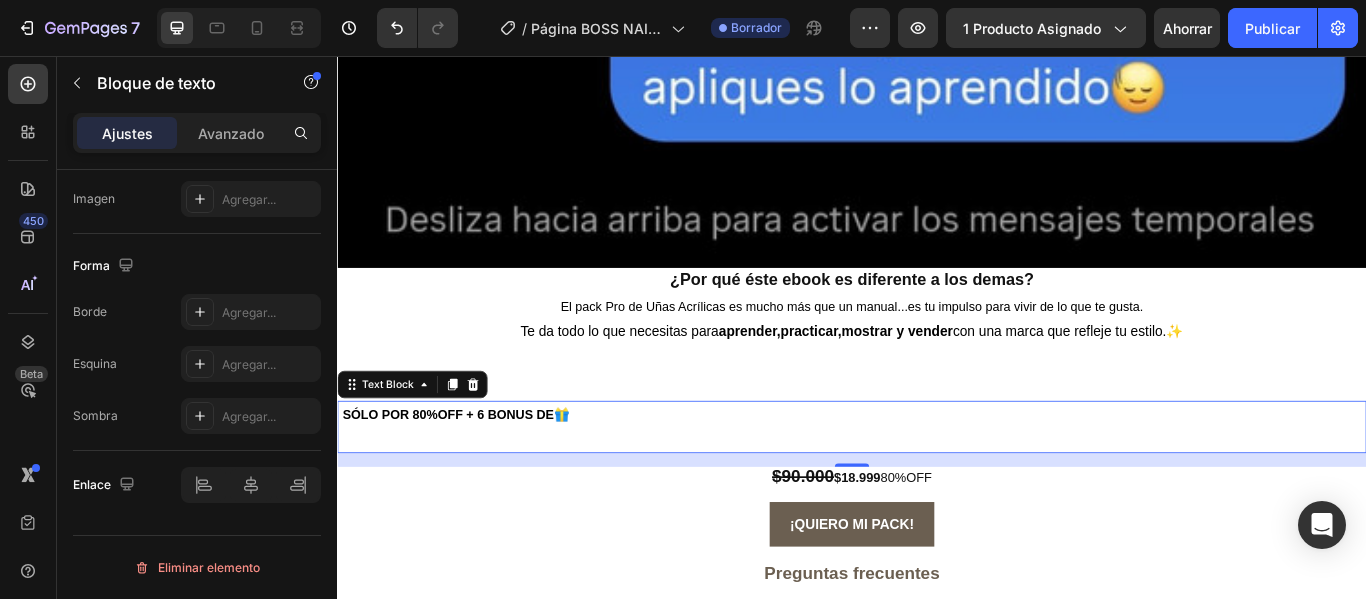 click on "SÓLO POR 80%OFF + 6 BONUS DE" at bounding box center [466, 474] 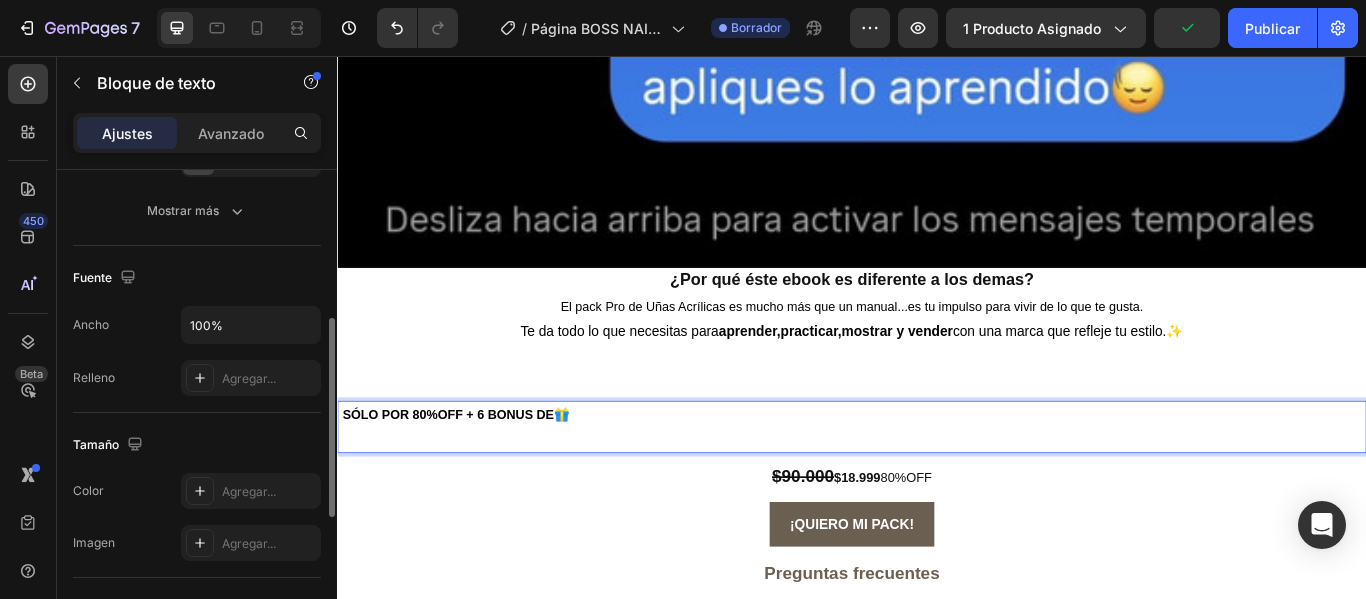 scroll, scrollTop: 358, scrollLeft: 0, axis: vertical 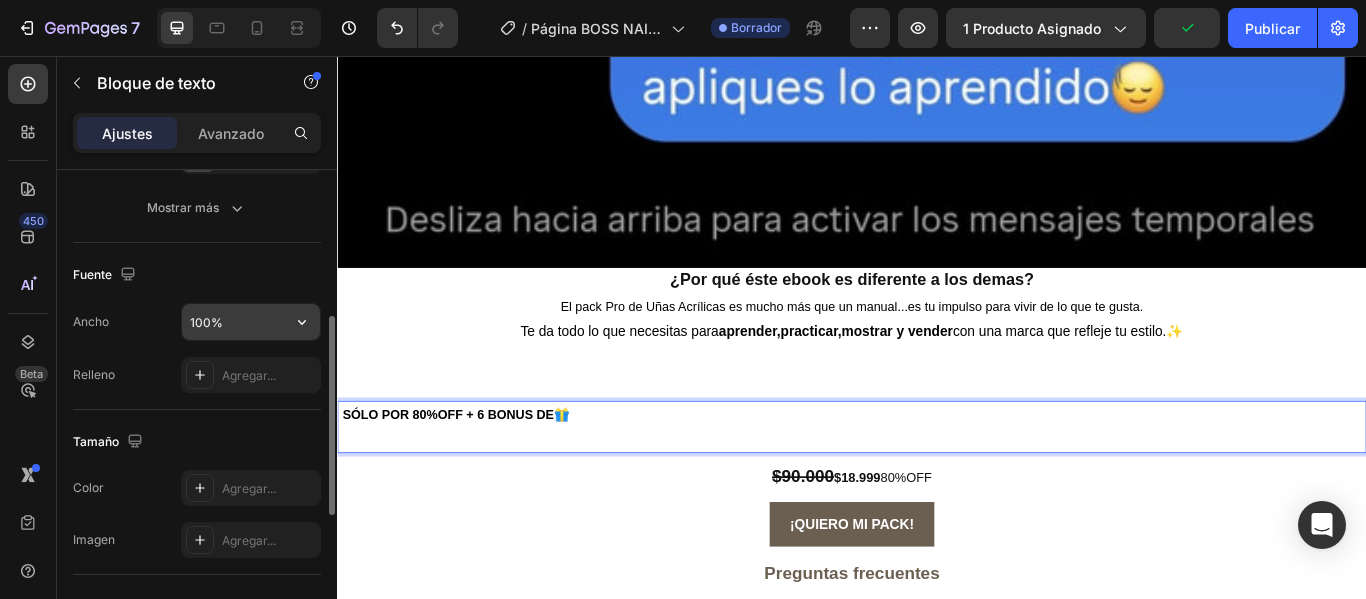 click on "100%" at bounding box center (251, 322) 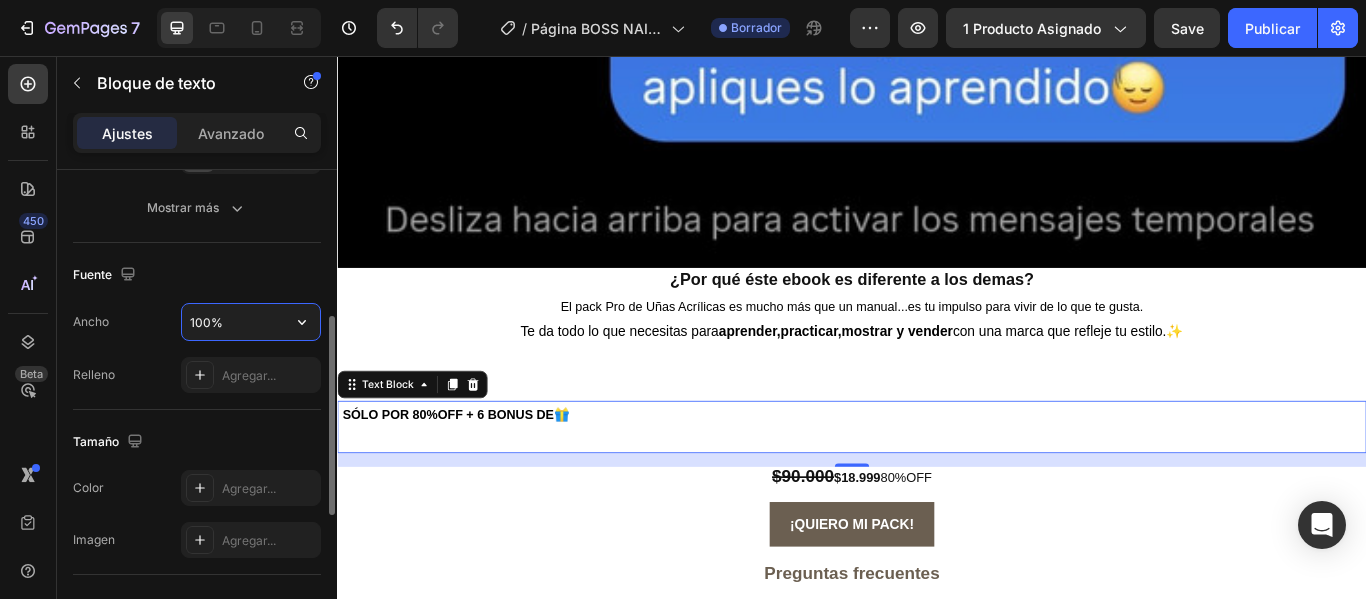 click on "100%" at bounding box center (251, 322) 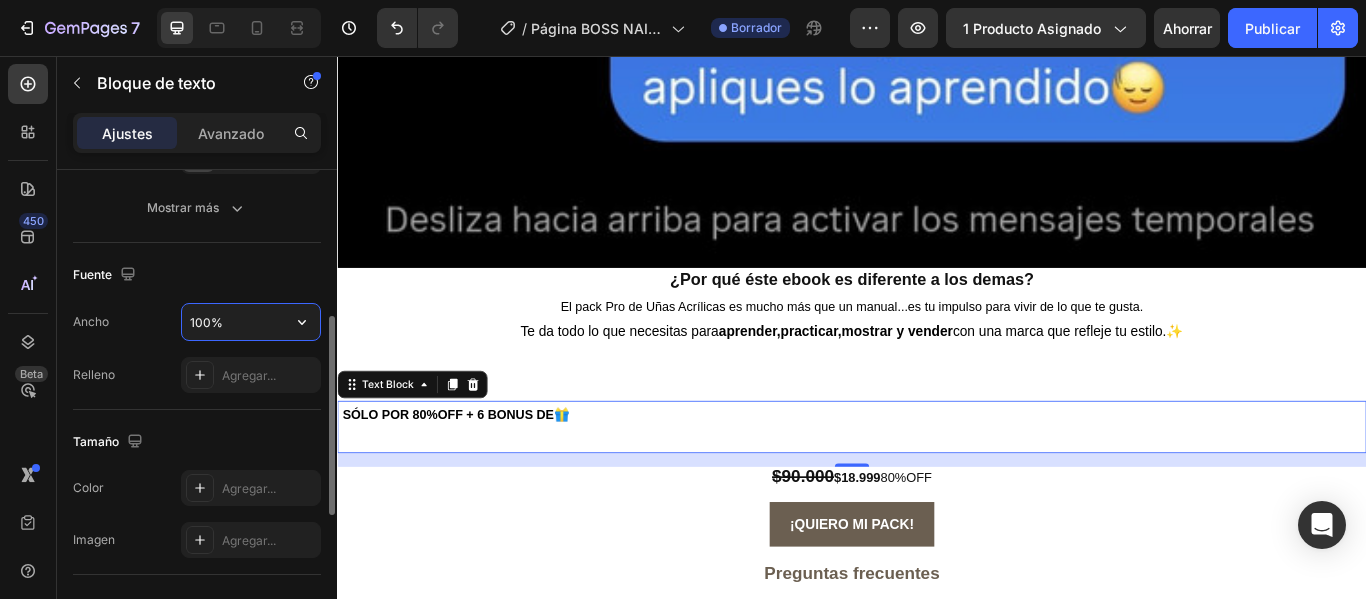 click on "100%" at bounding box center [251, 322] 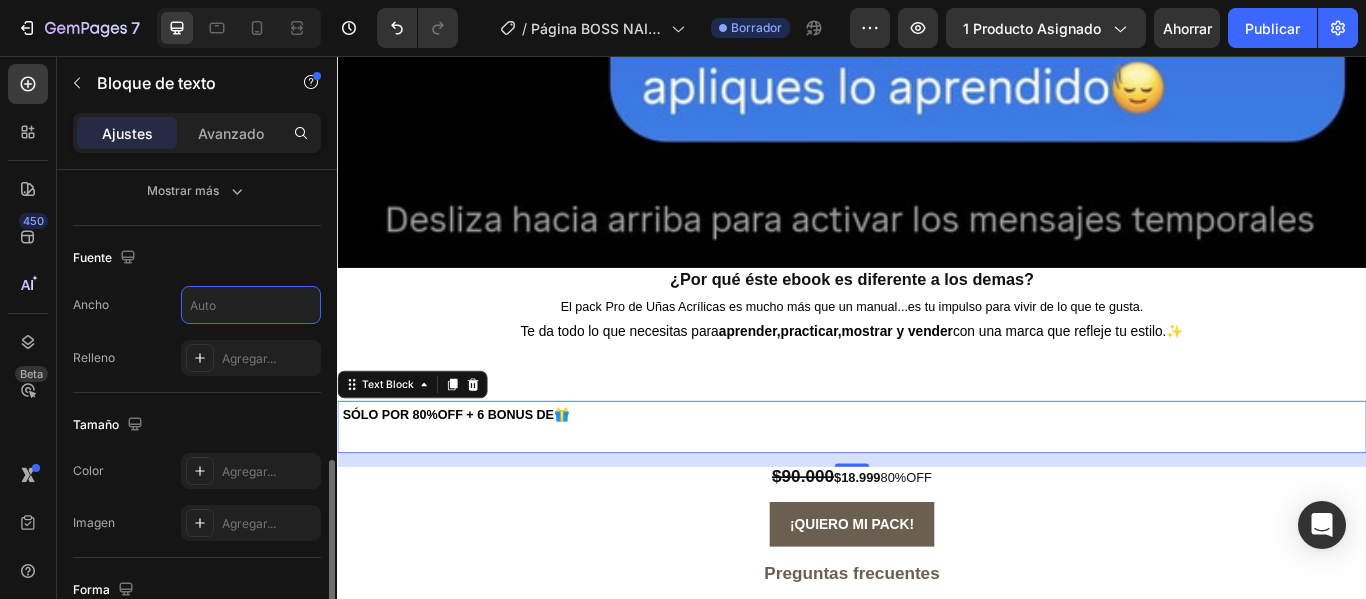 scroll, scrollTop: 473, scrollLeft: 0, axis: vertical 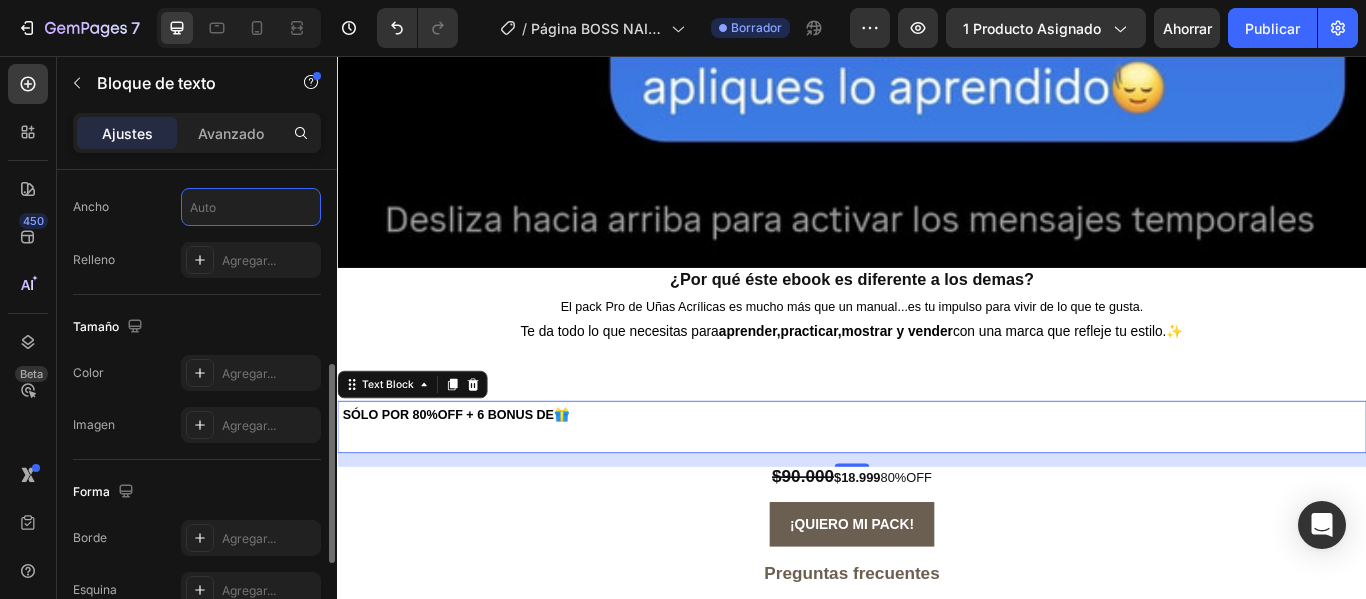type 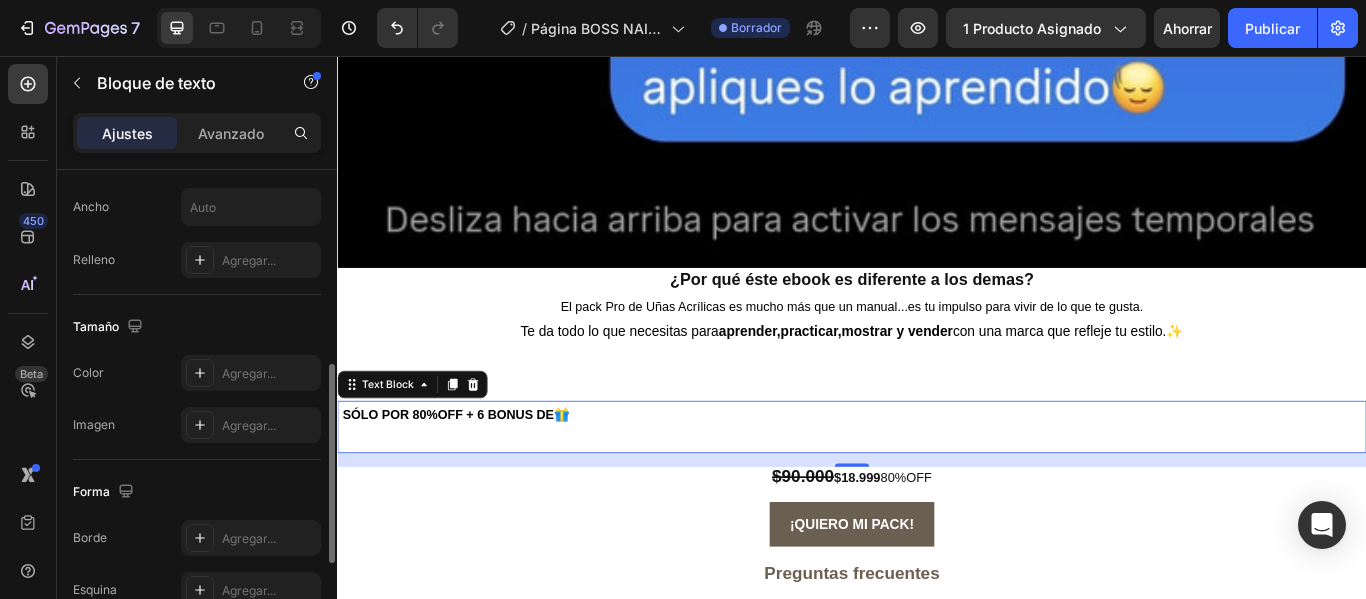 scroll, scrollTop: 699, scrollLeft: 0, axis: vertical 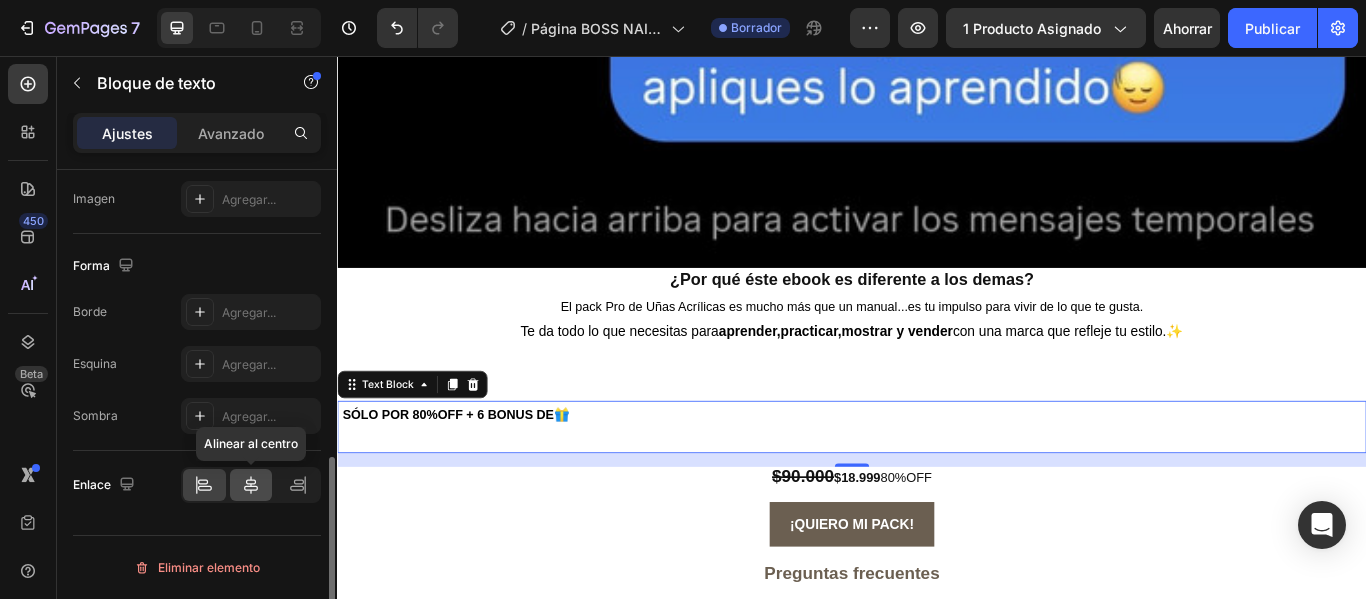 click 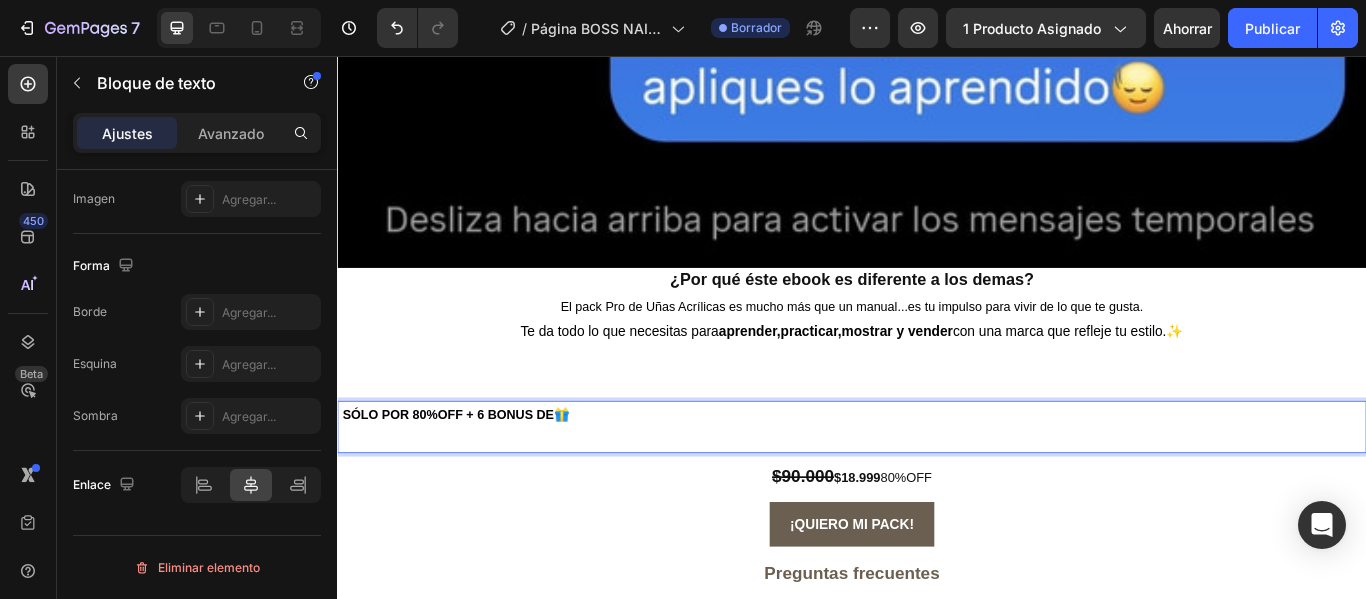 click on "SÓLO POR 80%OFF + 6 BONUS DE" at bounding box center (466, 474) 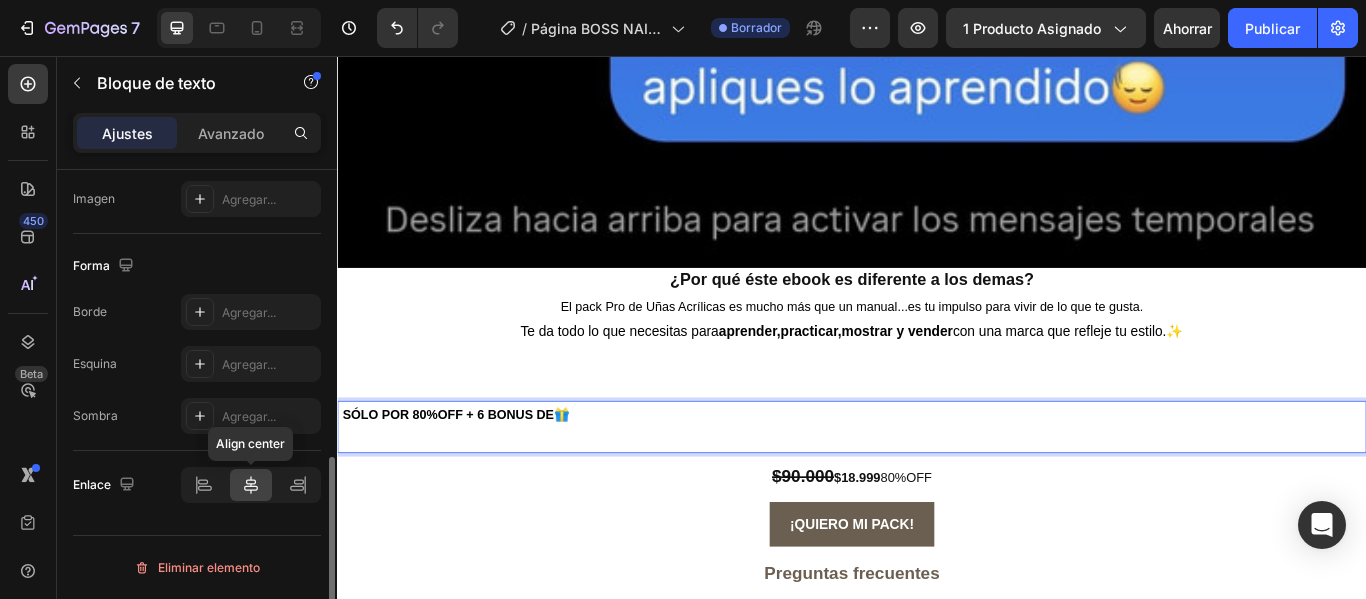 click 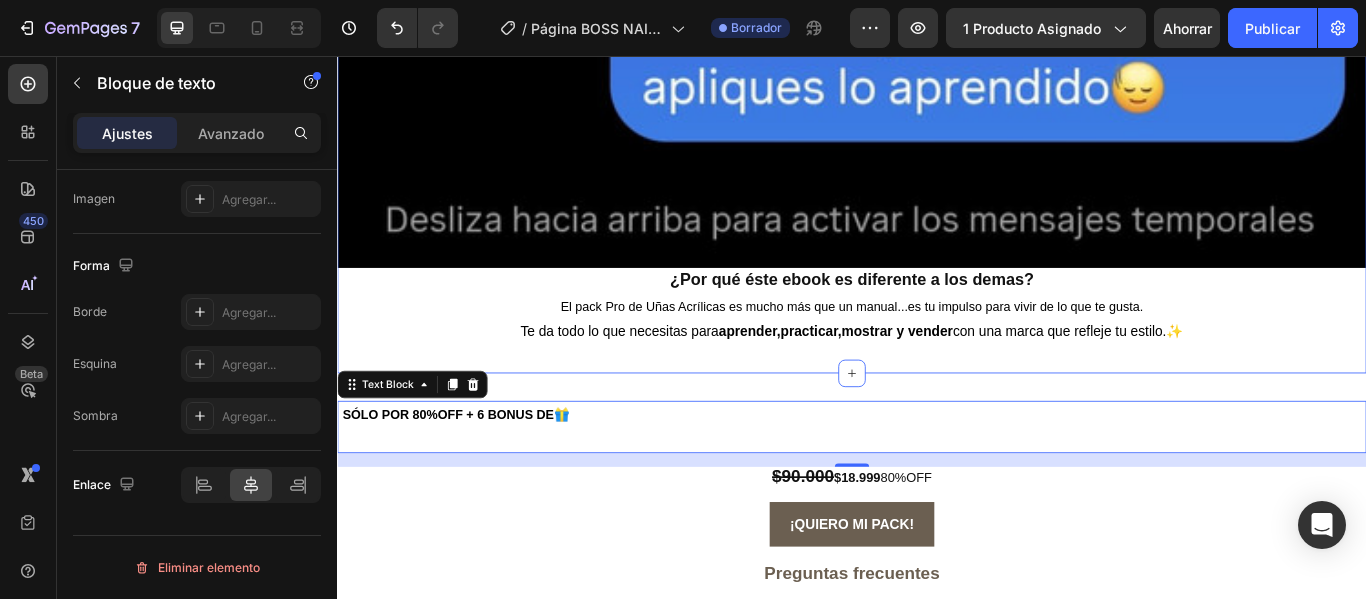 click on "Image Image Image ¿Por qué éste ebook es diferente a los demas? Heading  El pack Pro de Uñas Acrílicas es mucho más que un manual...es tu impulso para vivir de lo que te gusta. Te da todo lo que necesitas para  aprender,practicar,mostrar y vender  con una marca que refleje tu estilo.✨ Text Block Section 4" at bounding box center (937, -1204) 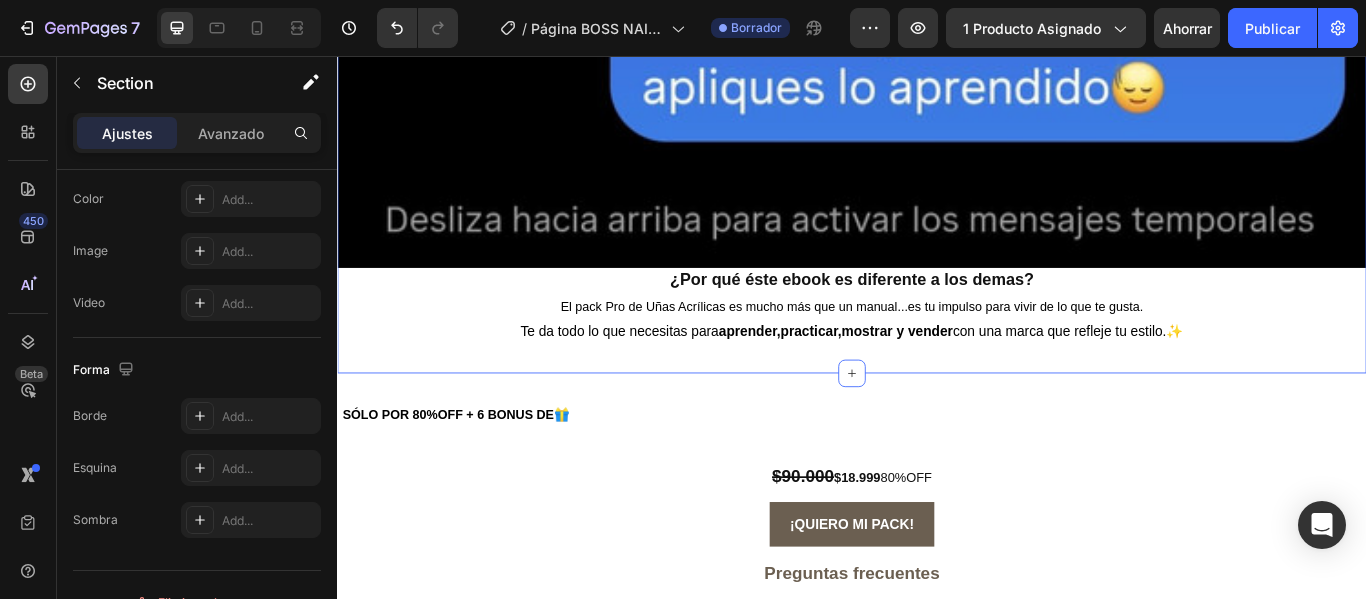 scroll, scrollTop: 0, scrollLeft: 0, axis: both 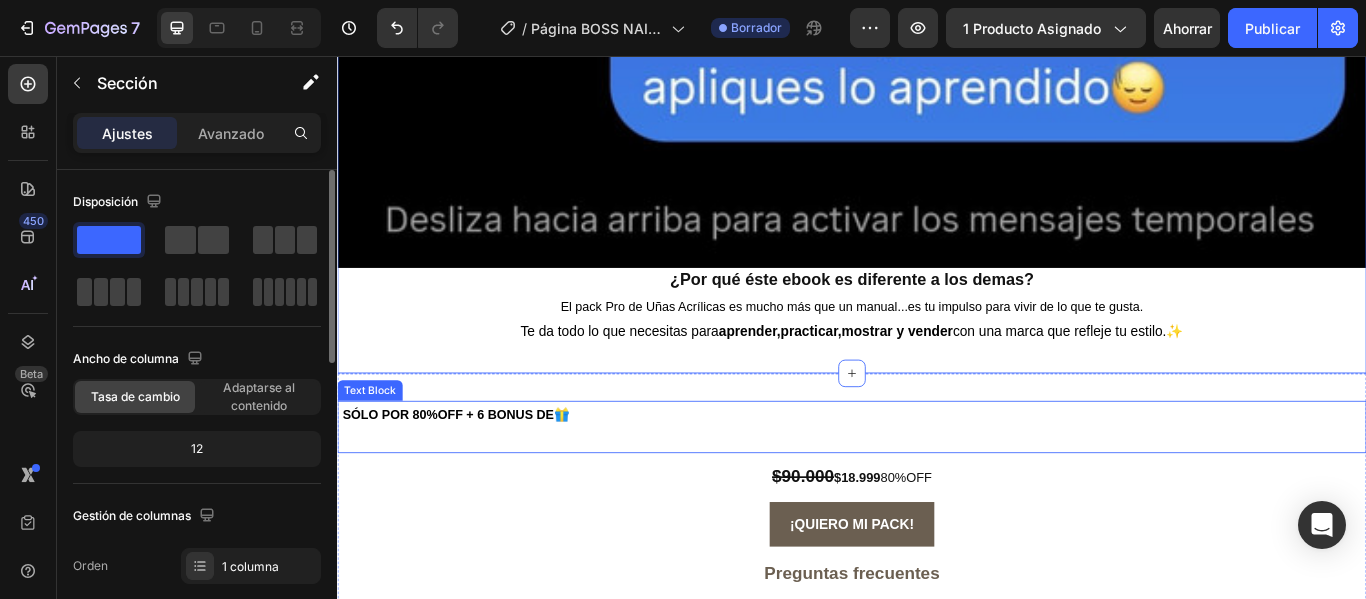 click on "SÓLO POR 80%OFF + 6 BONUS DE 🎁" at bounding box center (937, 474) 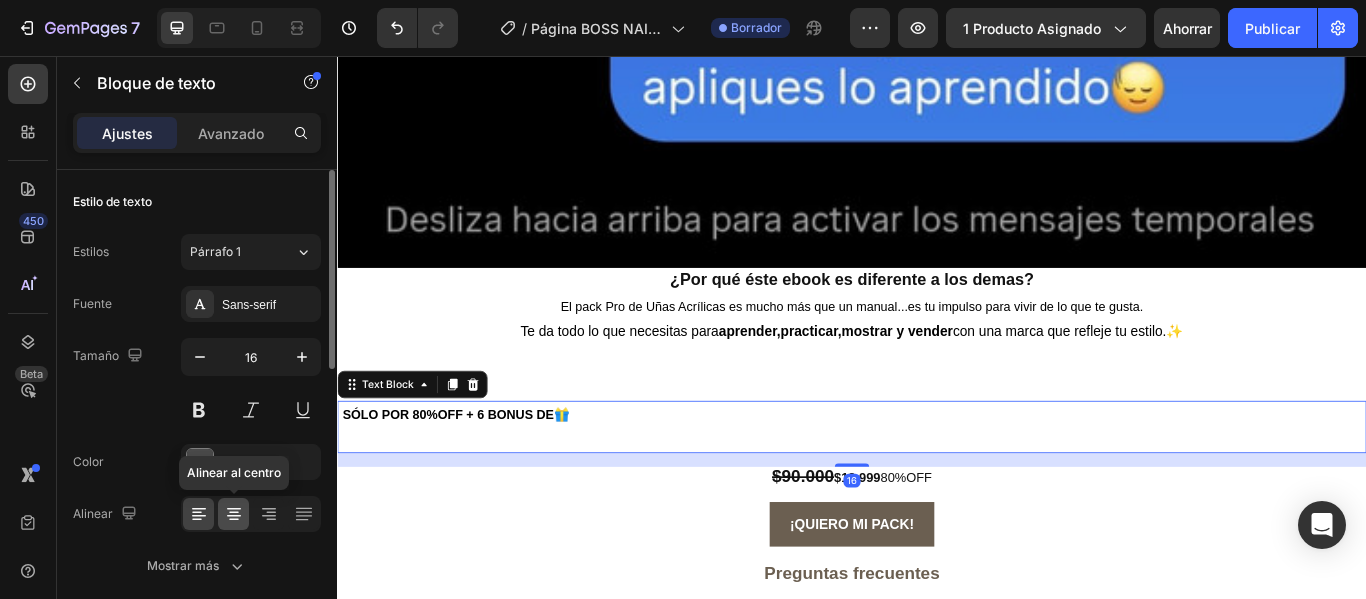 click 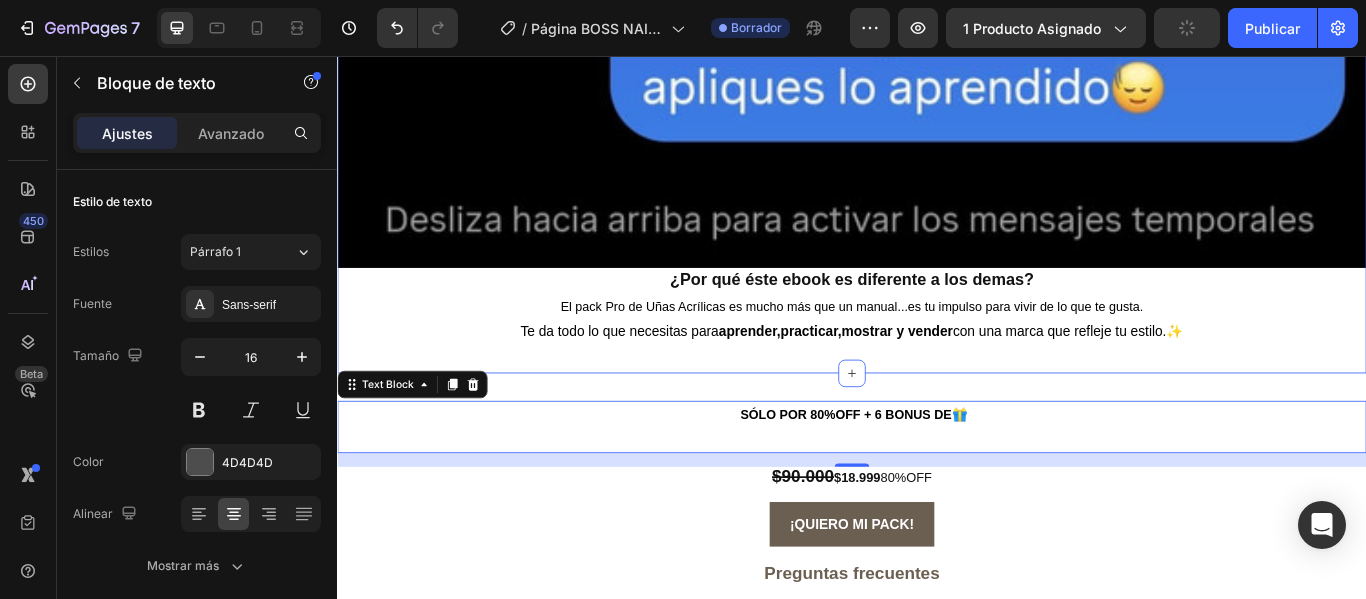 click on "Image Image Image ¿Por qué éste ebook es diferente a los demas? Heading  El pack Pro de Uñas Acrílicas es mucho más que un manual...es tu impulso para vivir de lo que te gusta. Te da todo lo que necesitas para  aprender,practicar,mostrar y vender  con una marca que refleje tu estilo.✨ Text Block Section 4" at bounding box center [937, -1204] 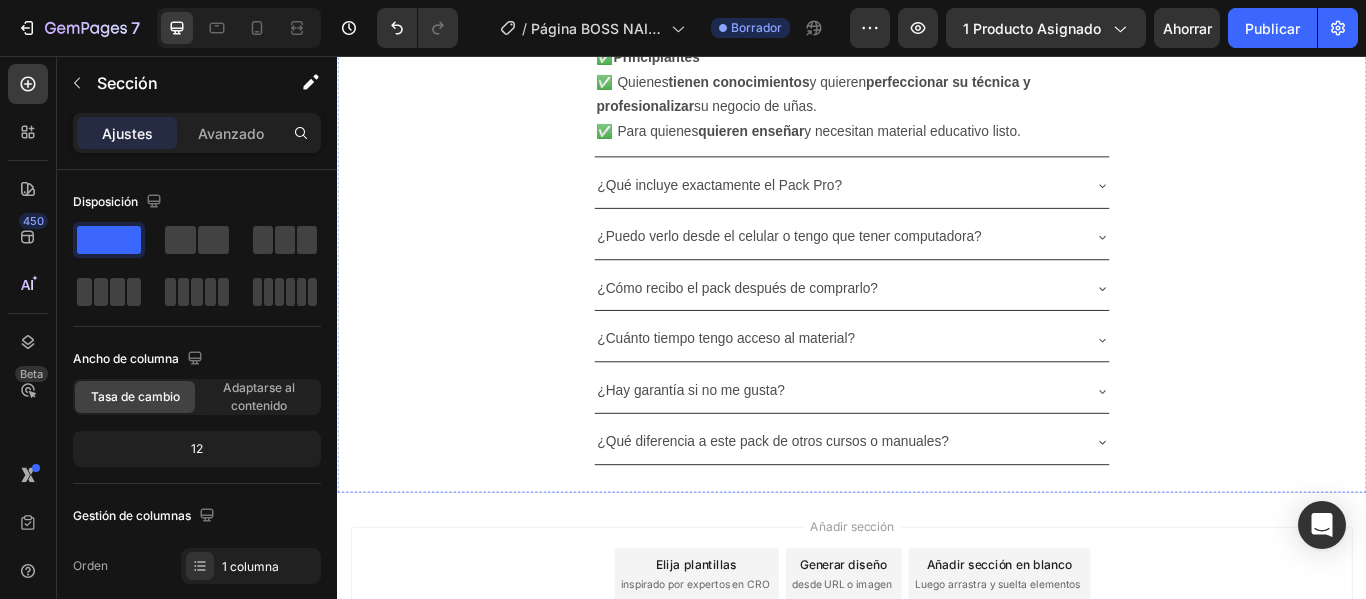 scroll, scrollTop: 14824, scrollLeft: 0, axis: vertical 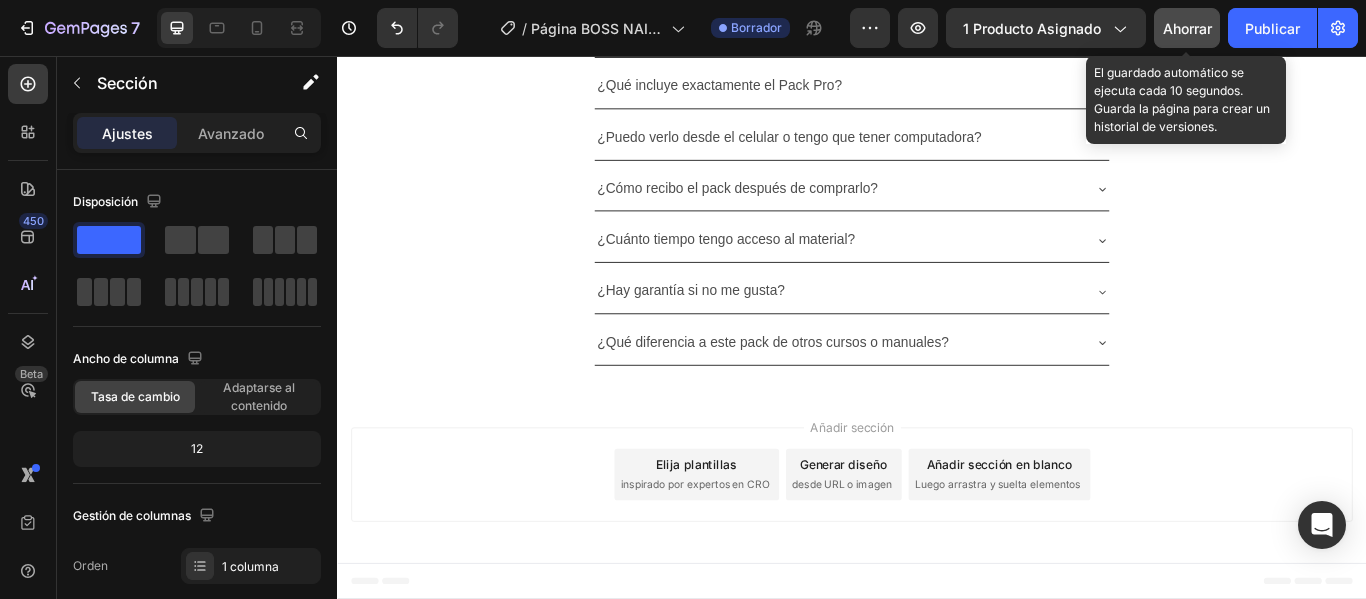 click on "Ahorrar" at bounding box center (1187, 28) 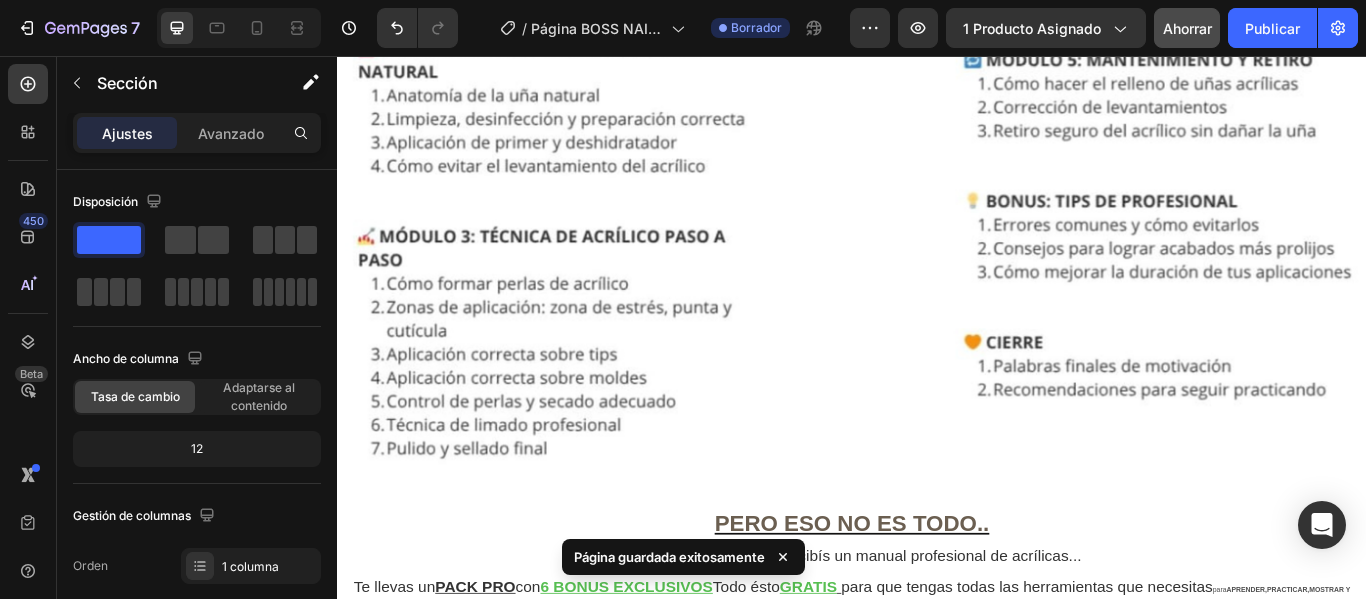 scroll, scrollTop: 0, scrollLeft: 0, axis: both 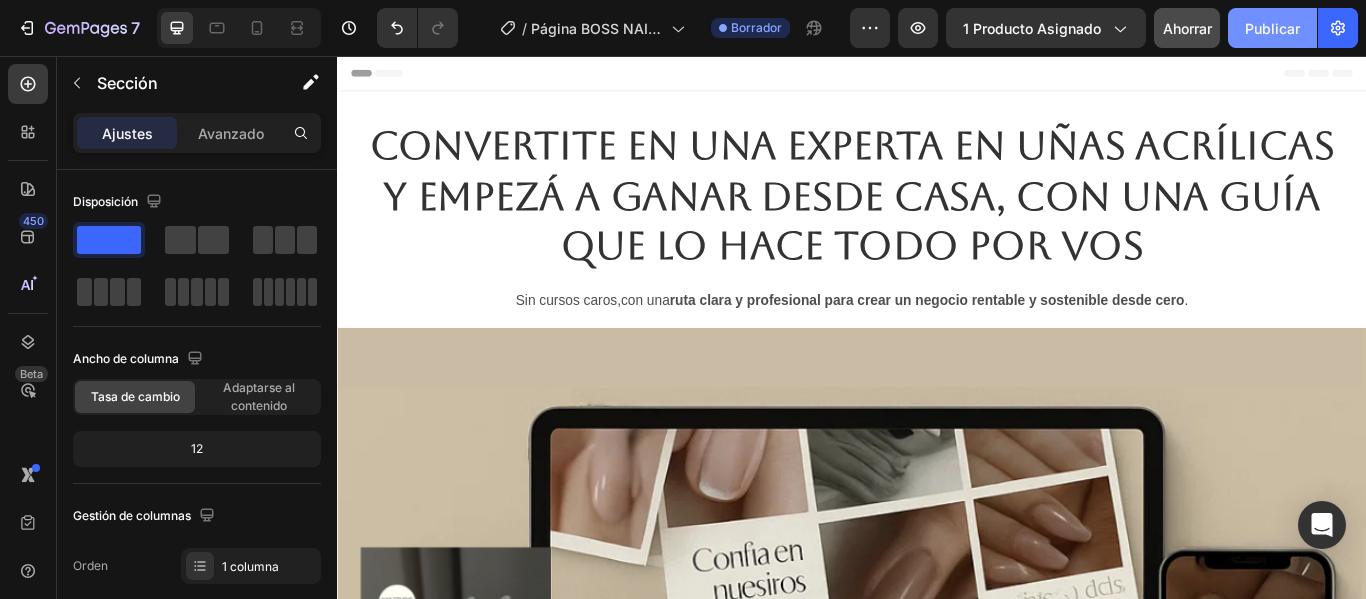 click on "Publicar" at bounding box center (1272, 28) 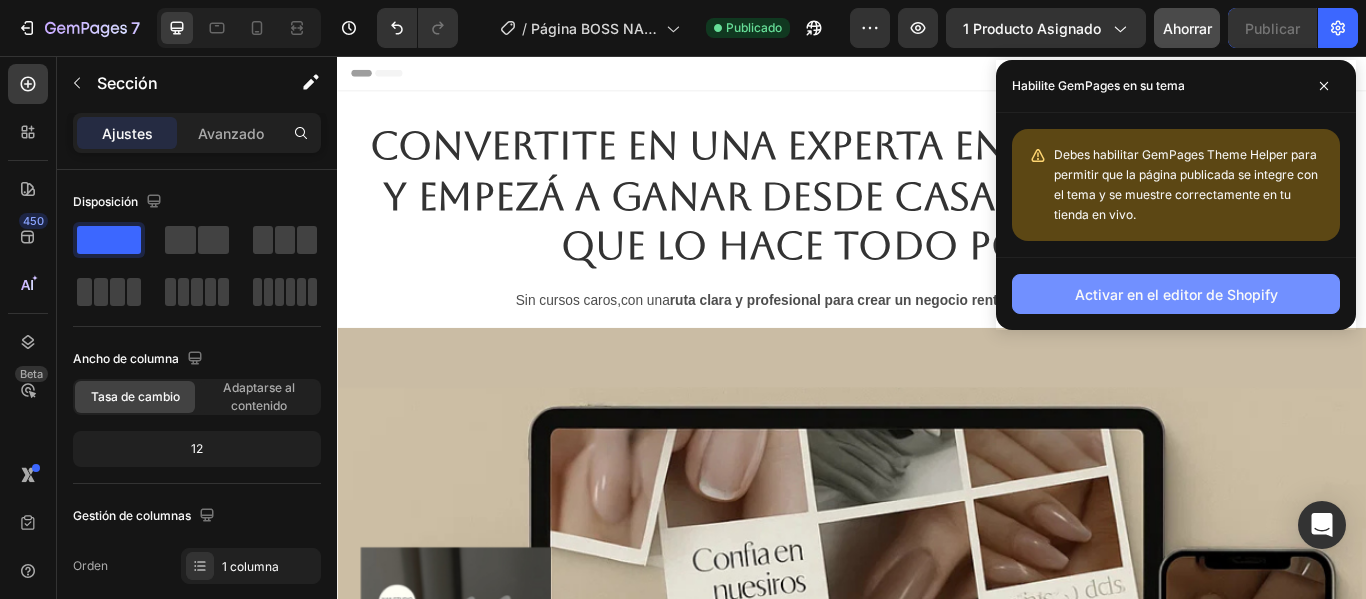 click on "Activar en el editor de Shopify" at bounding box center (1176, 294) 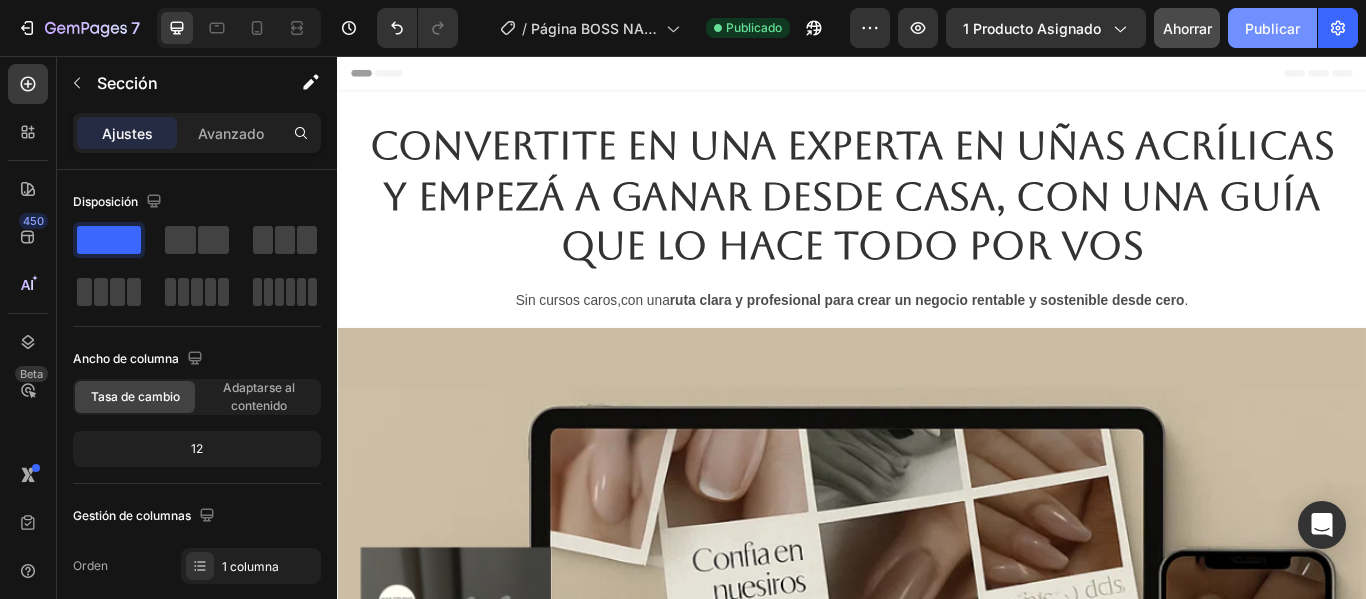 click on "Publicar" at bounding box center [1272, 28] 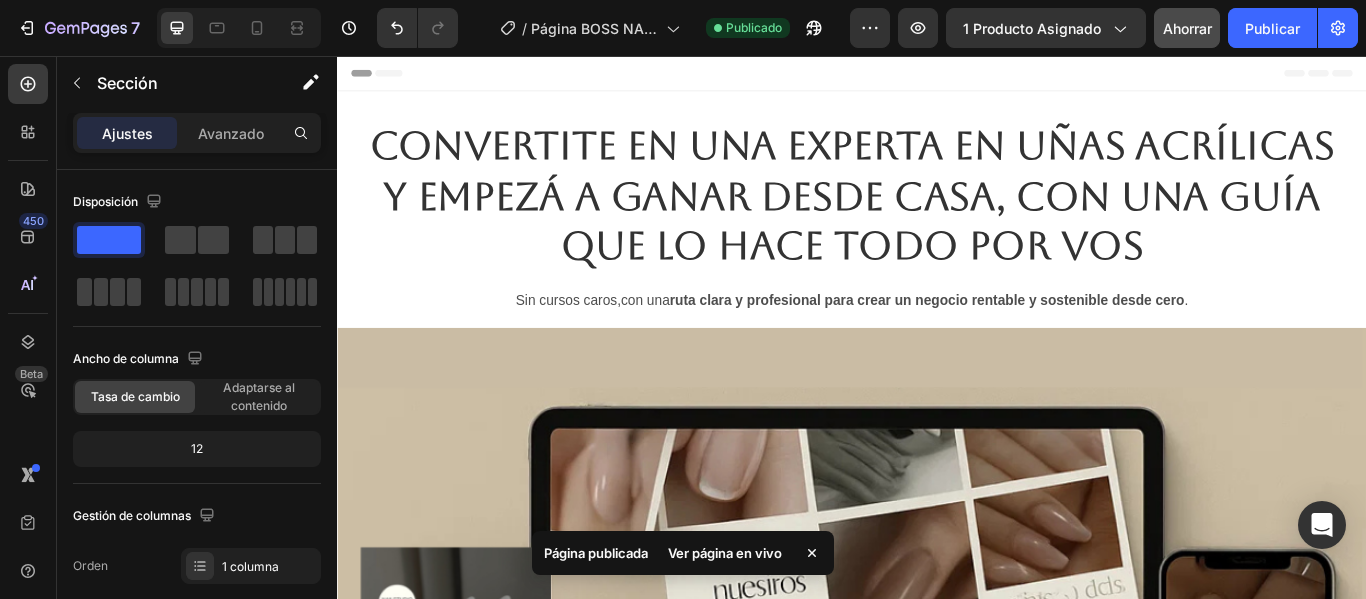 click on "Ver página en vivo" at bounding box center (725, 553) 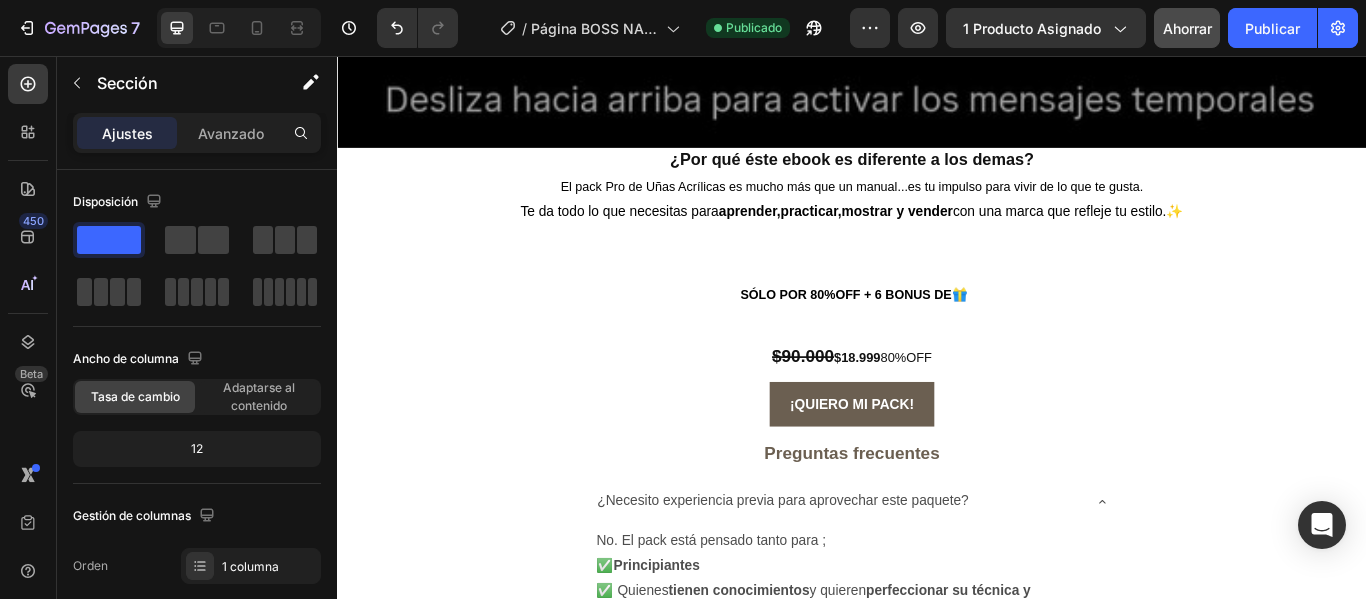 scroll, scrollTop: 14147, scrollLeft: 0, axis: vertical 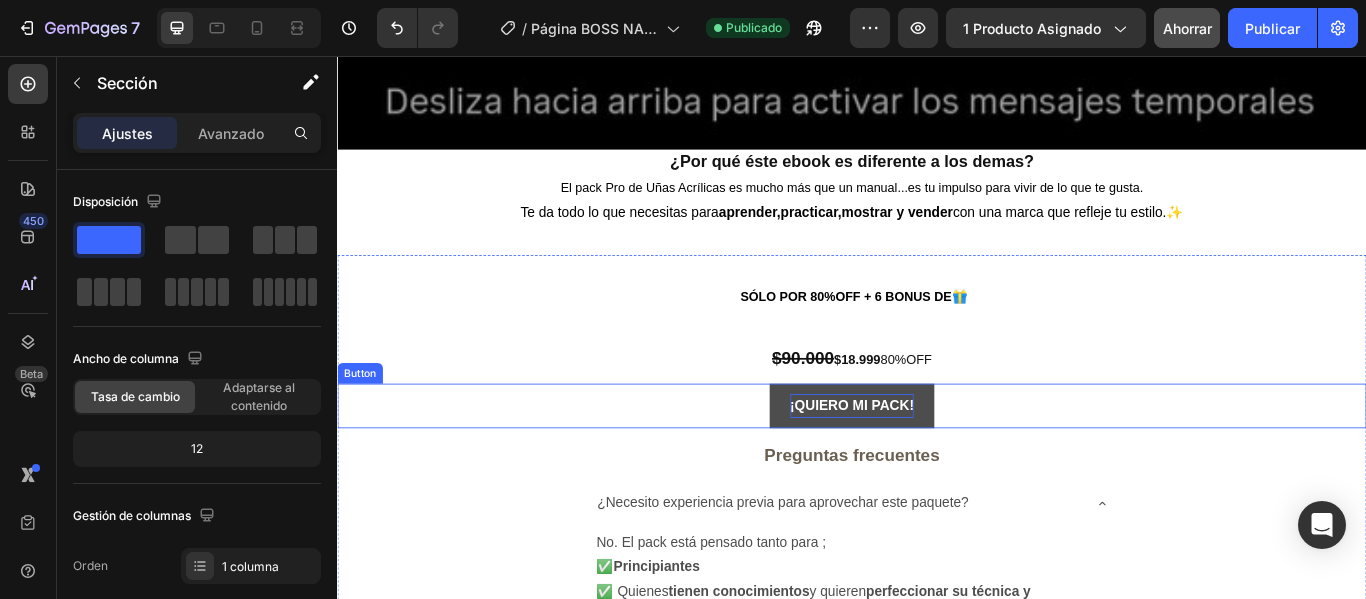 click on "¡QUIERO MI PACK!" at bounding box center (937, 464) 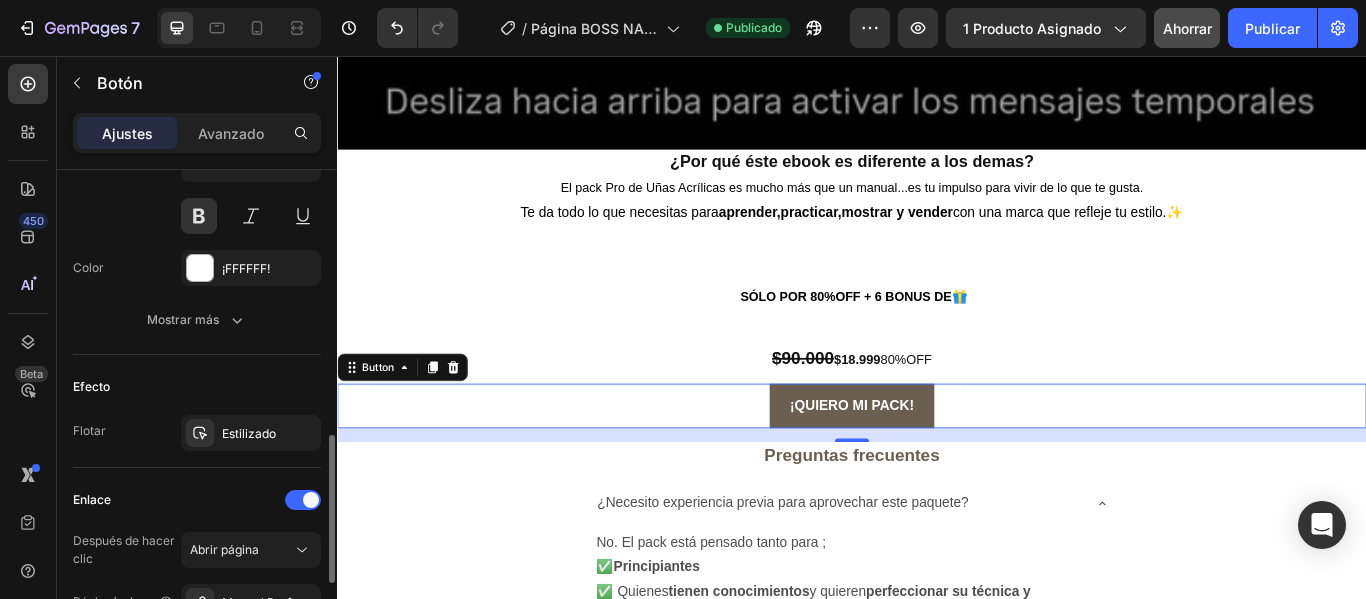 scroll, scrollTop: 1104, scrollLeft: 0, axis: vertical 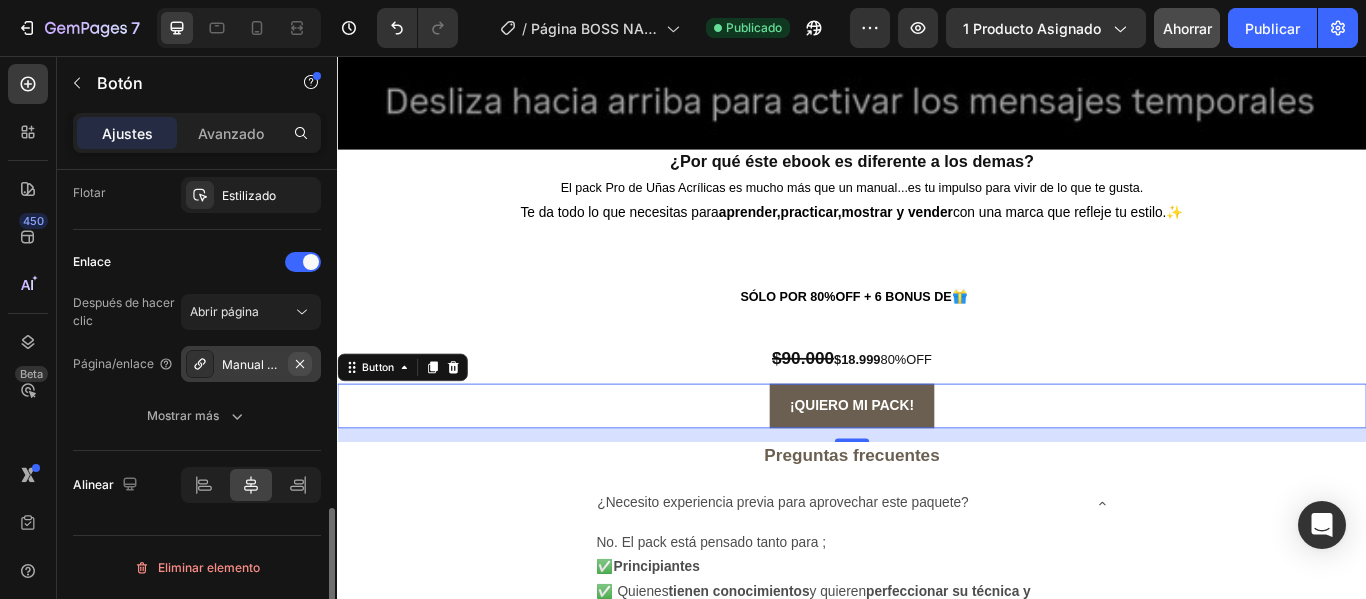 click 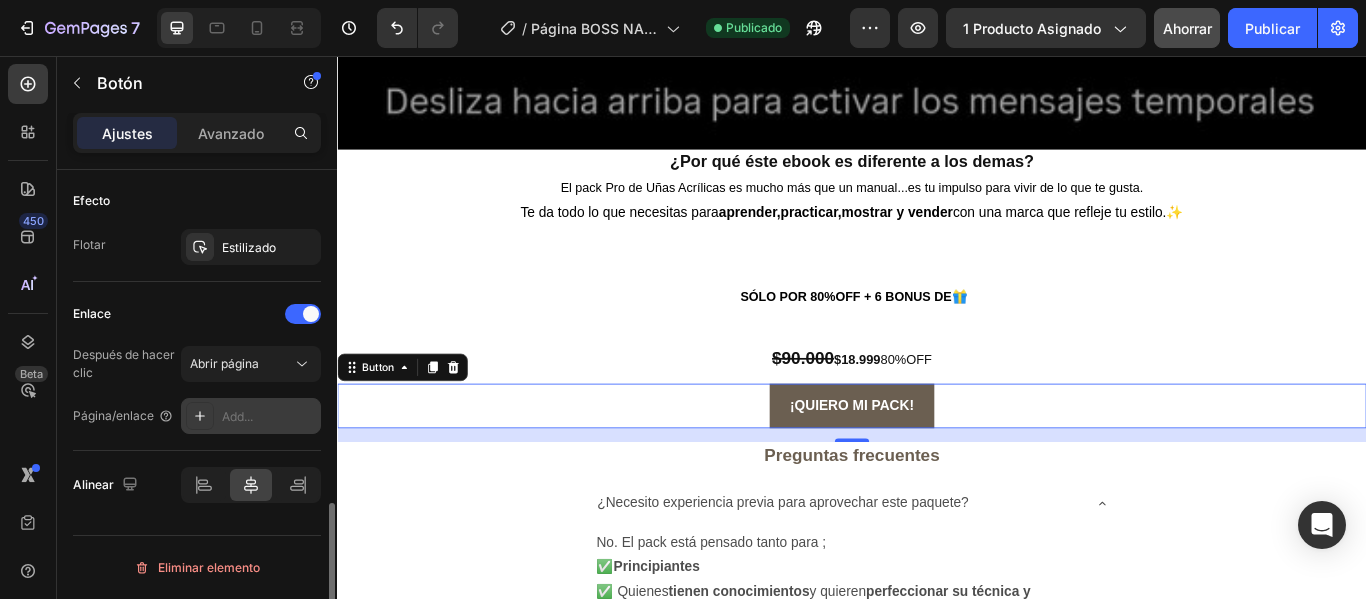scroll, scrollTop: 1052, scrollLeft: 0, axis: vertical 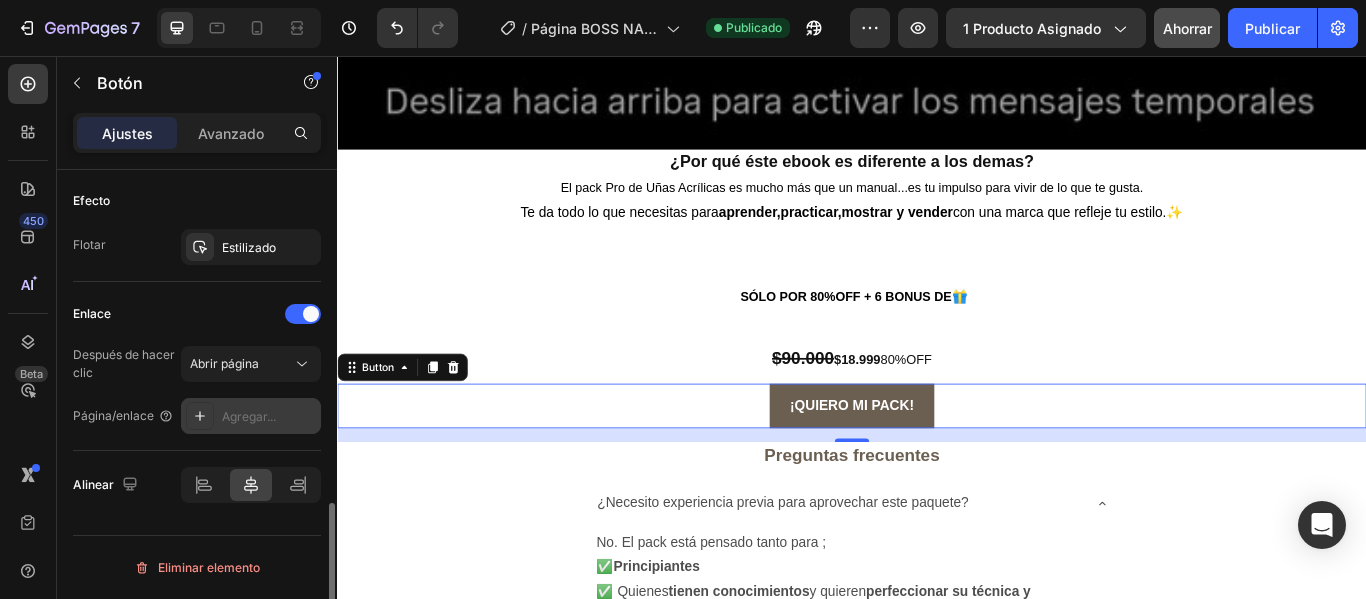 click on "Agregar..." at bounding box center (249, 416) 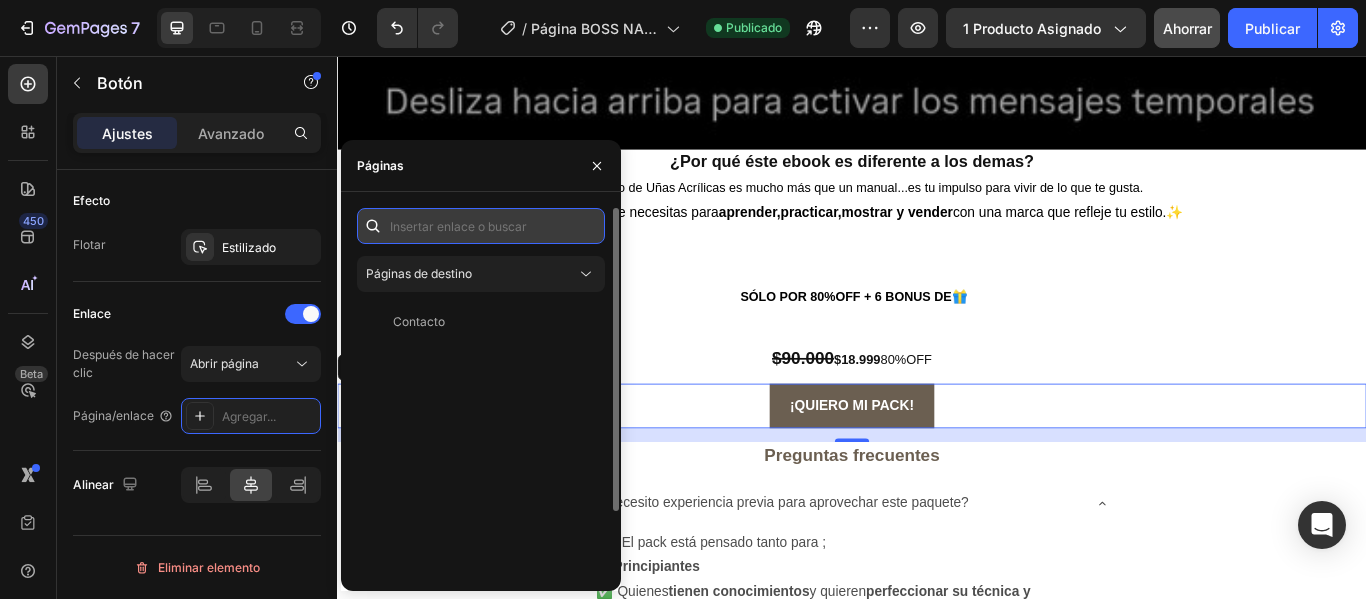 click at bounding box center [481, 226] 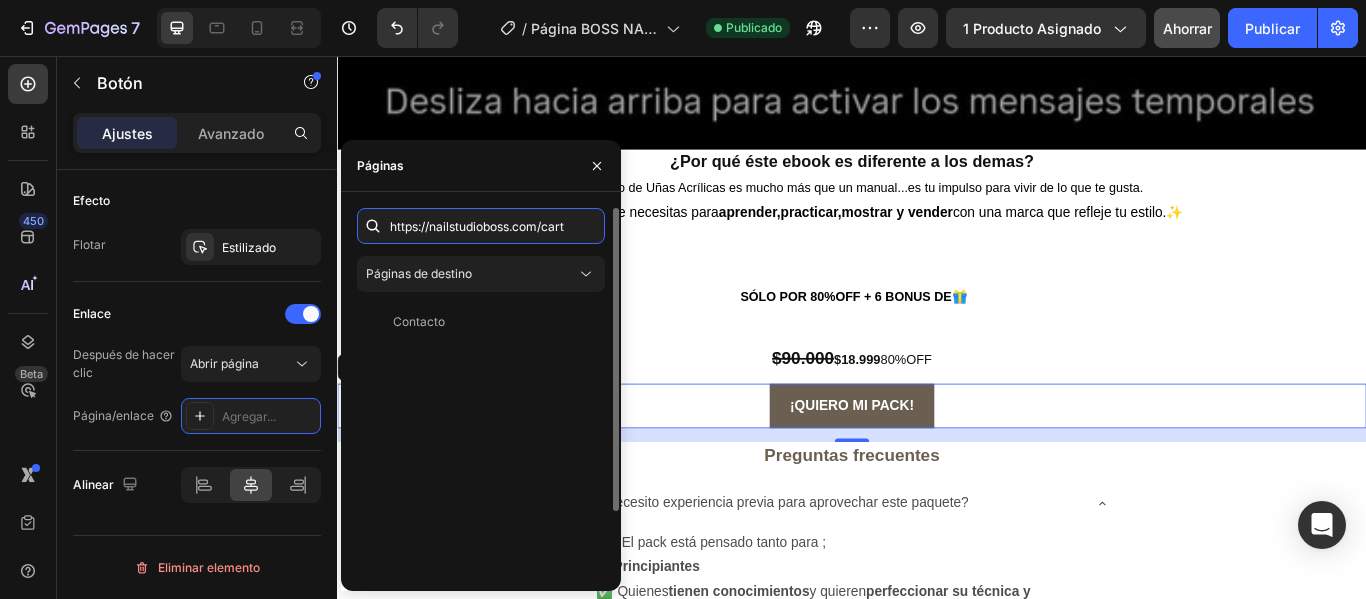 scroll, scrollTop: 0, scrollLeft: 3, axis: horizontal 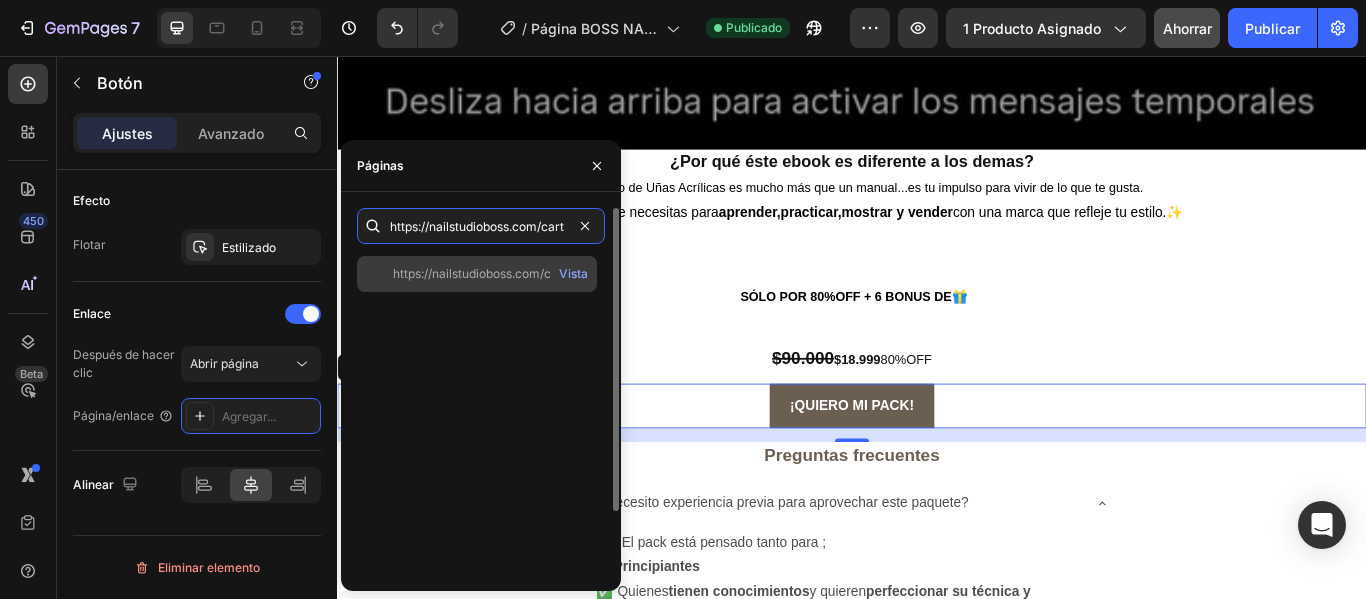 type on "https://nailstudioboss.com/cart" 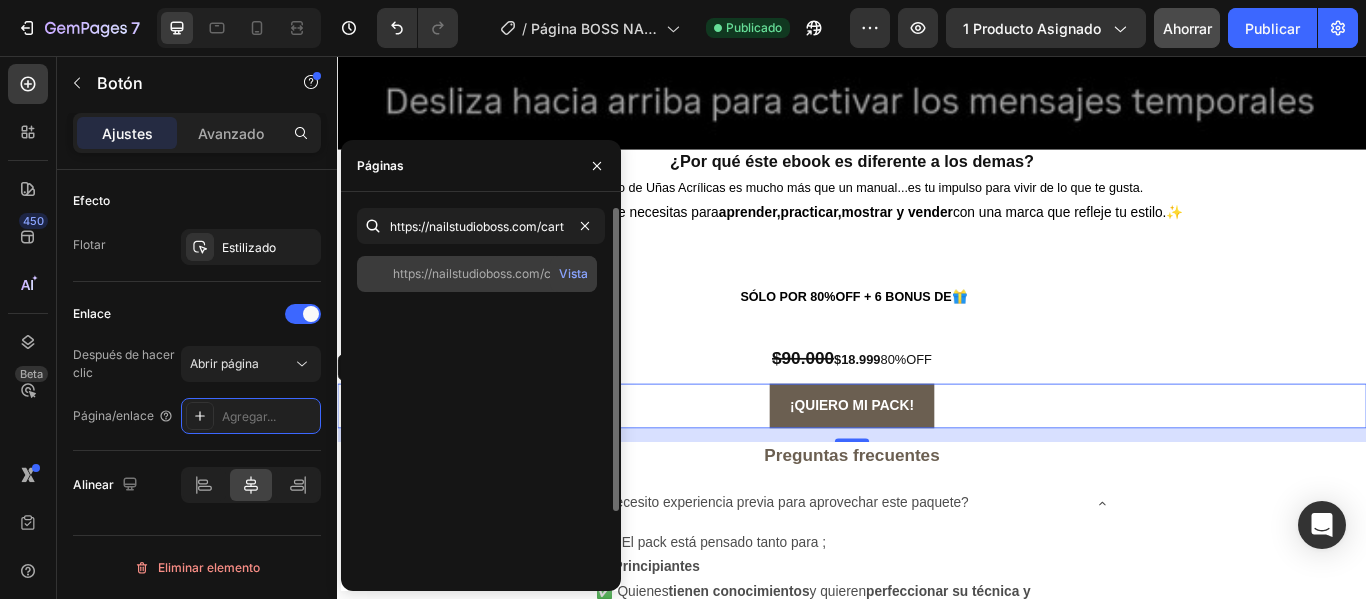 click on "https://nailstudioboss.com/cart" at bounding box center [480, 273] 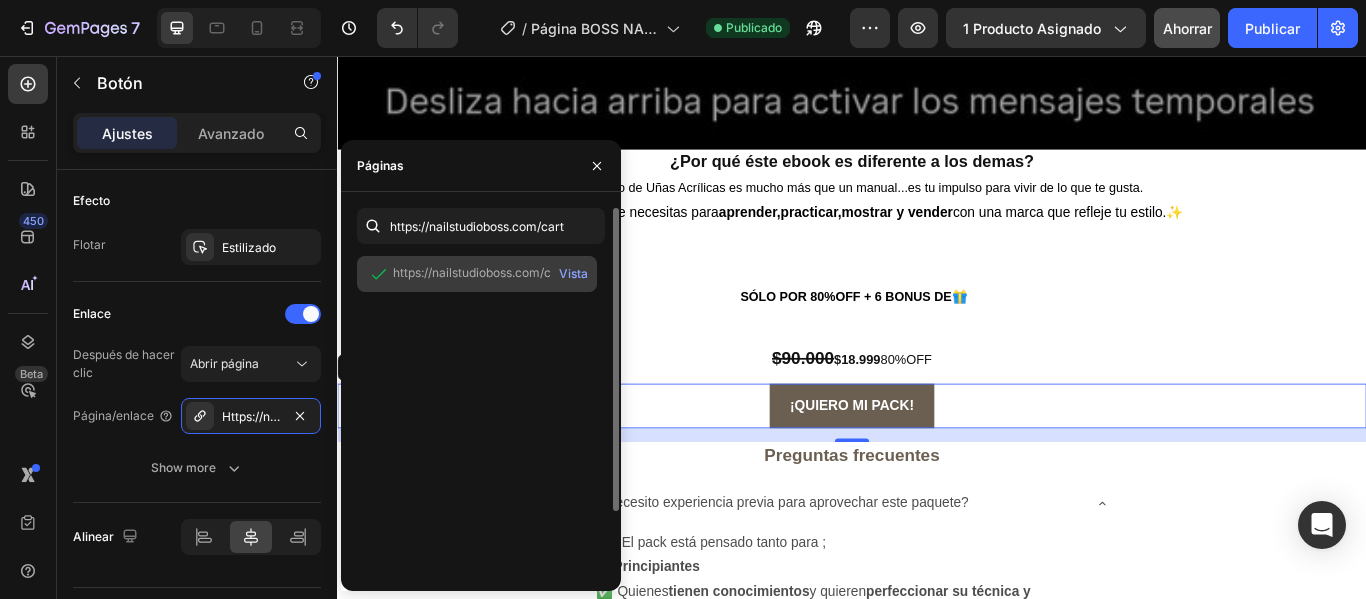 scroll, scrollTop: 0, scrollLeft: 0, axis: both 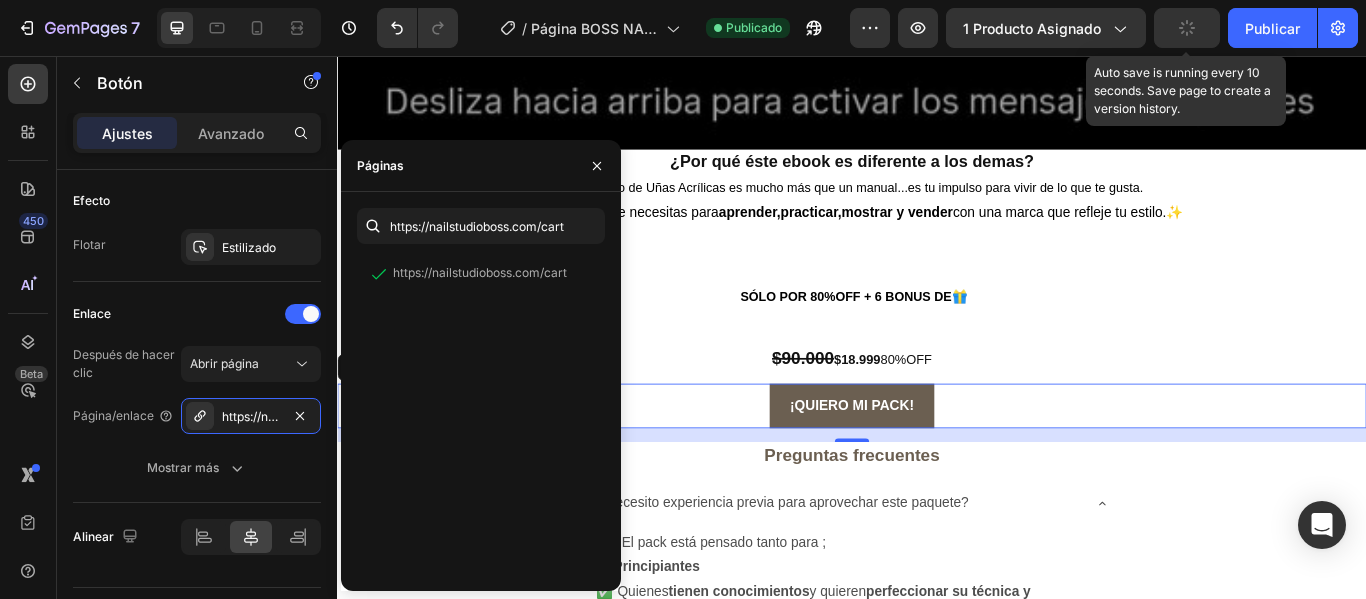 click 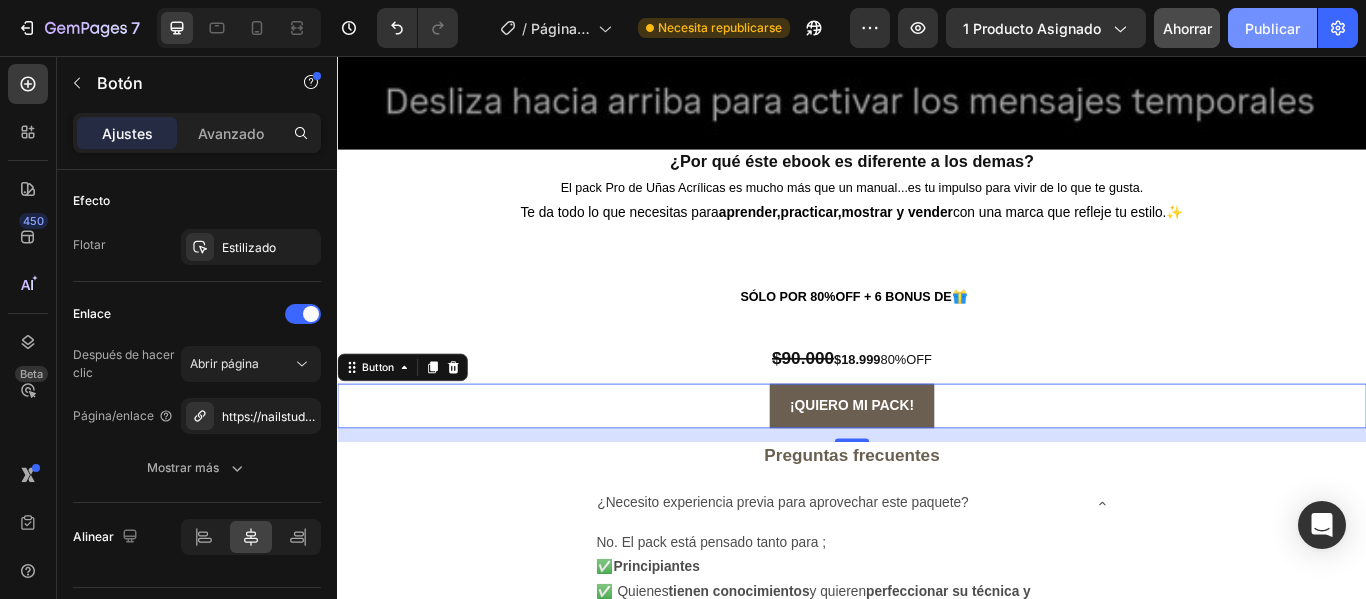 click on "Publicar" at bounding box center (1272, 28) 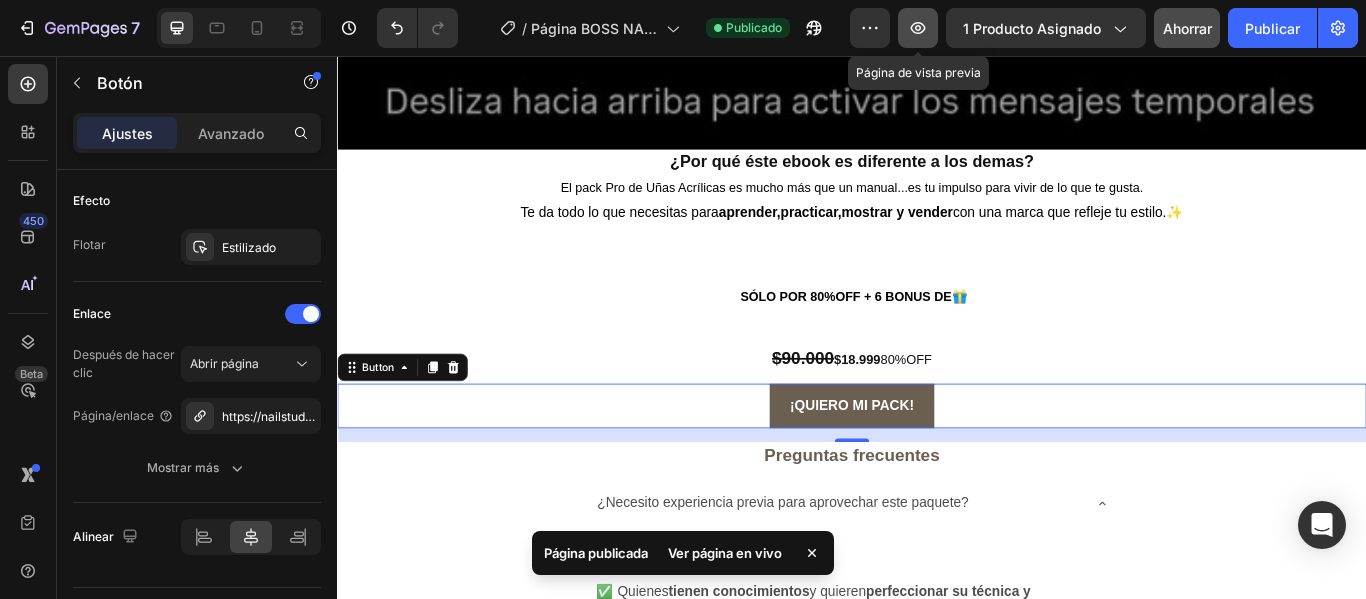 click 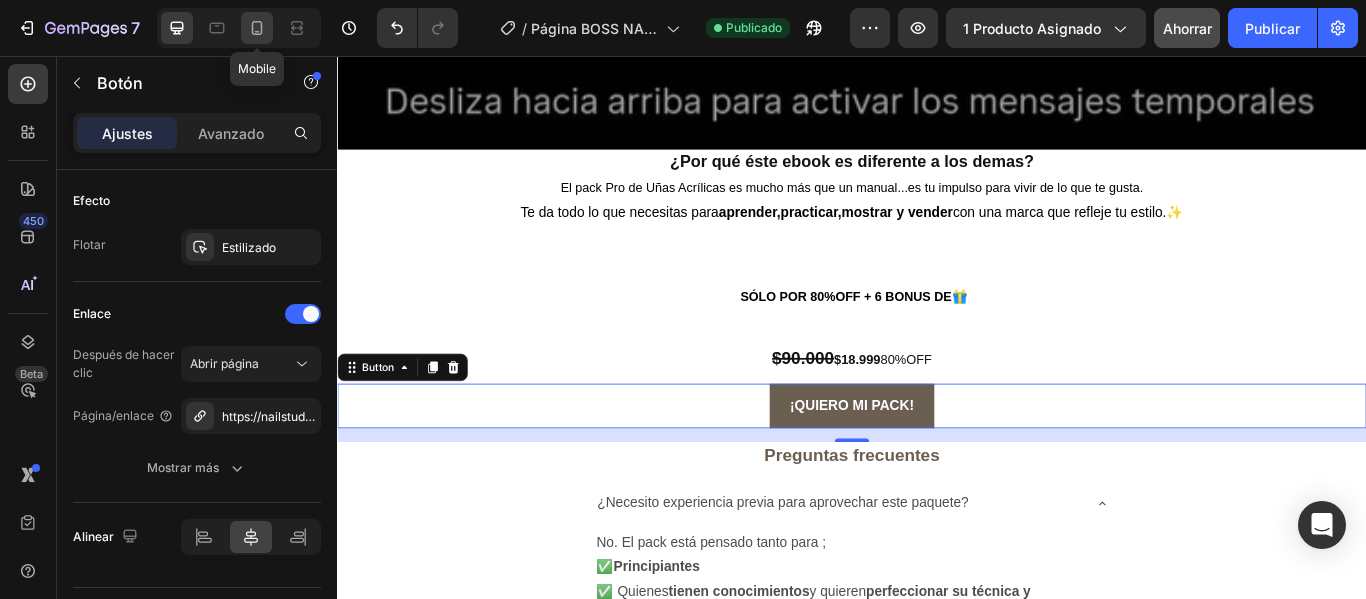 click 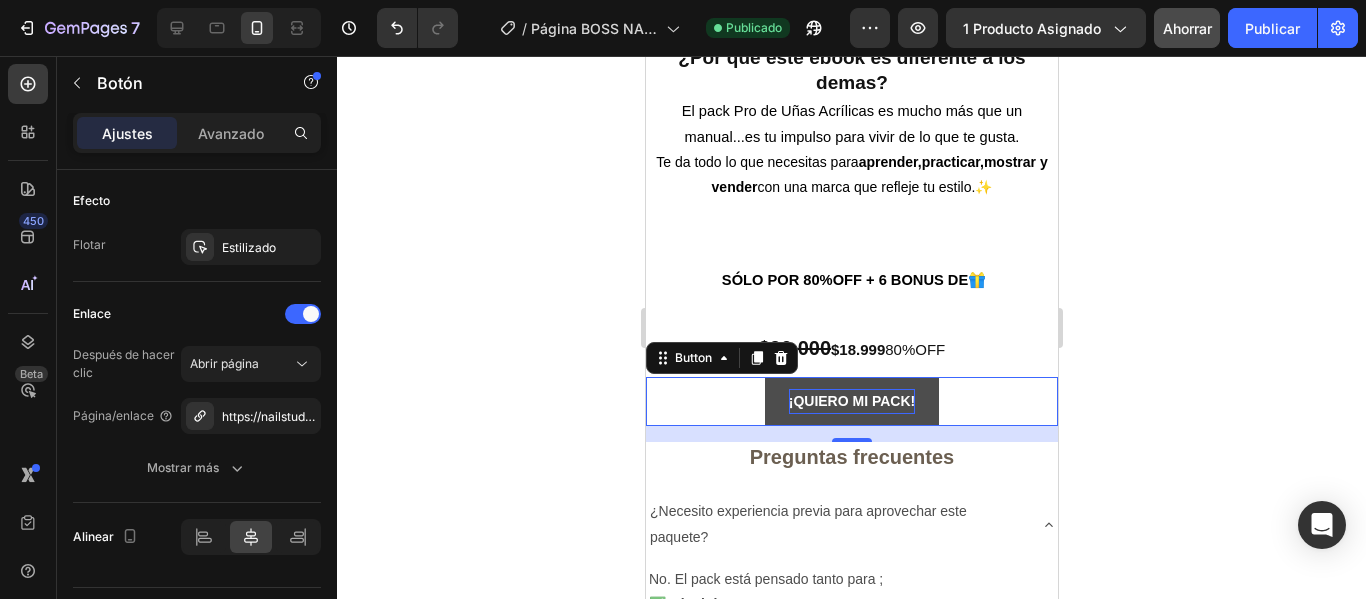 scroll, scrollTop: 12443, scrollLeft: 0, axis: vertical 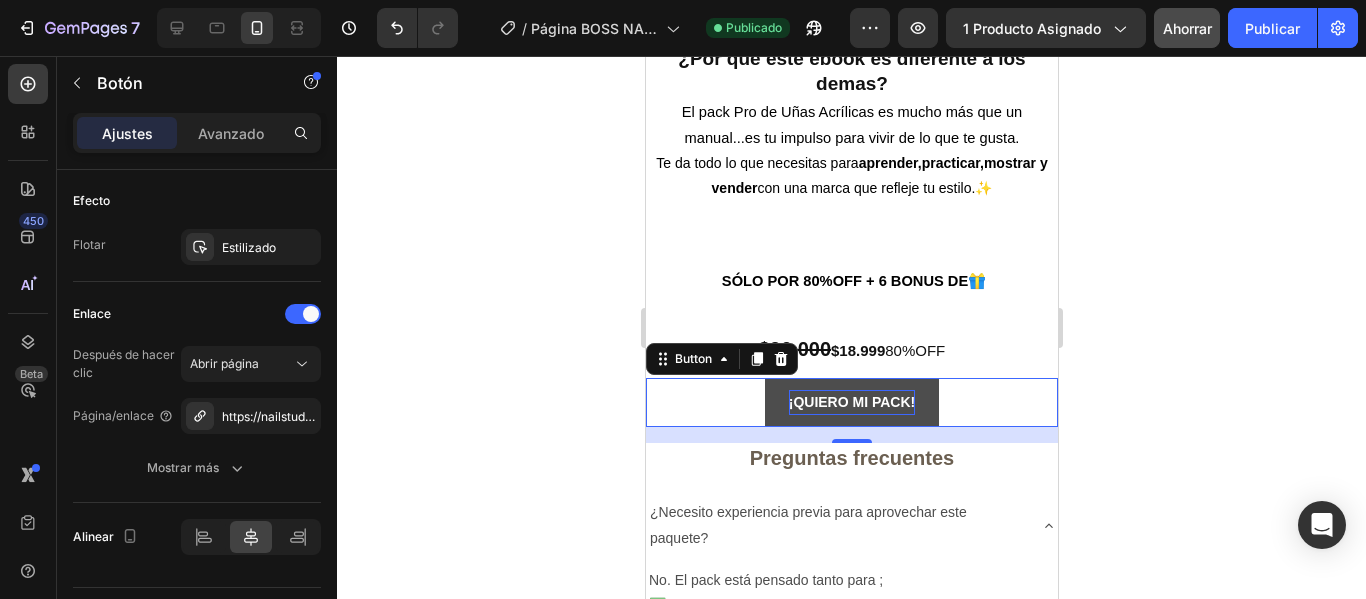 click on "¡QUIERO MI PACK!" at bounding box center [851, 402] 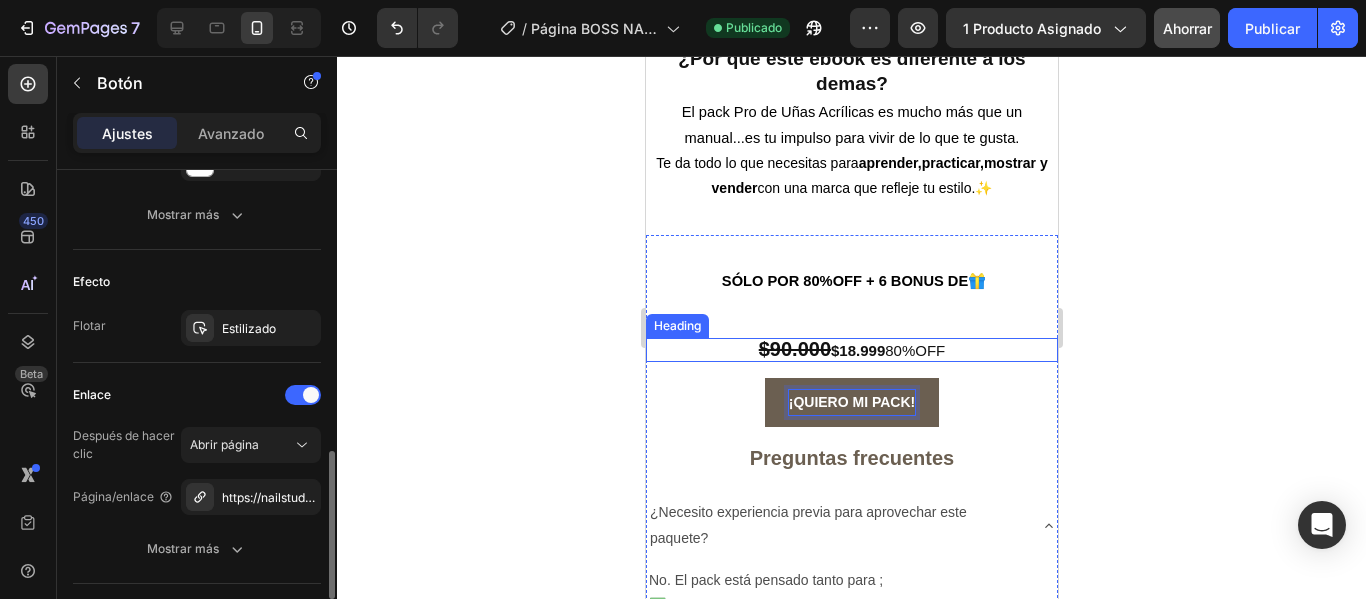 scroll, scrollTop: 939, scrollLeft: 0, axis: vertical 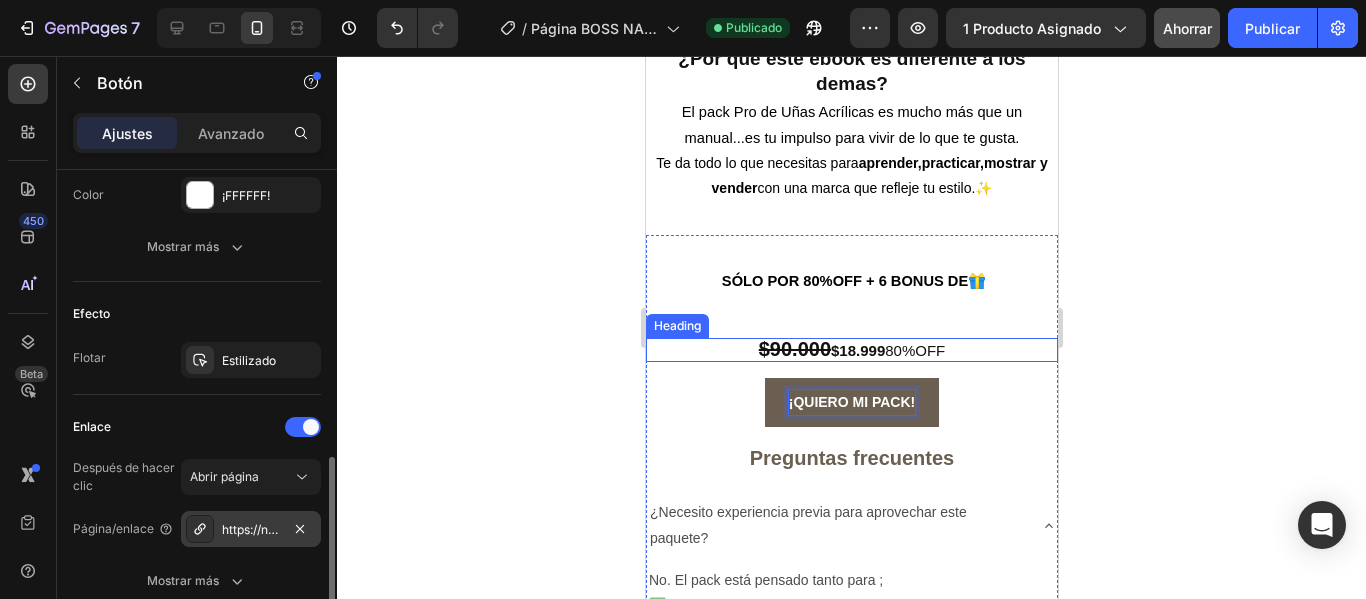 click on "https://nailstudioboss.com/cart" at bounding box center (309, 529) 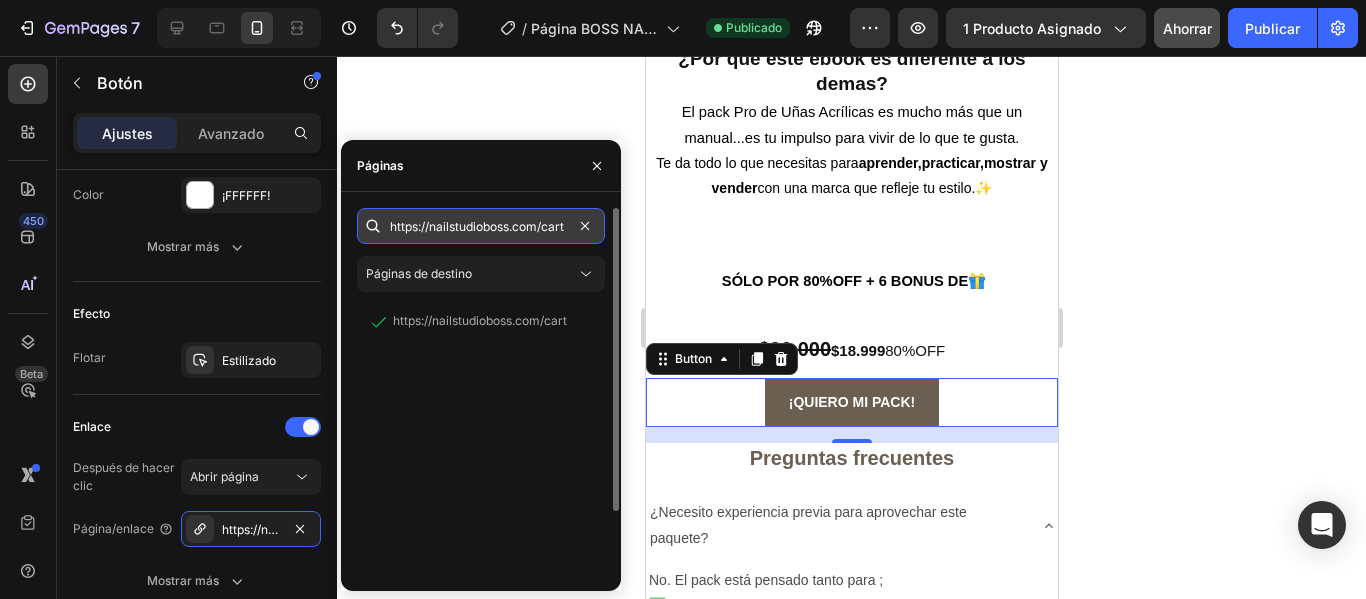 click on "https://nailstudioboss.com/cart" at bounding box center (481, 226) 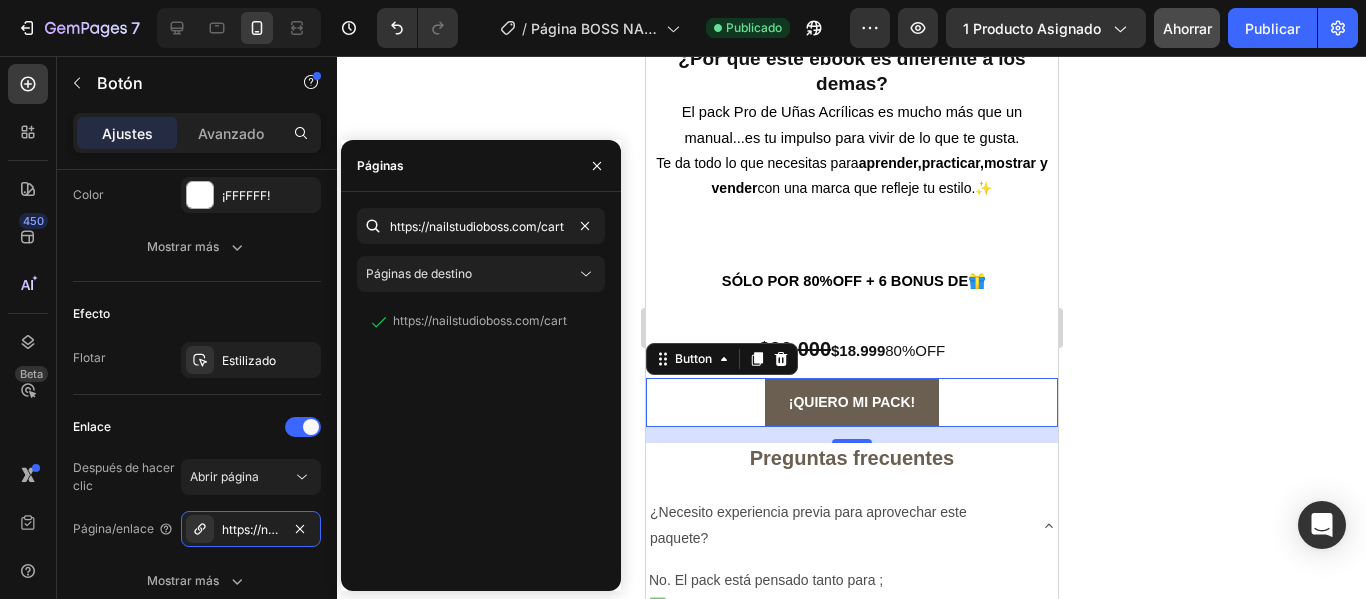 click 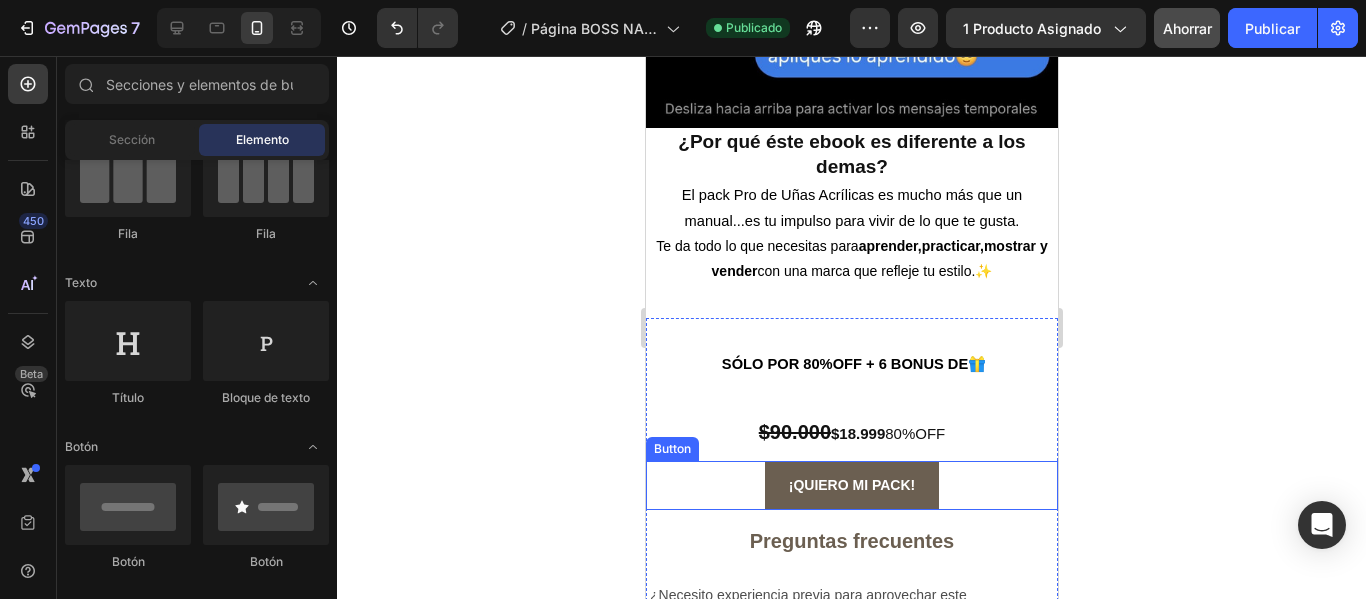 scroll, scrollTop: 12358, scrollLeft: 0, axis: vertical 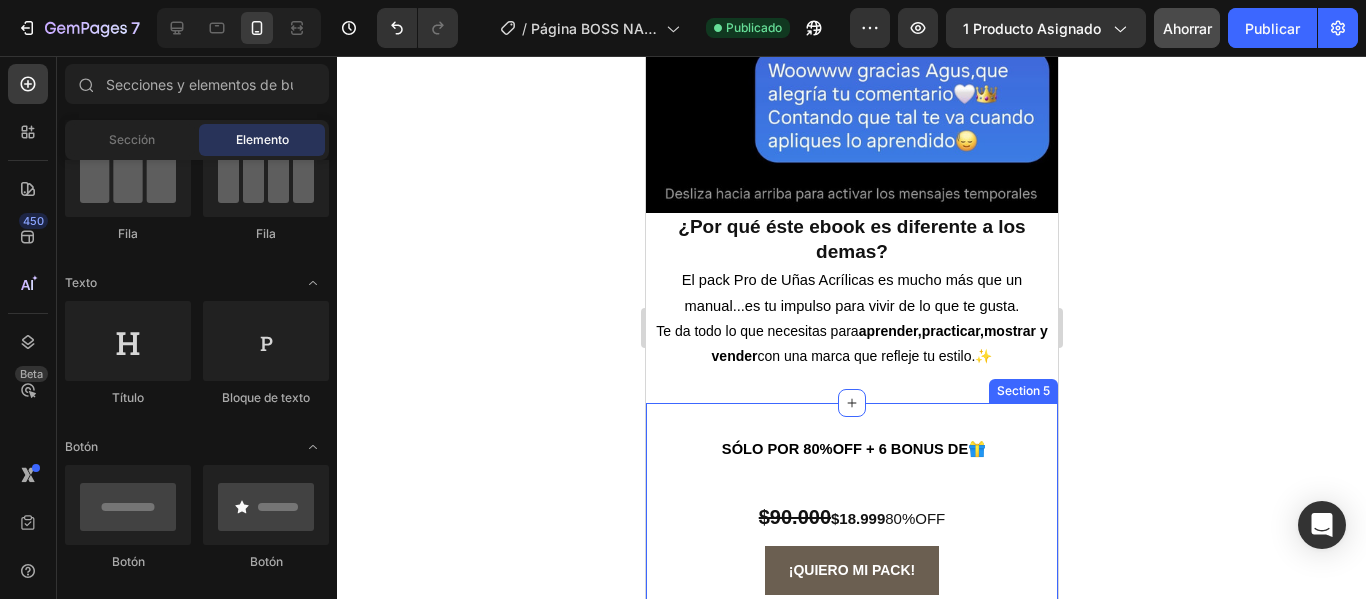 click on "SÓLO POR 80%OFF + 6 BONUS DE 🎁 $90.000 $18.999 80%OFF ¡QUIERO MI PACK! Preguntas frecuentes ¿Necesito experiencia previa para aprovechar este paquete? No. El pack está pensado tanto para ; ✅ Principiantes ✅ Quienes tienen conocimientos y quieren perfeccionar su técnica y profesionalizar su negocio de uñas. ✅ Para quienes quieren enseñar y necesitan material educativo listo. ¿Qué incluye exactamente el Pack Pro? ¿Puedo verlo desde el celular o tengo que tener computadora? ¿Cómo recibo el pack después de comprarlo? ¿Cuánto tiempo tengo acceso al material? ¿Hay garantía si no me gusta? ¿Qué diferencia a este pack de otros cursos o manuales?" at bounding box center [851, 849] 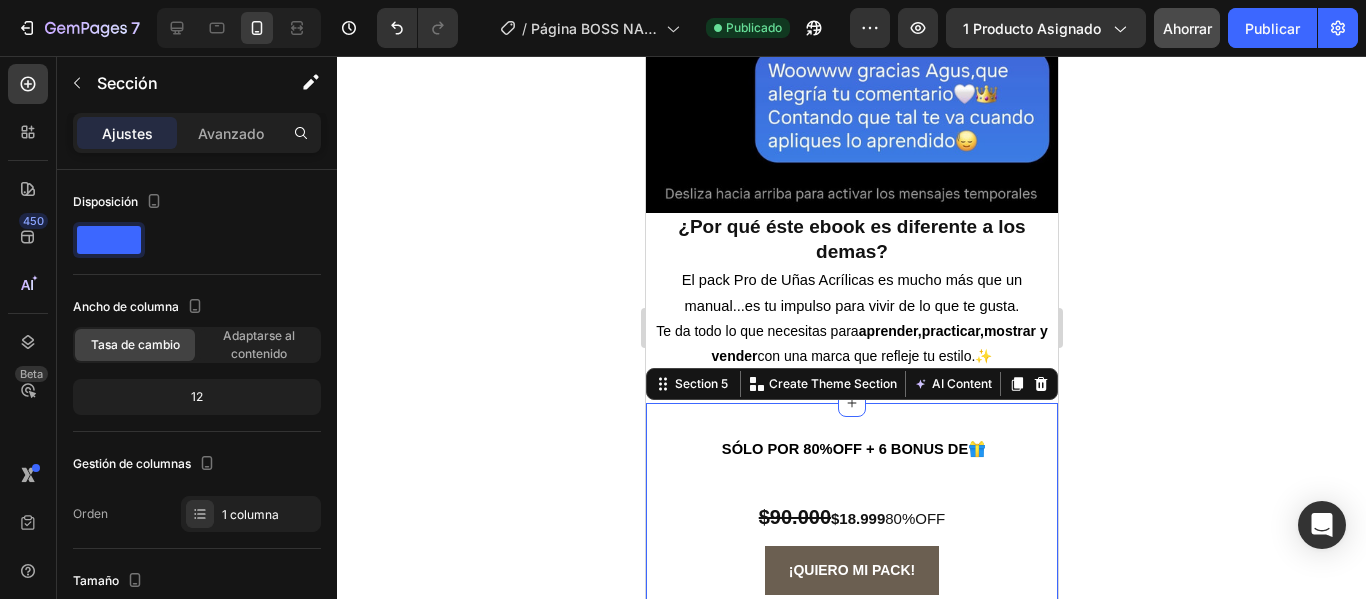 click 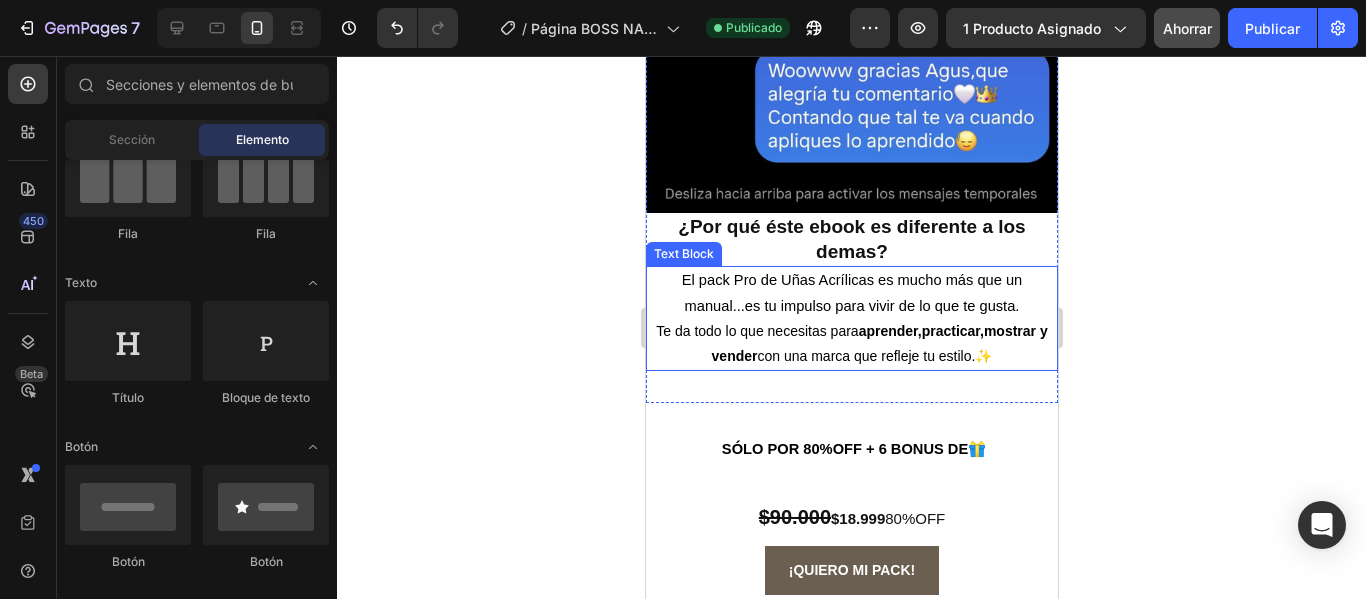 click 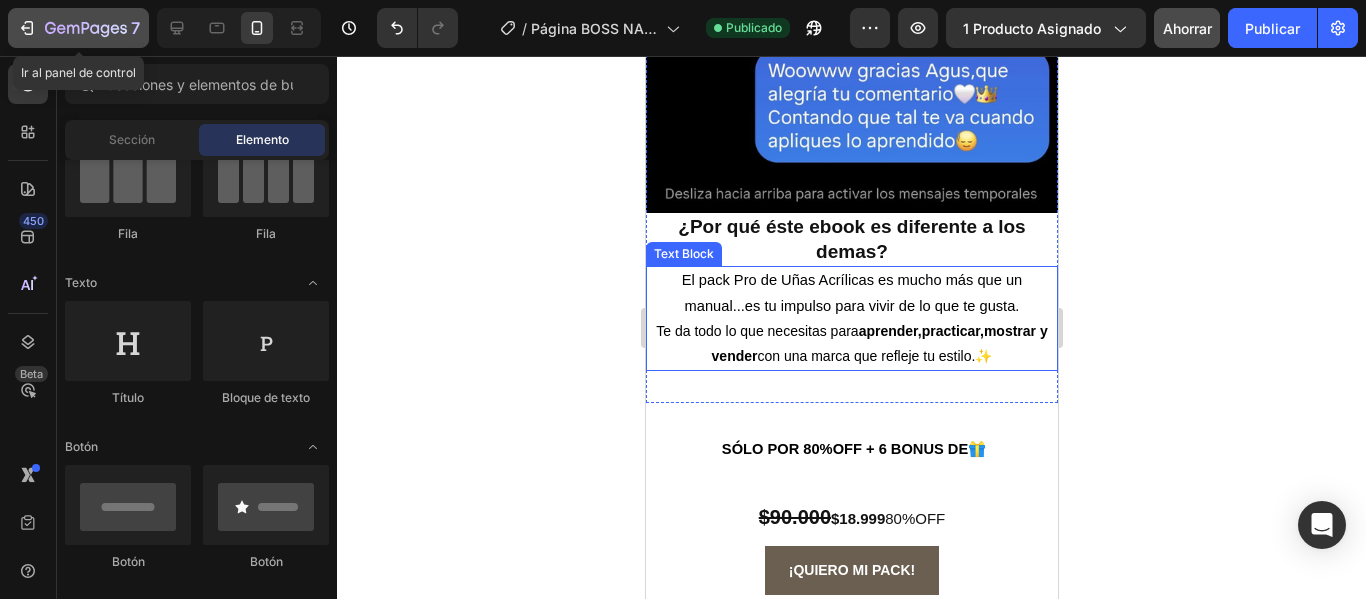 click 